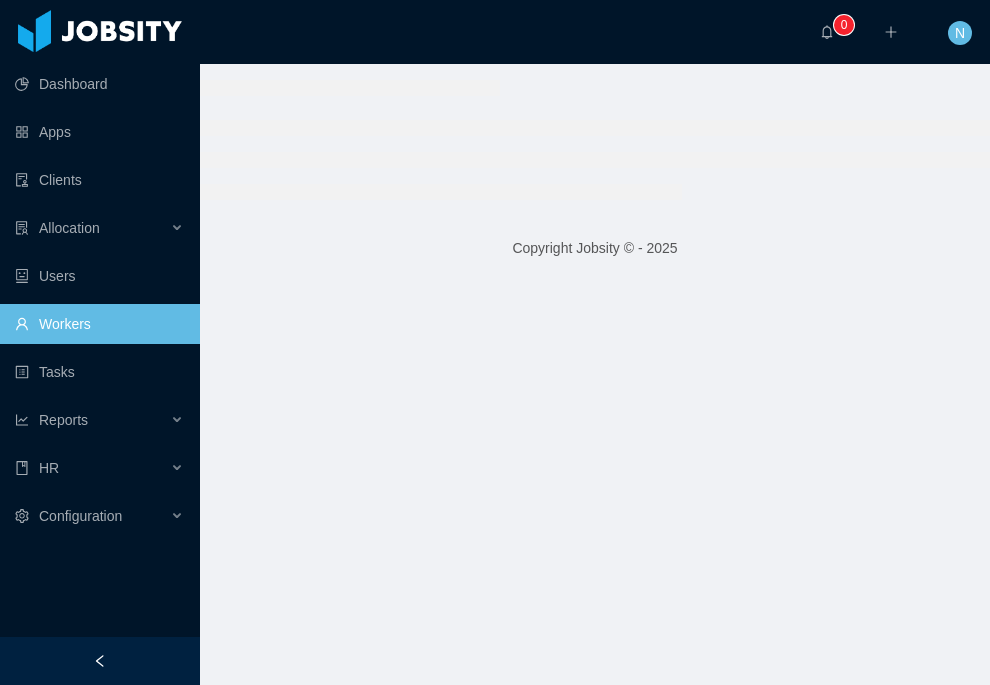 scroll, scrollTop: 0, scrollLeft: 0, axis: both 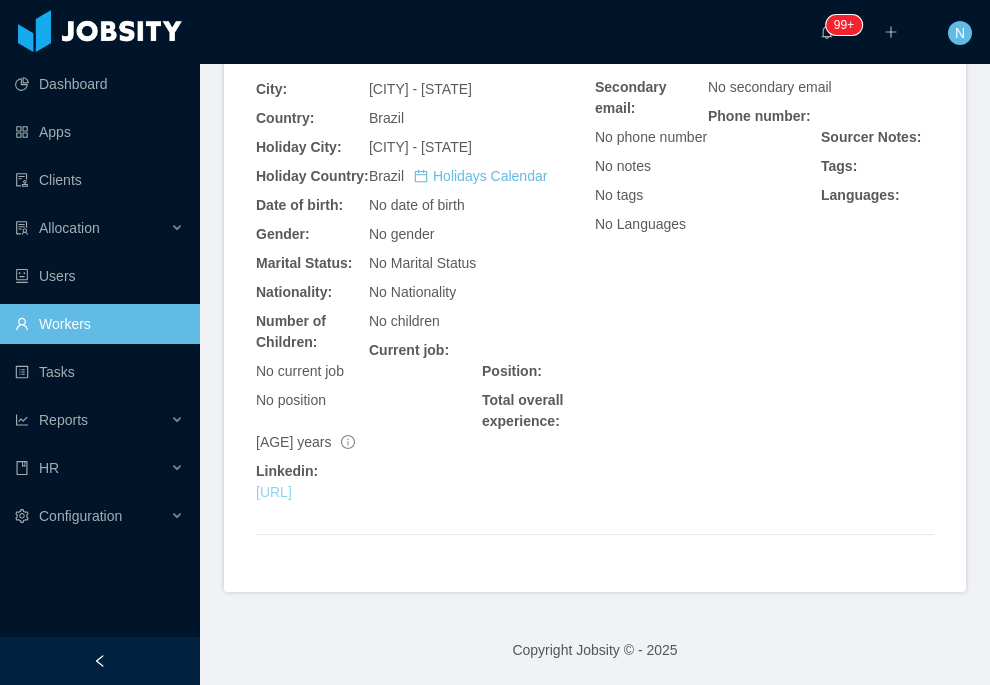 click on "https://www.linkedin.com/in/caioberkley/" at bounding box center [274, 492] 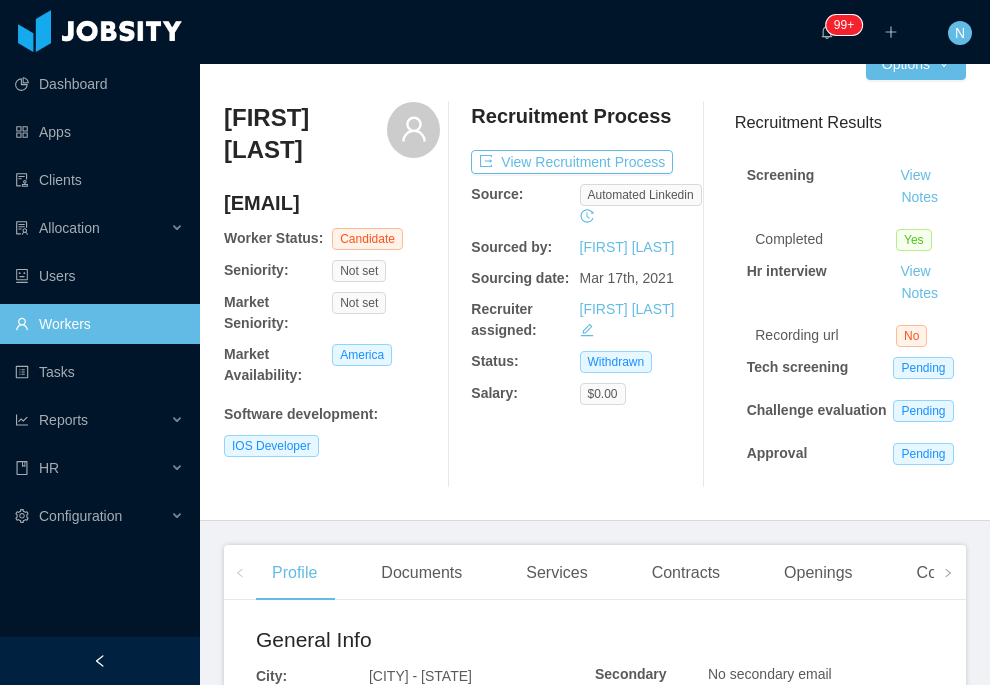 scroll, scrollTop: 0, scrollLeft: 0, axis: both 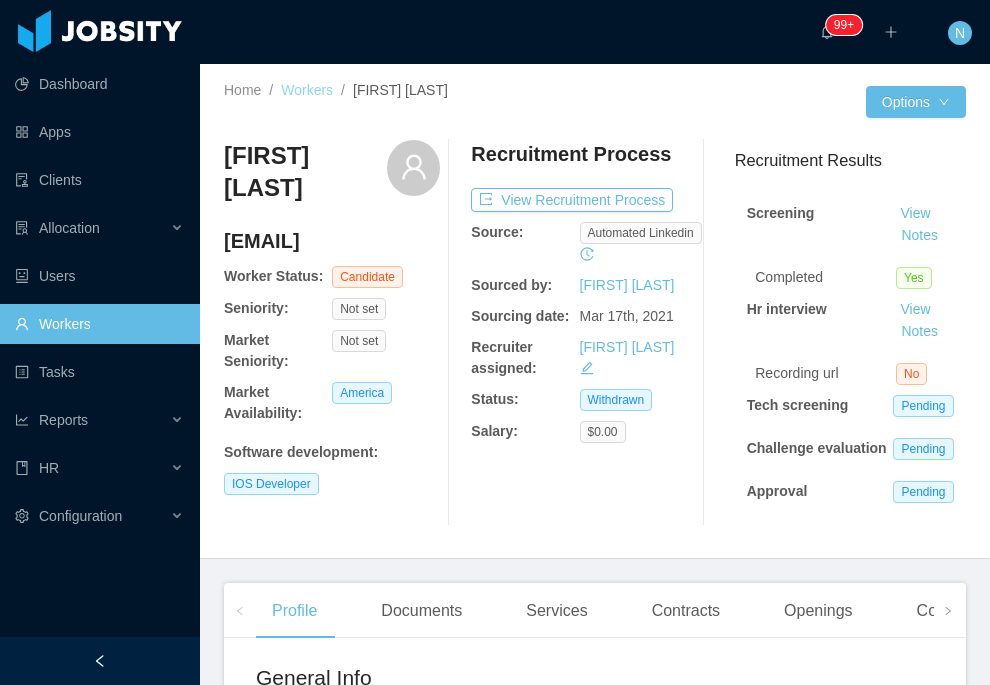 click on "Workers" at bounding box center [307, 90] 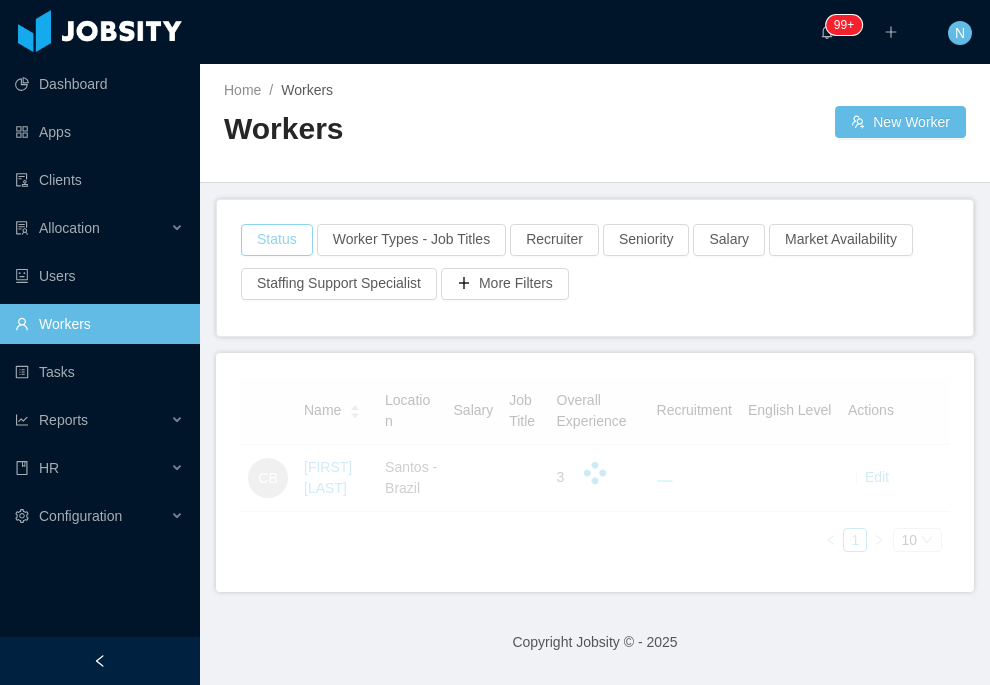 click on "Status" at bounding box center (277, 240) 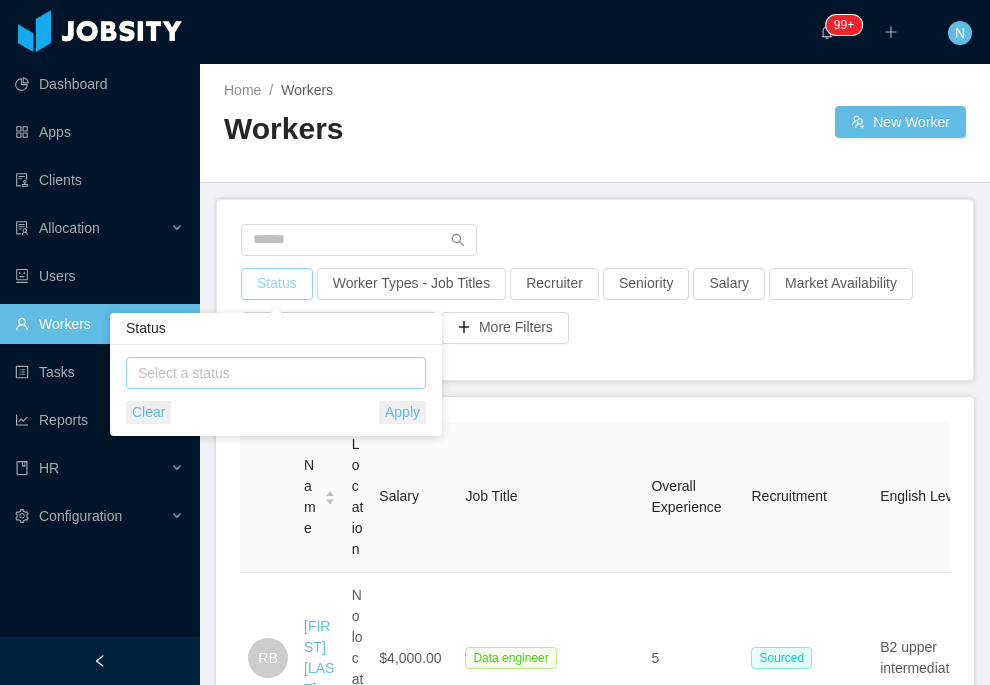 click on "Select a status" at bounding box center [271, 373] 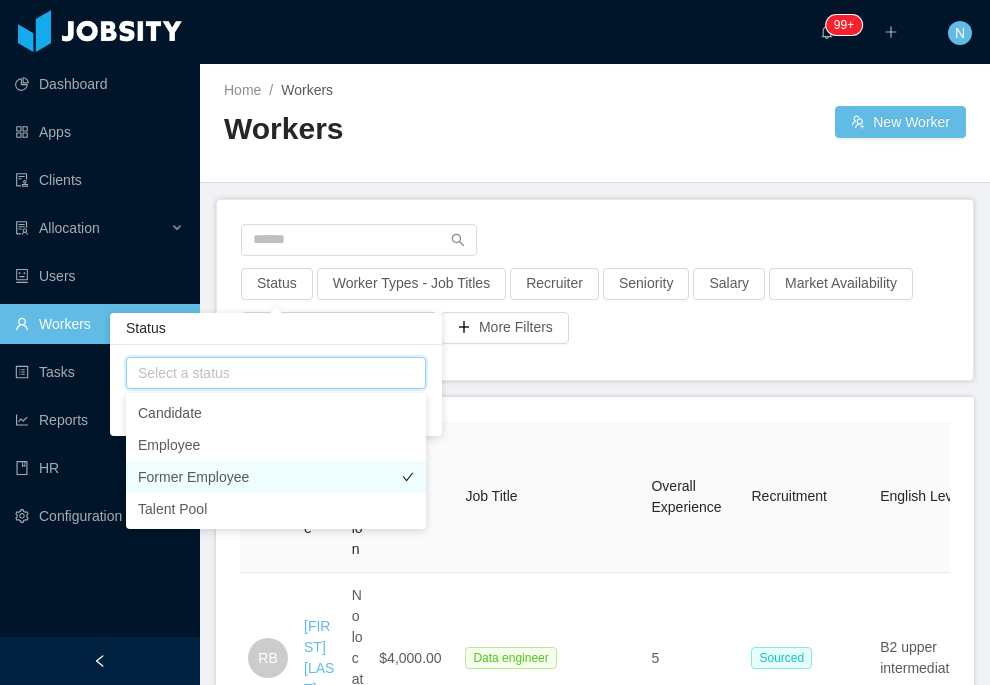 click on "Former Employee" at bounding box center [276, 477] 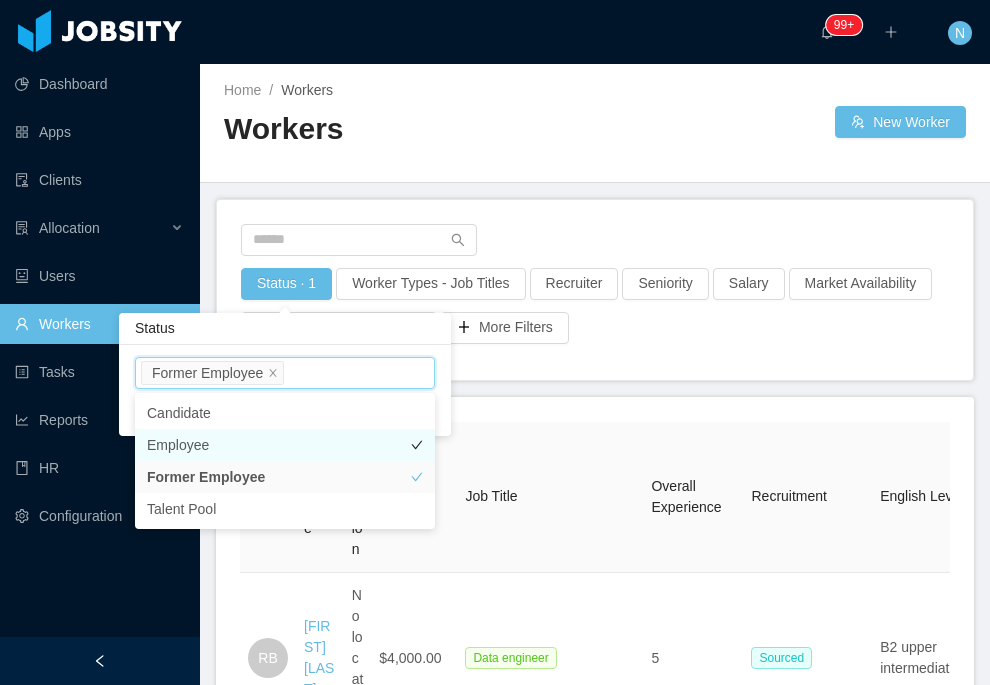 click on "Employee" at bounding box center [285, 445] 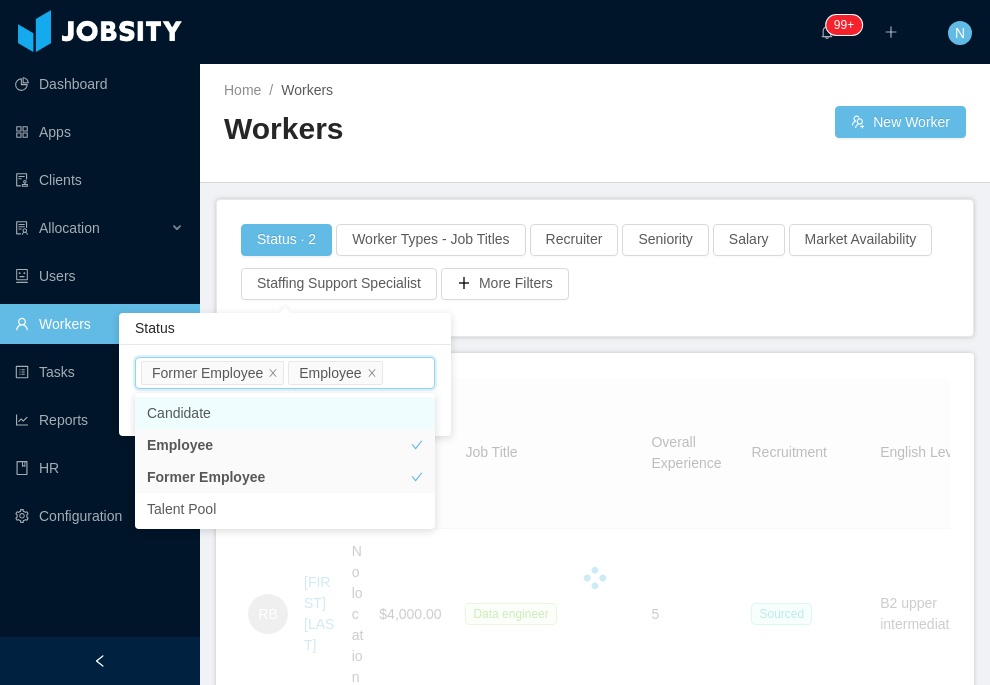 click on "Status · 2 Worker Types - Job Titles Recruiter Seniority Salary   Market Availability Staffing Support Specialist More Filters" at bounding box center (595, 268) 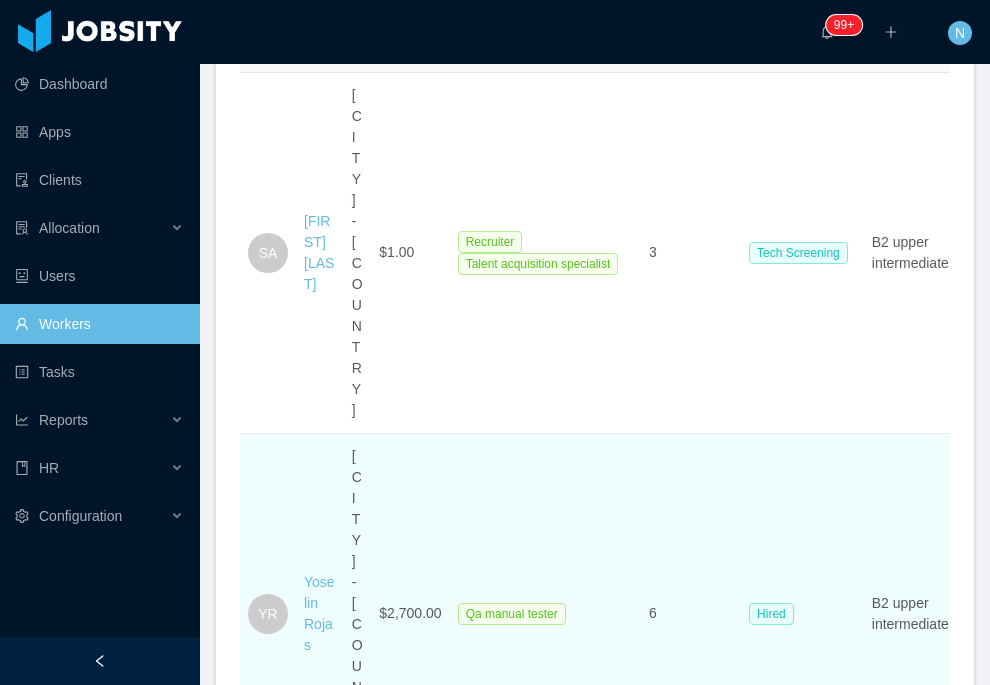 scroll, scrollTop: 544, scrollLeft: 0, axis: vertical 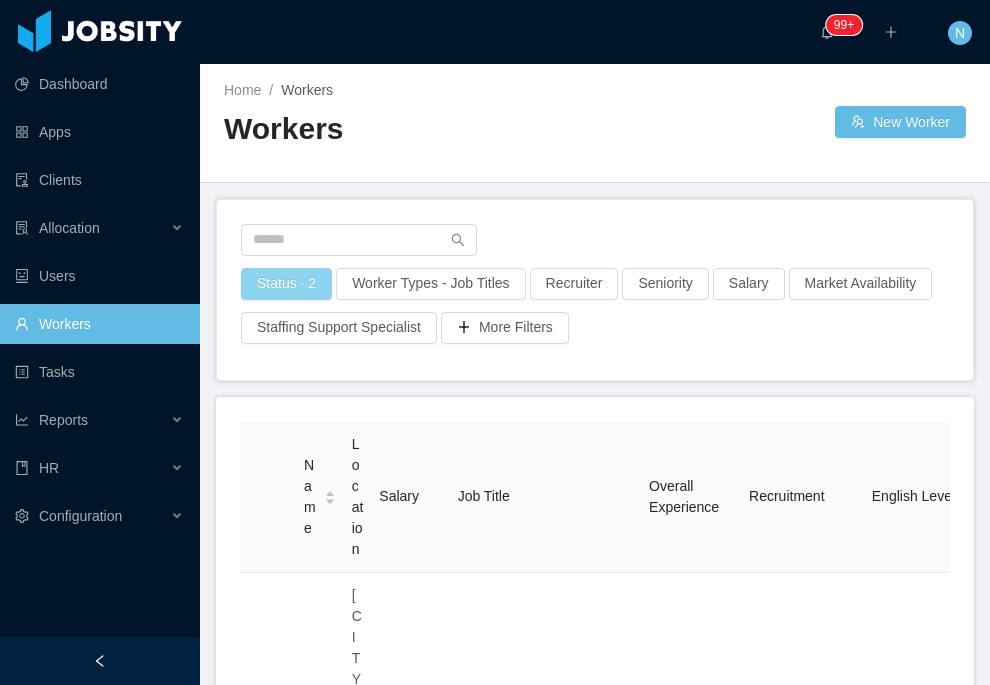 click on "Status · 2" at bounding box center [286, 284] 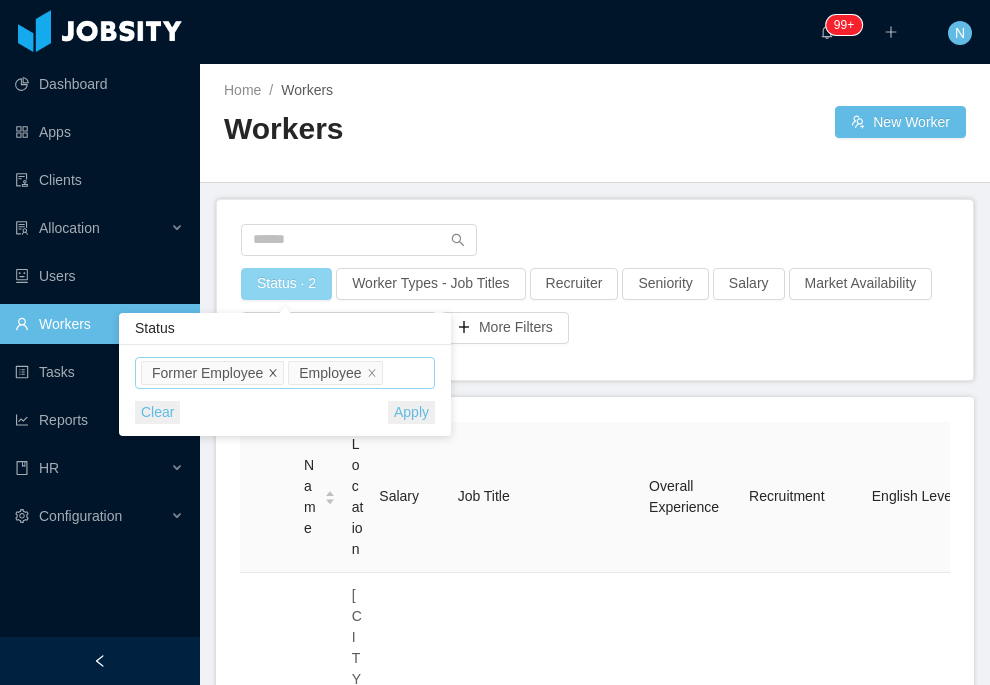 click 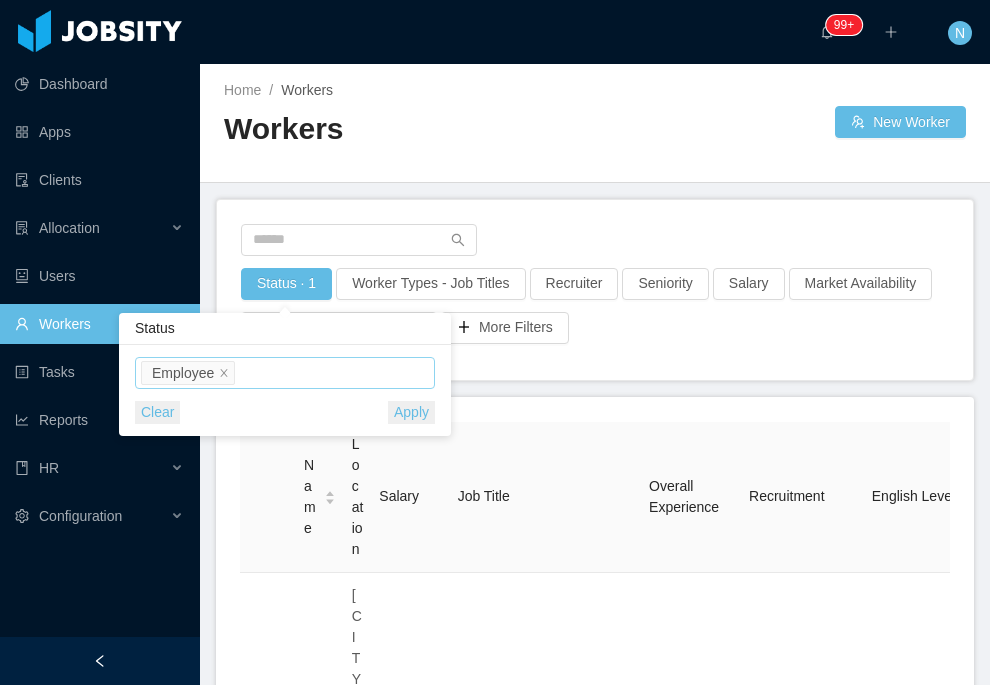 click on "Apply" at bounding box center [411, 412] 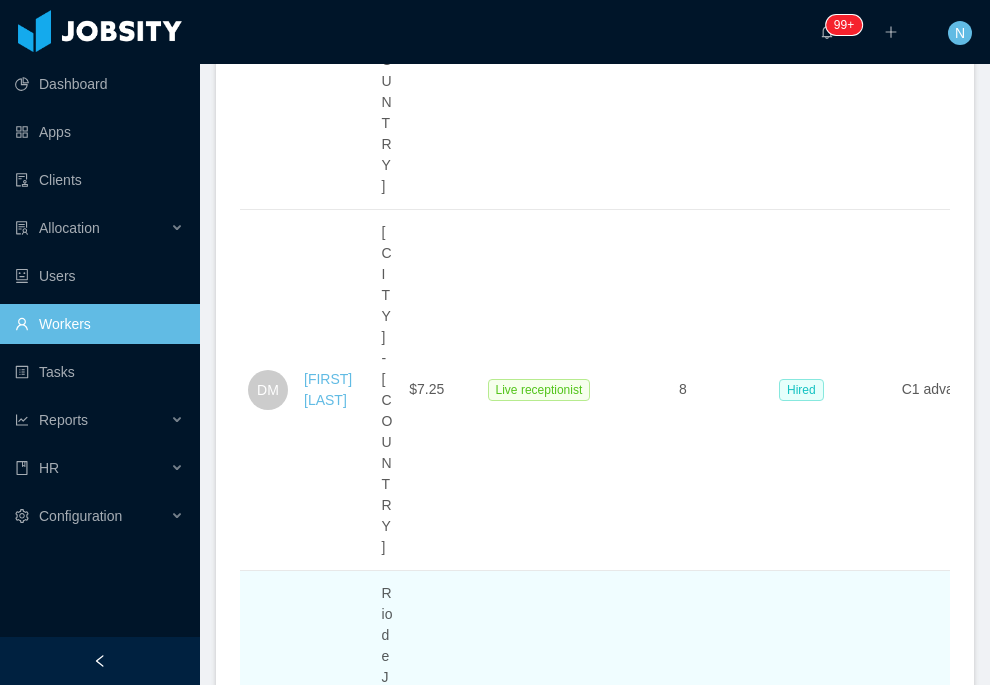 scroll, scrollTop: 1875, scrollLeft: 0, axis: vertical 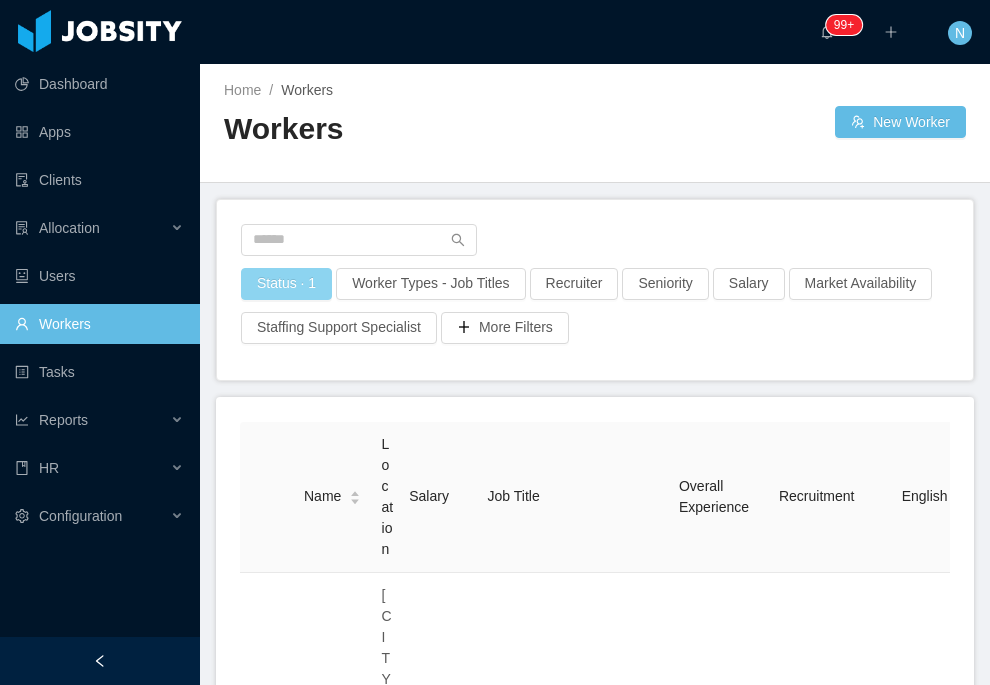 click on "Status · 1" at bounding box center (286, 284) 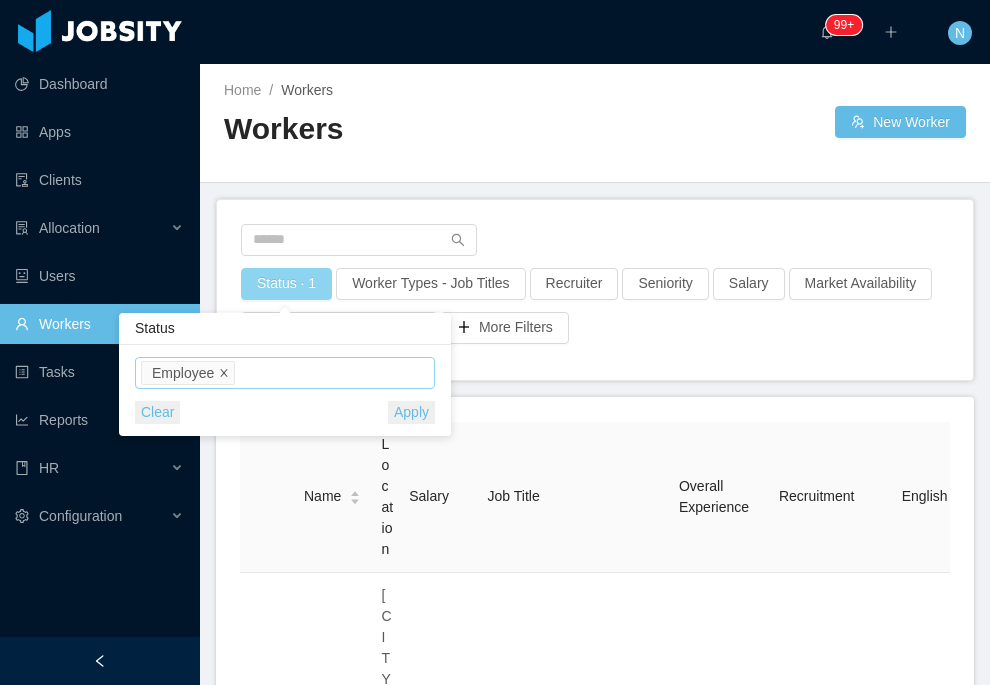 click 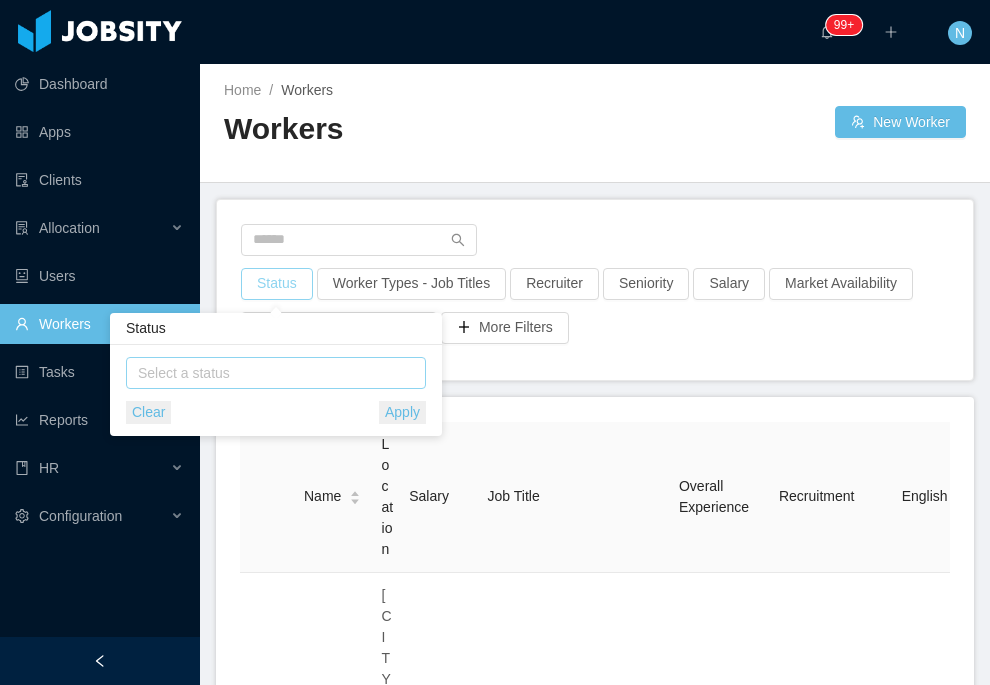 click on "Select a status" at bounding box center (271, 373) 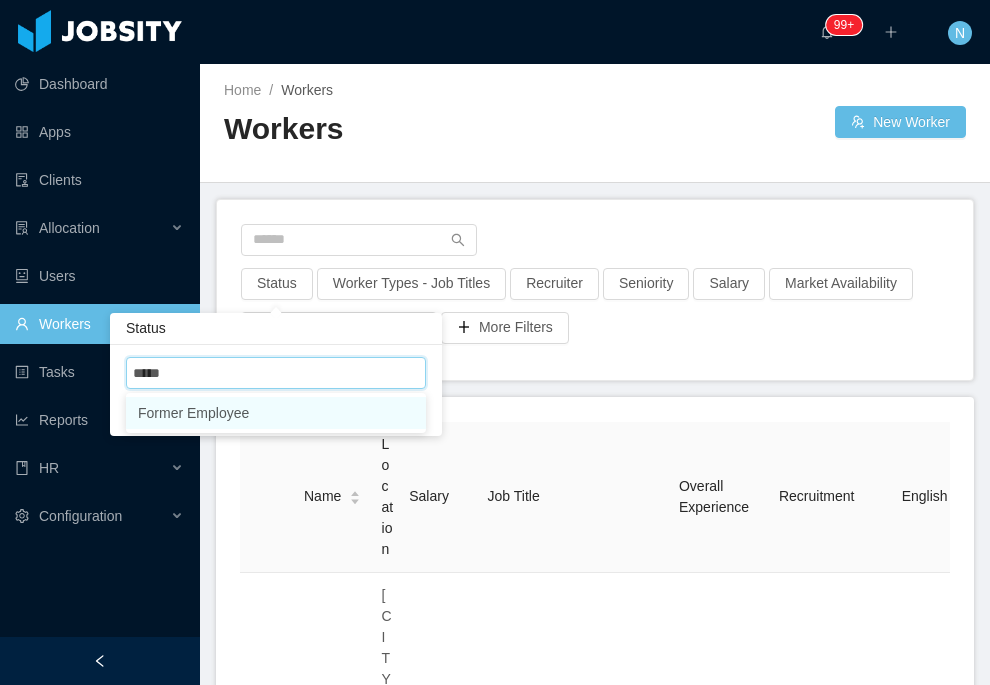 type on "******" 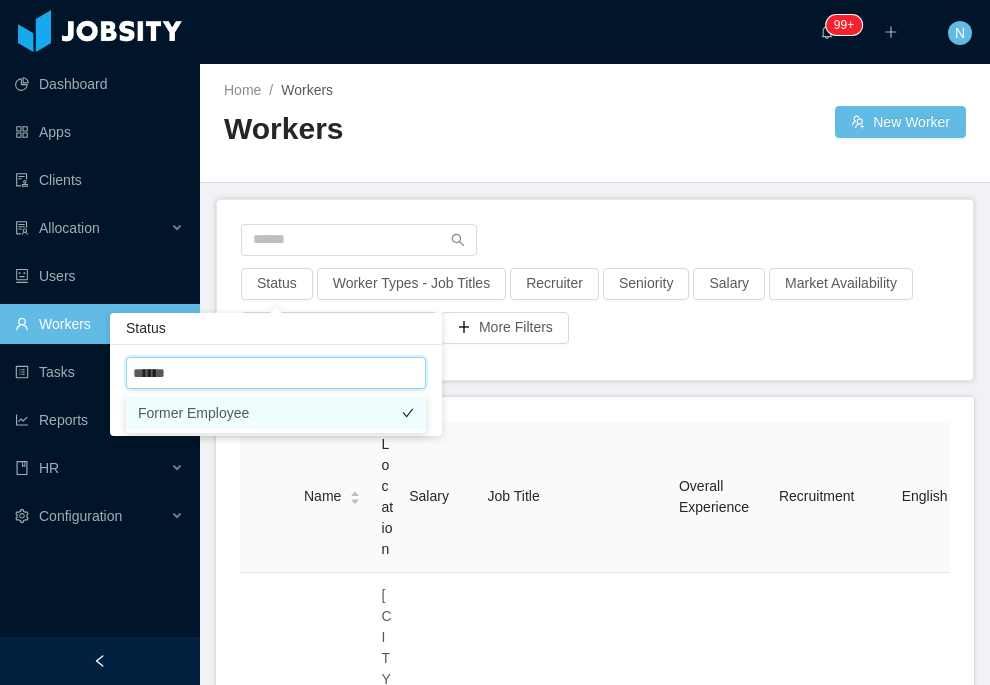 click on "Former Employee" at bounding box center [276, 413] 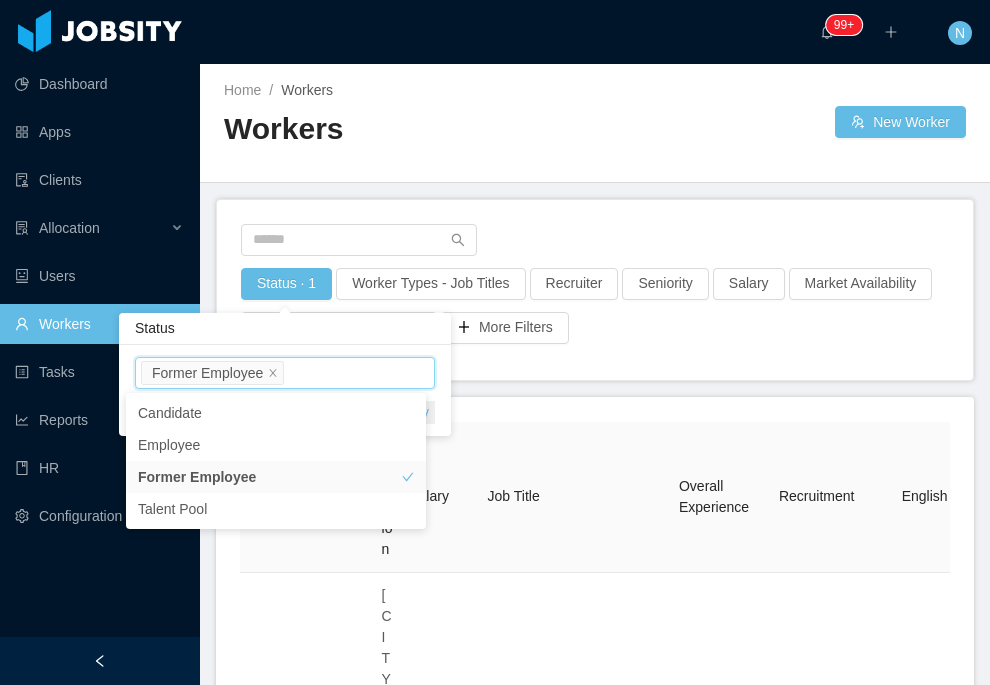 click on "Status" at bounding box center (285, 329) 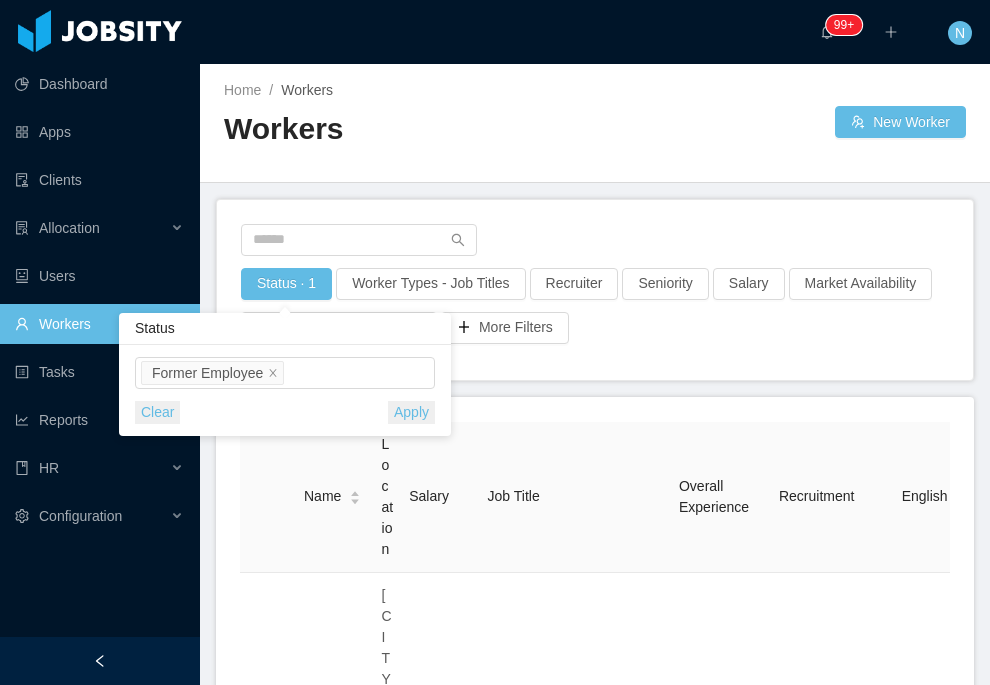 click on "Apply" at bounding box center [411, 412] 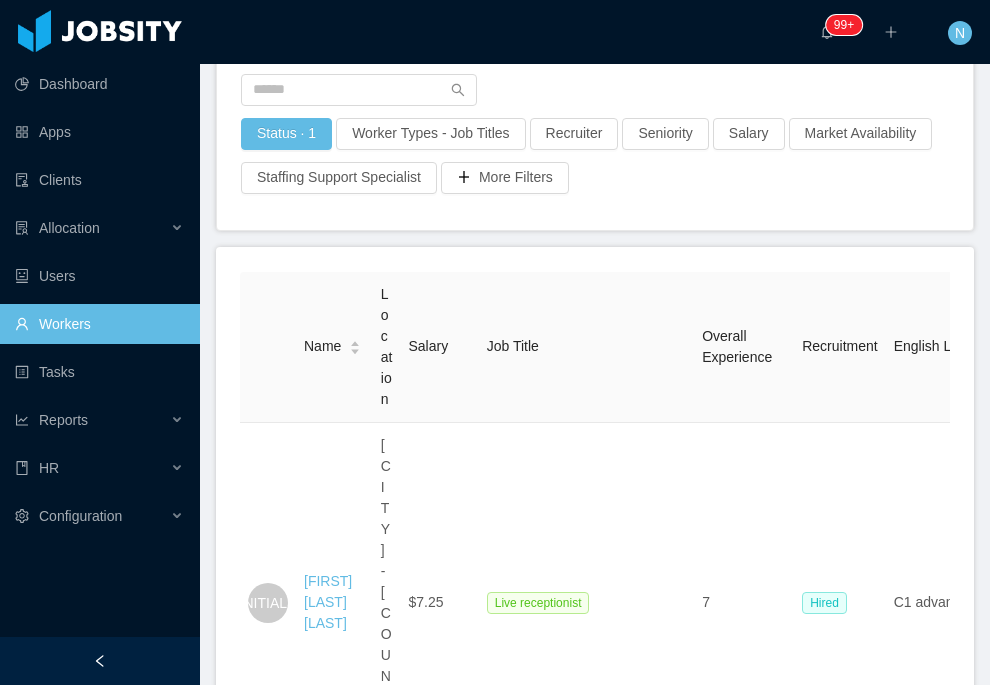 scroll, scrollTop: 0, scrollLeft: 0, axis: both 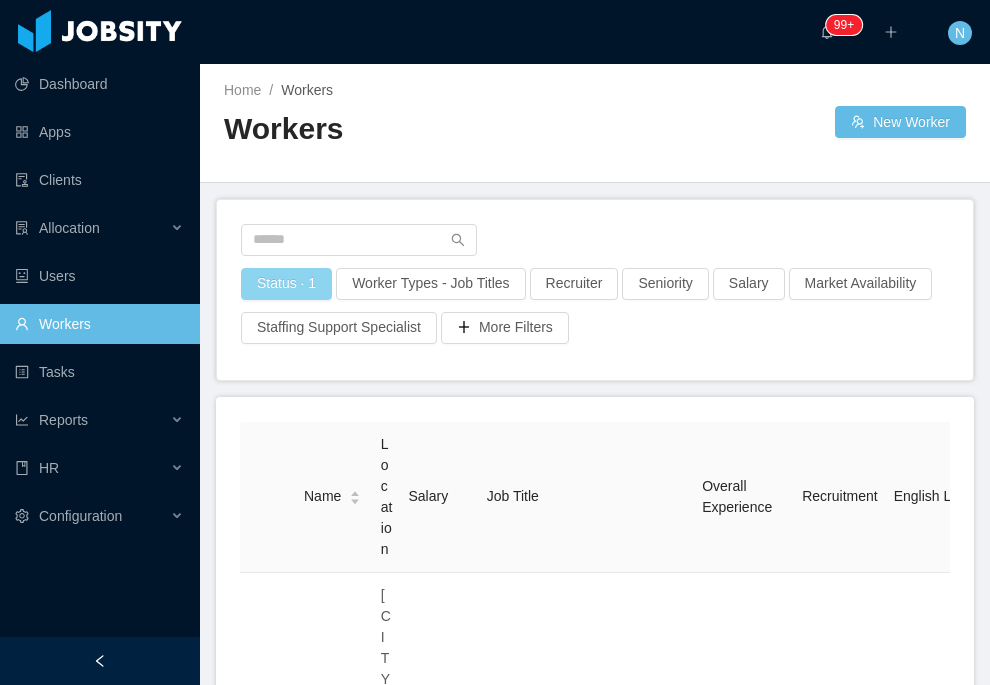 click on "Status · 1" at bounding box center [286, 284] 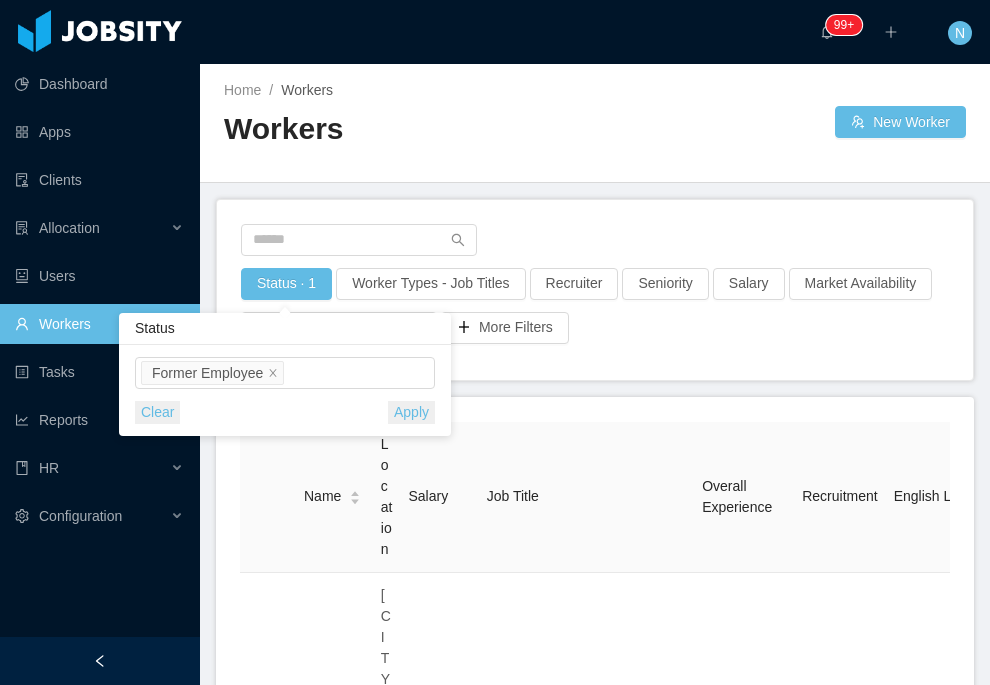click on "Apply" at bounding box center (411, 412) 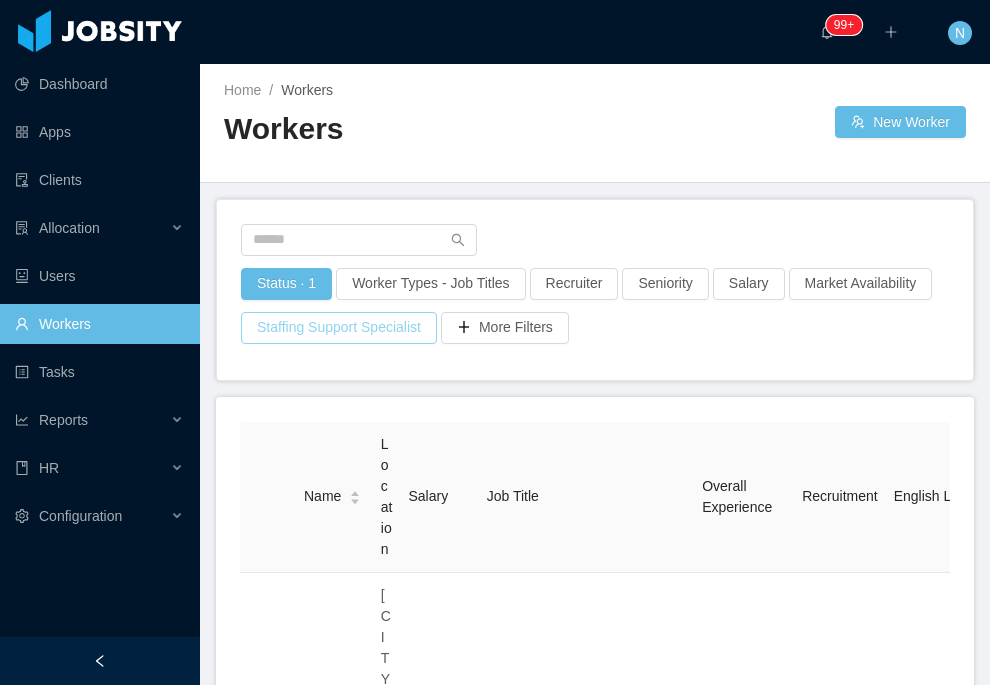 click on "Staffing Support Specialist" at bounding box center (339, 328) 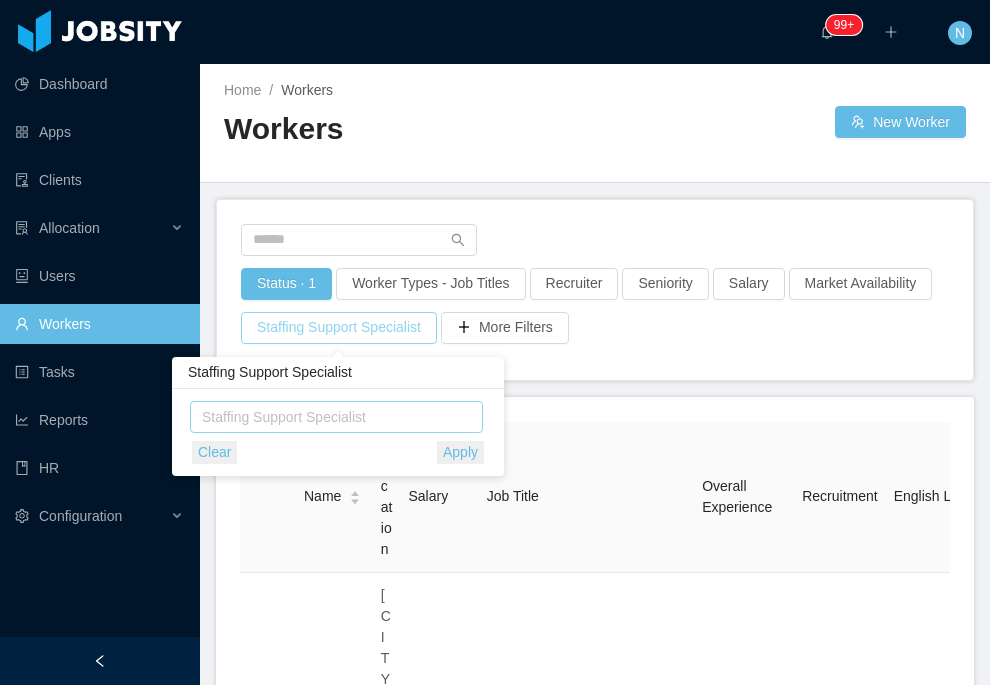 click on "Staffing Support Specialist" at bounding box center (332, 417) 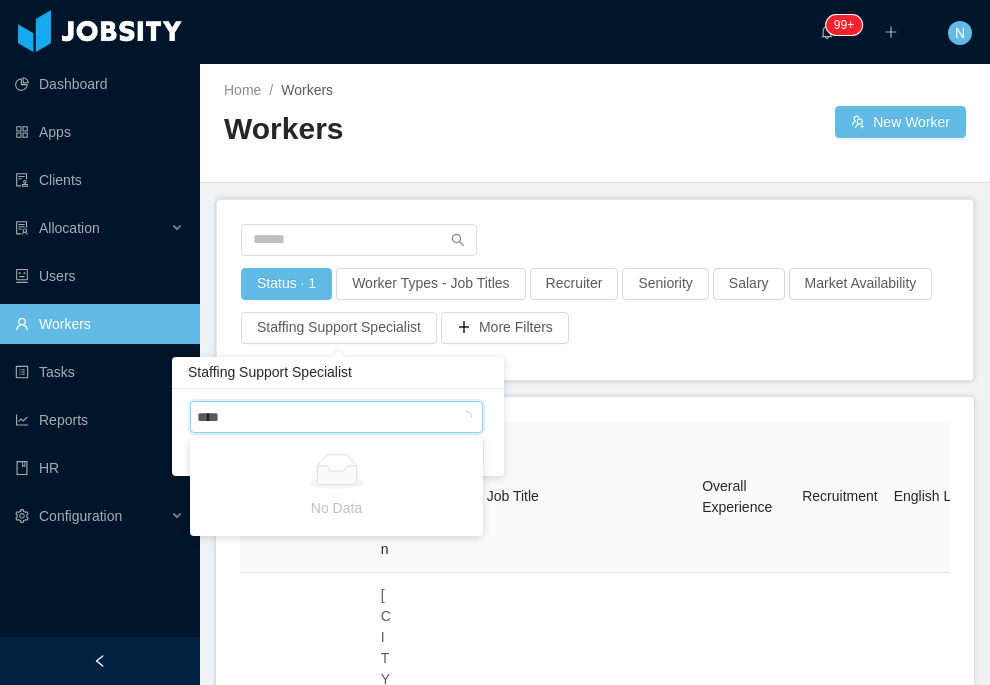 scroll, scrollTop: 4, scrollLeft: 0, axis: vertical 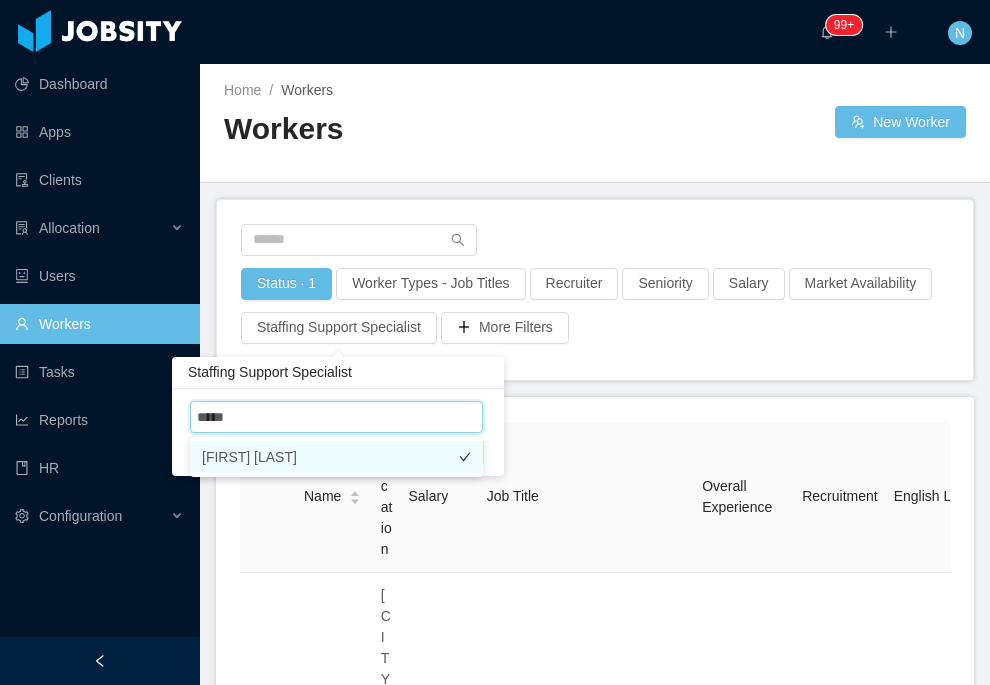 click on "Ninna Meister" at bounding box center (336, 457) 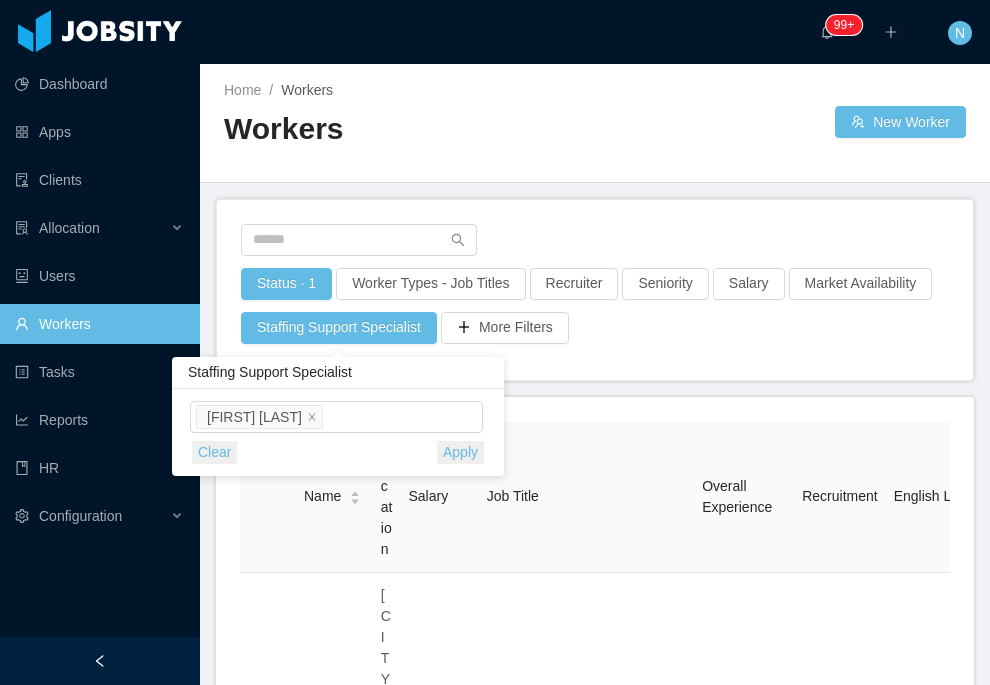 click on "Staffing Support Specialist" at bounding box center (338, 373) 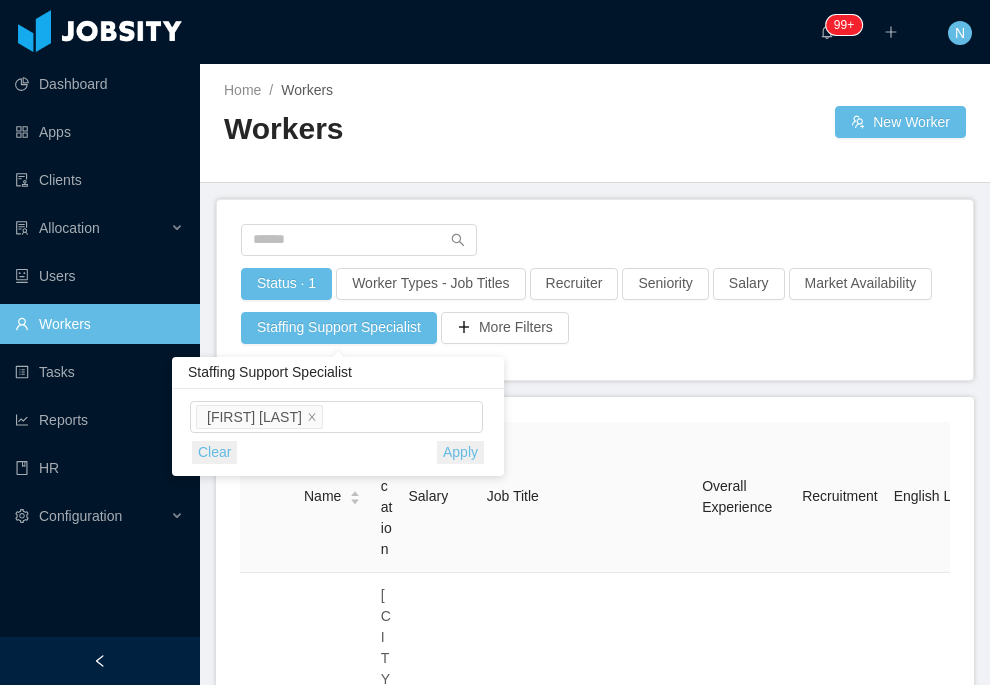 click on "Apply" at bounding box center [460, 452] 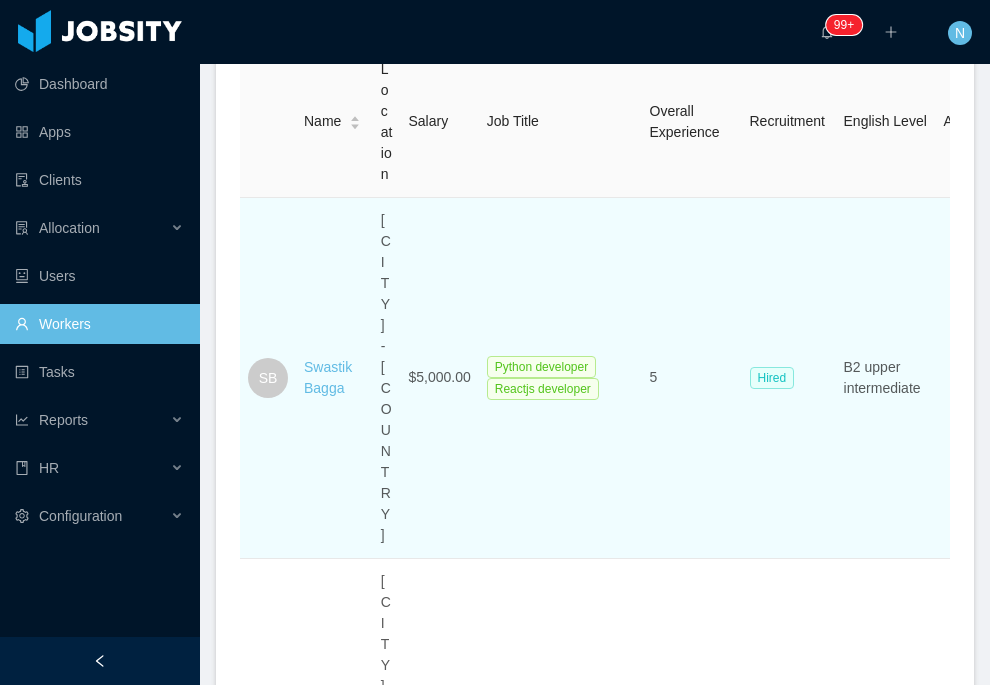 scroll, scrollTop: 625, scrollLeft: 0, axis: vertical 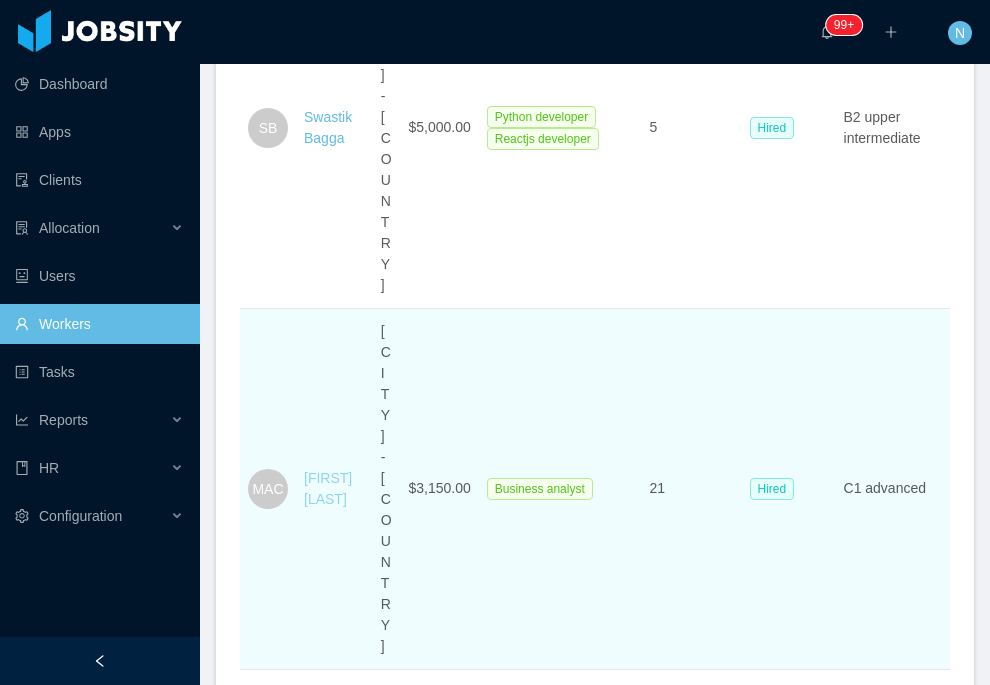 click on "Misael Abimelec Chacón Quero" at bounding box center [328, 488] 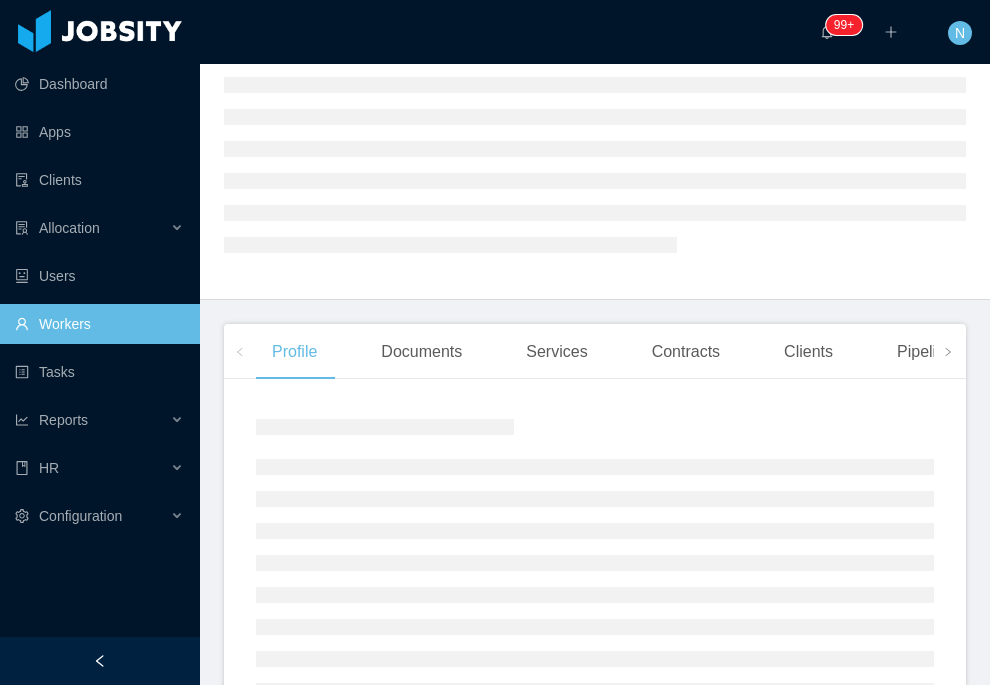 scroll, scrollTop: 0, scrollLeft: 0, axis: both 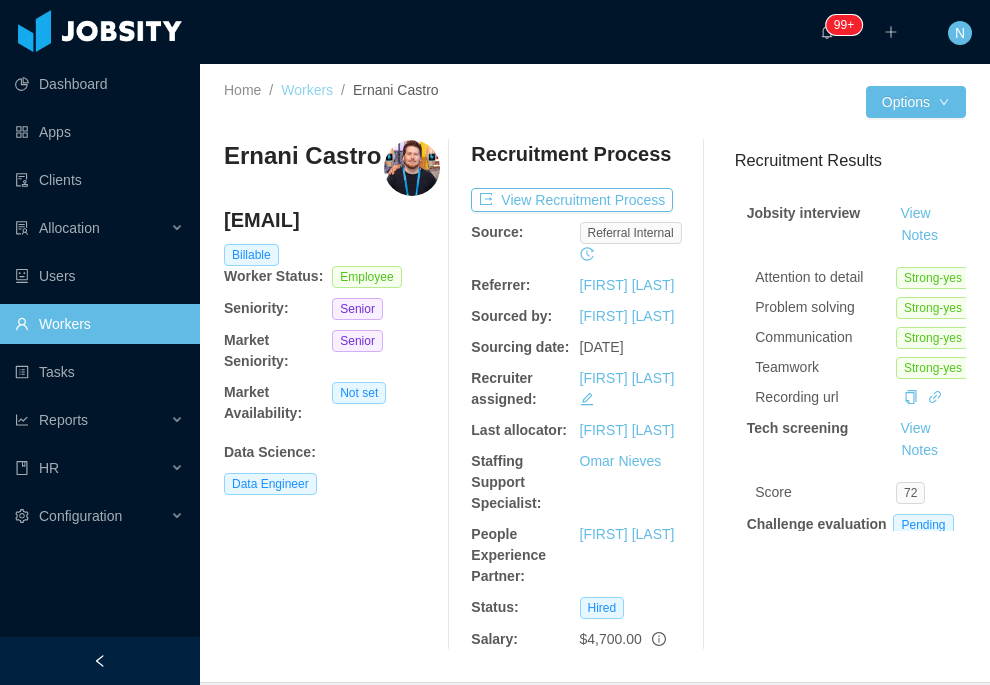click on "Workers" at bounding box center [307, 90] 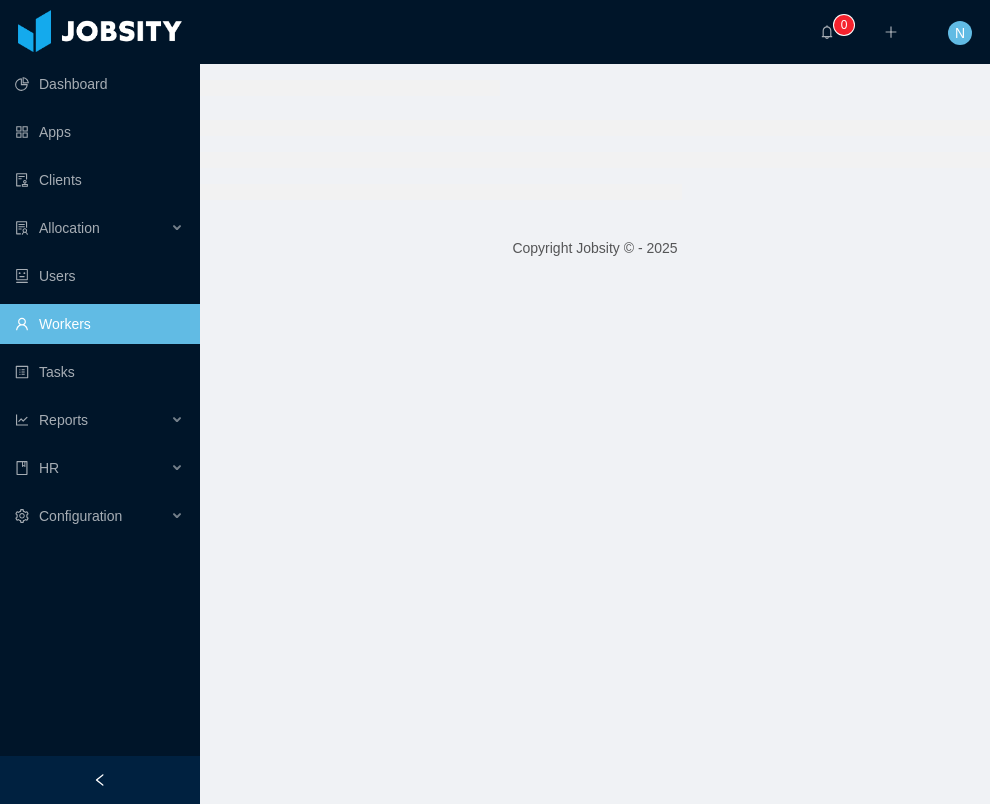 scroll, scrollTop: 0, scrollLeft: 0, axis: both 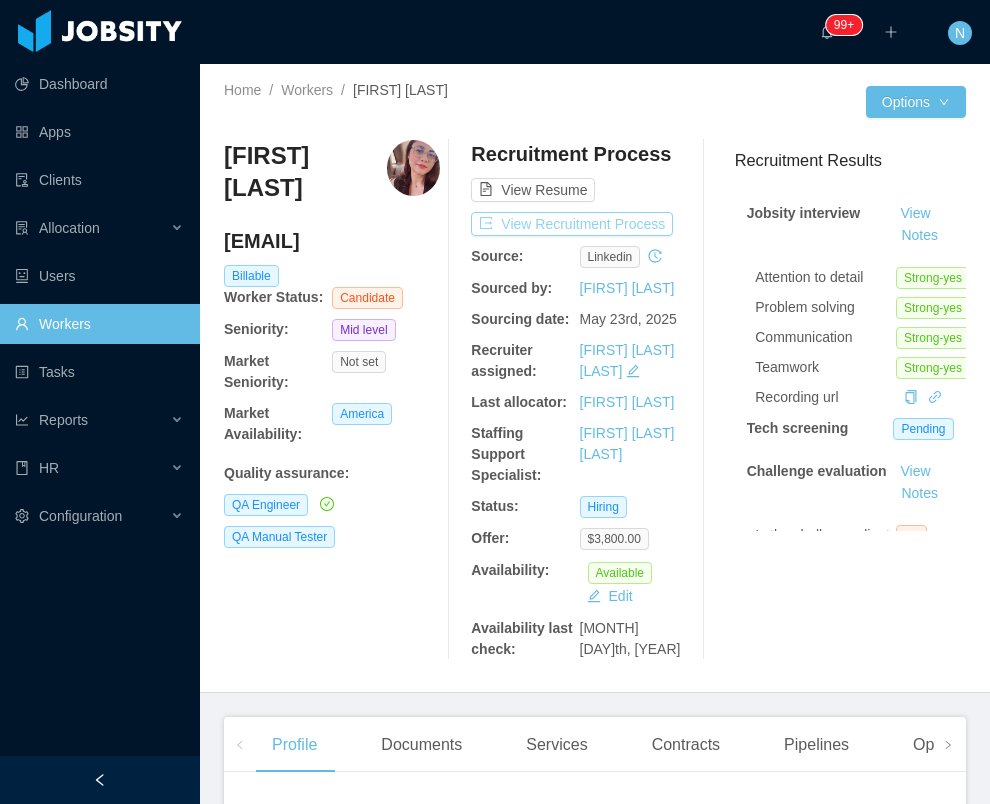 click on "View Recruitment Process" at bounding box center (572, 224) 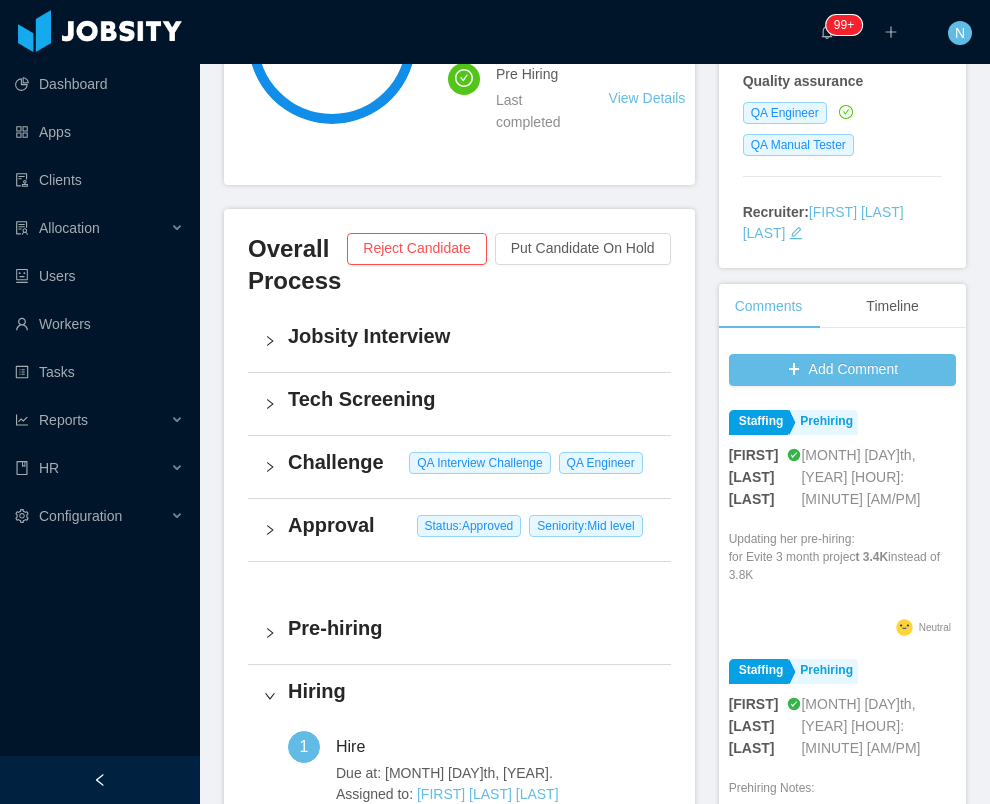 scroll, scrollTop: 375, scrollLeft: 0, axis: vertical 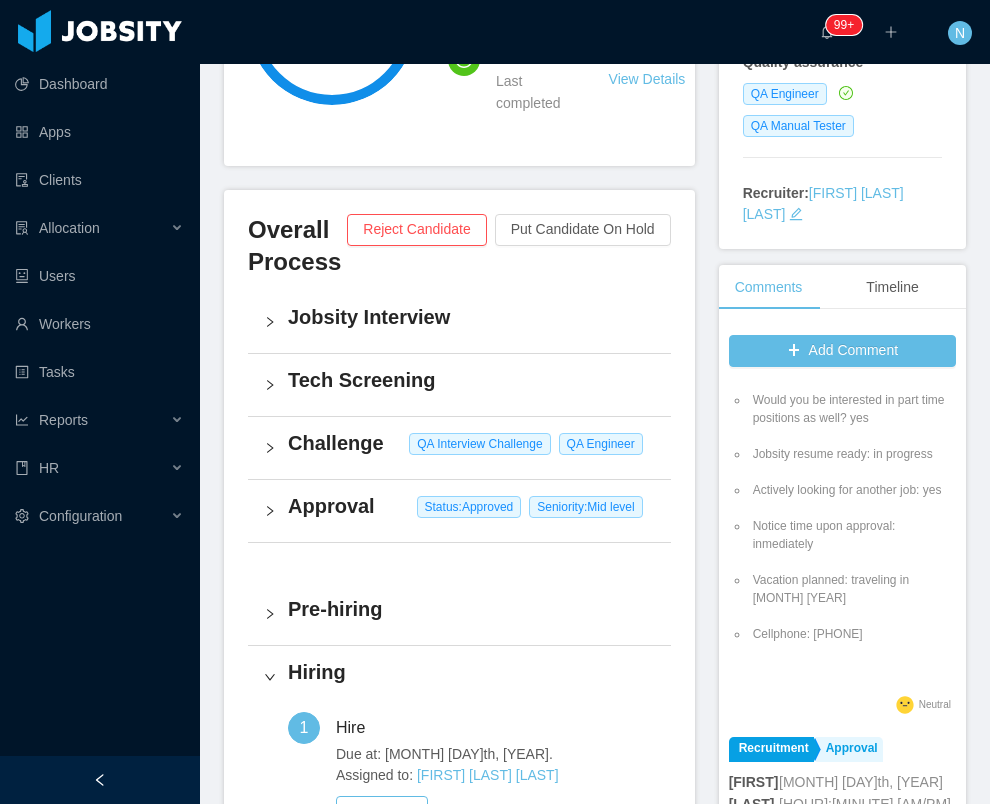 click on "Impressions/Positive and negative clues: Audio, video, background: English: good for picky clients / grammar is on point / vocabulary is vast or is limited / seemed adequate for a B1, B2, C1 level. Flags: none Is there anything we could have done to improve your experience during the selection process? She liked the challenge and the conversation with Nitai. She liked how was the conversation. Motive: she is not working now Current equipment: Windows Are you participating in other selection processes? In which stage are you? She is actively looking, she is in the middle of one. She likes Jobsity better but she can choose the one that is faster. She knows we do not have open roles now. Hypothetically, what would you do if you had two offers on the table - Jobsity’s offer and another one from another company you are interviewing for? she will choose us bc of freedom to work anywhere, English environment, she liked the process with Nitai and I. Would you be interested in part time positions as well? yes" at bounding box center (842, 157) 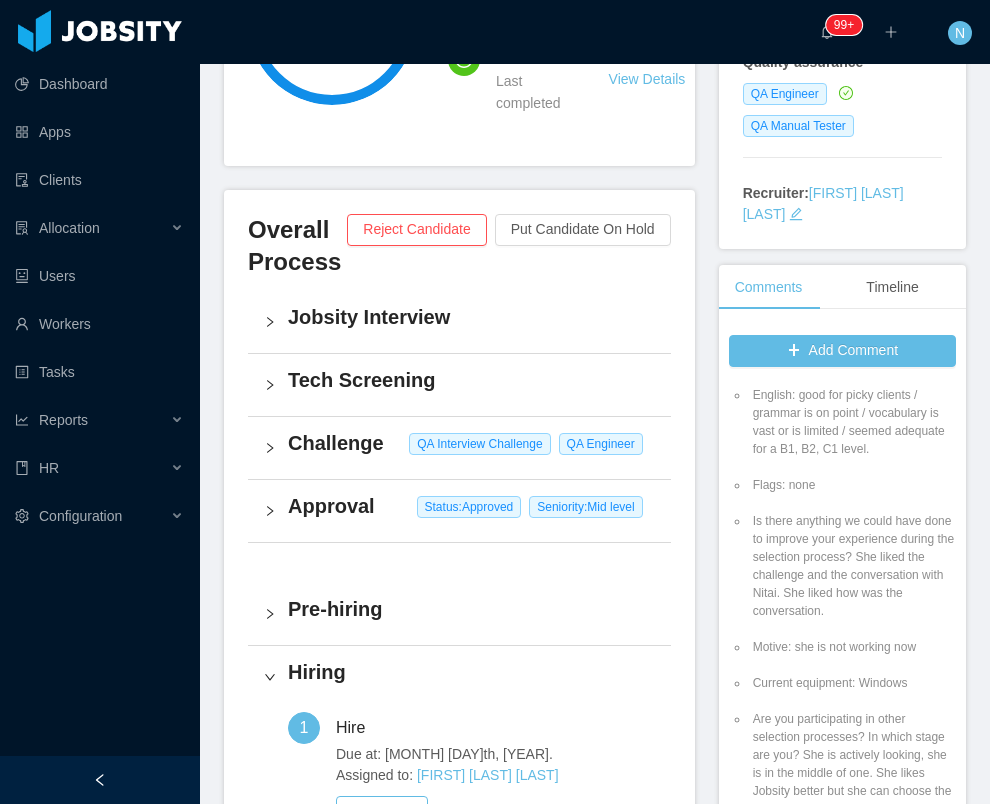 scroll, scrollTop: 0, scrollLeft: 0, axis: both 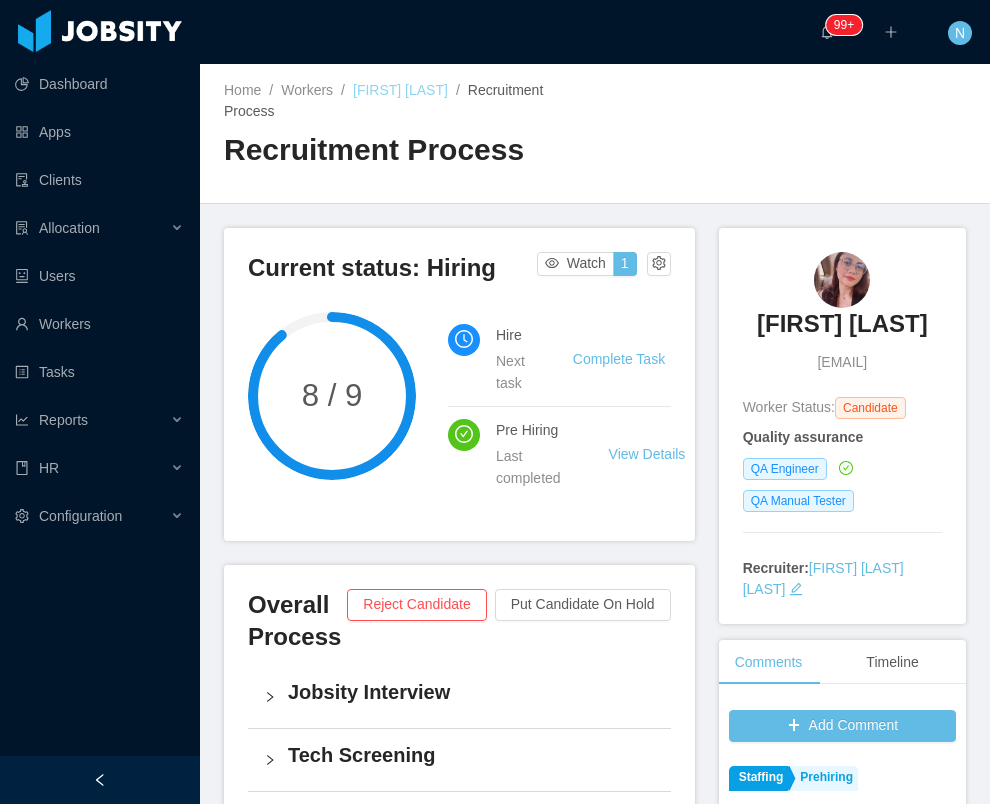 click on "Graciane Nobre" at bounding box center [400, 90] 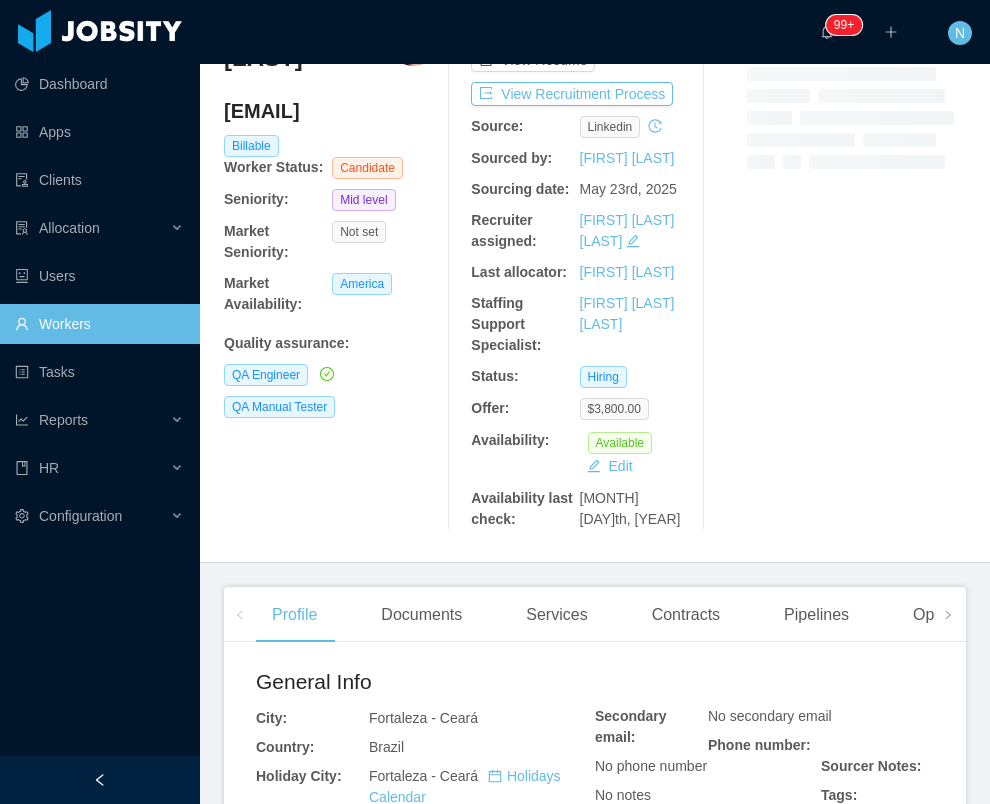 scroll, scrollTop: 0, scrollLeft: 0, axis: both 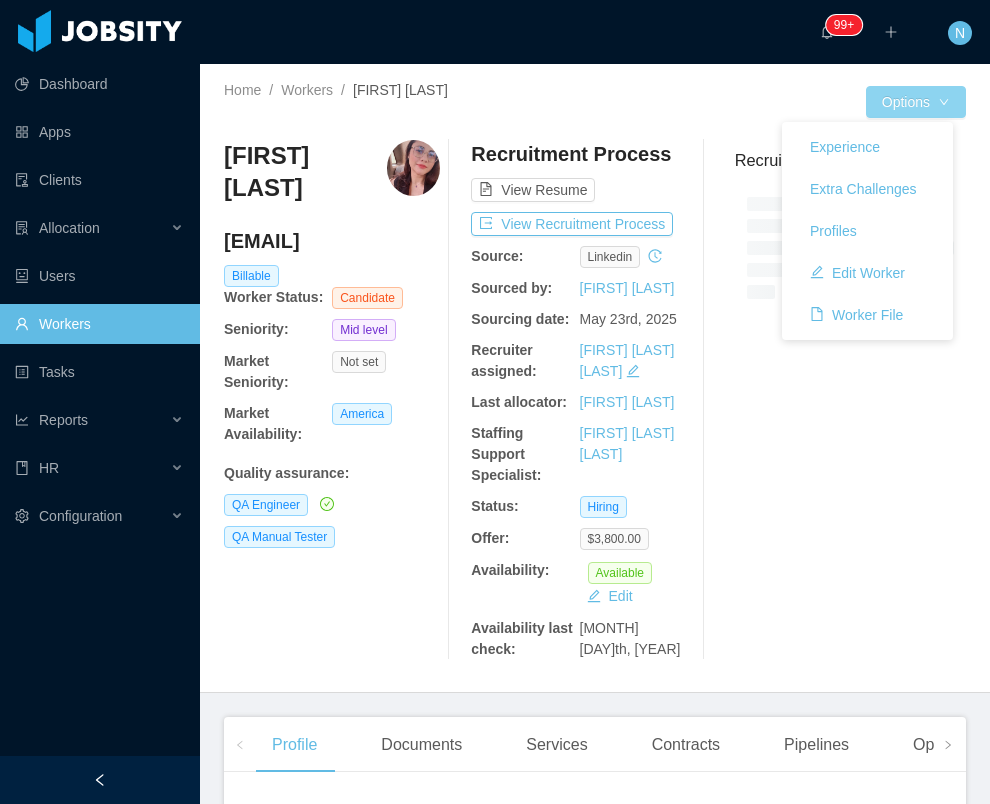 click on "Options" at bounding box center [916, 102] 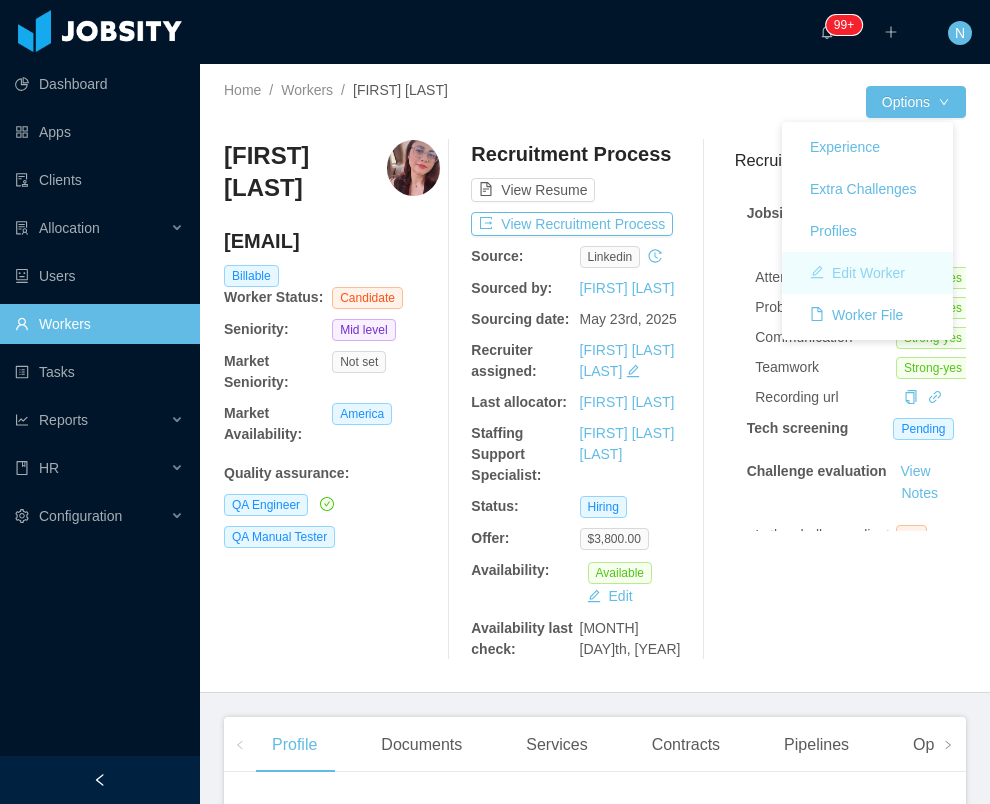 click on "Edit Worker" at bounding box center [857, 273] 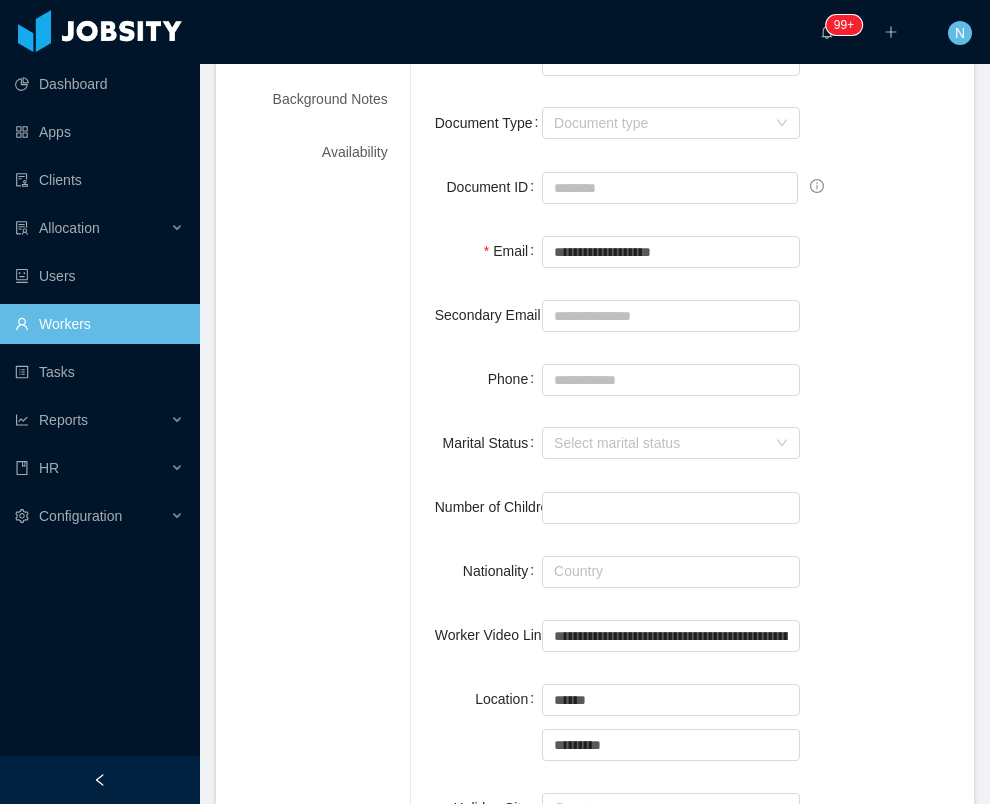 scroll, scrollTop: 250, scrollLeft: 0, axis: vertical 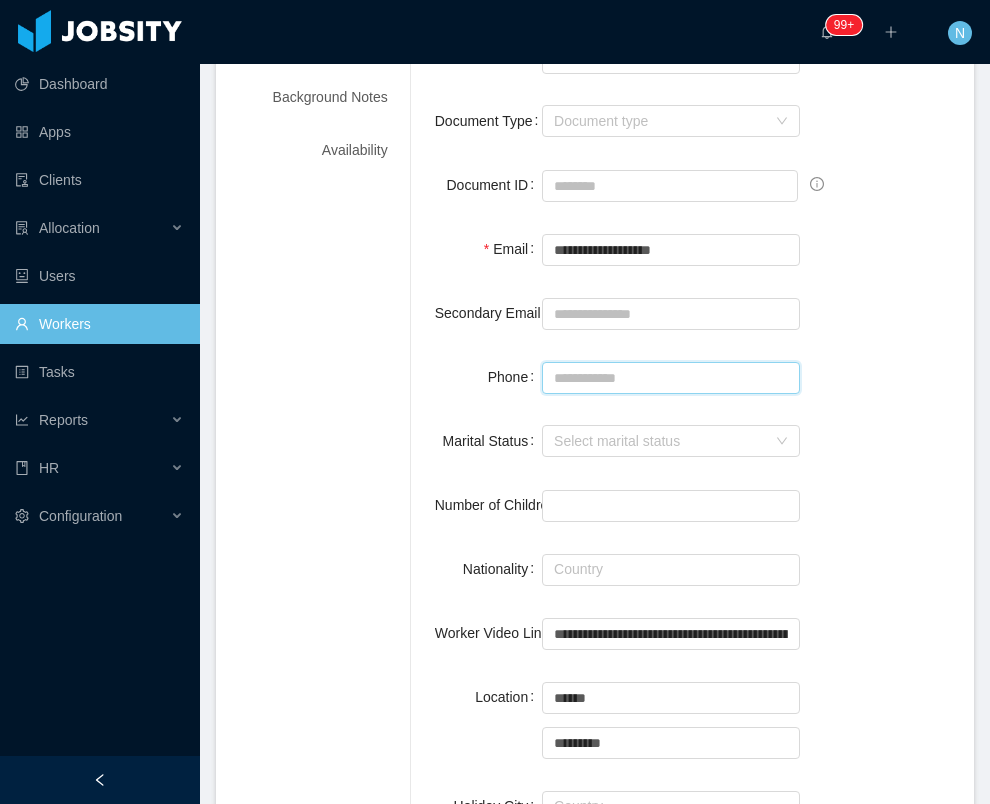 click on "Phone" at bounding box center (671, 378) 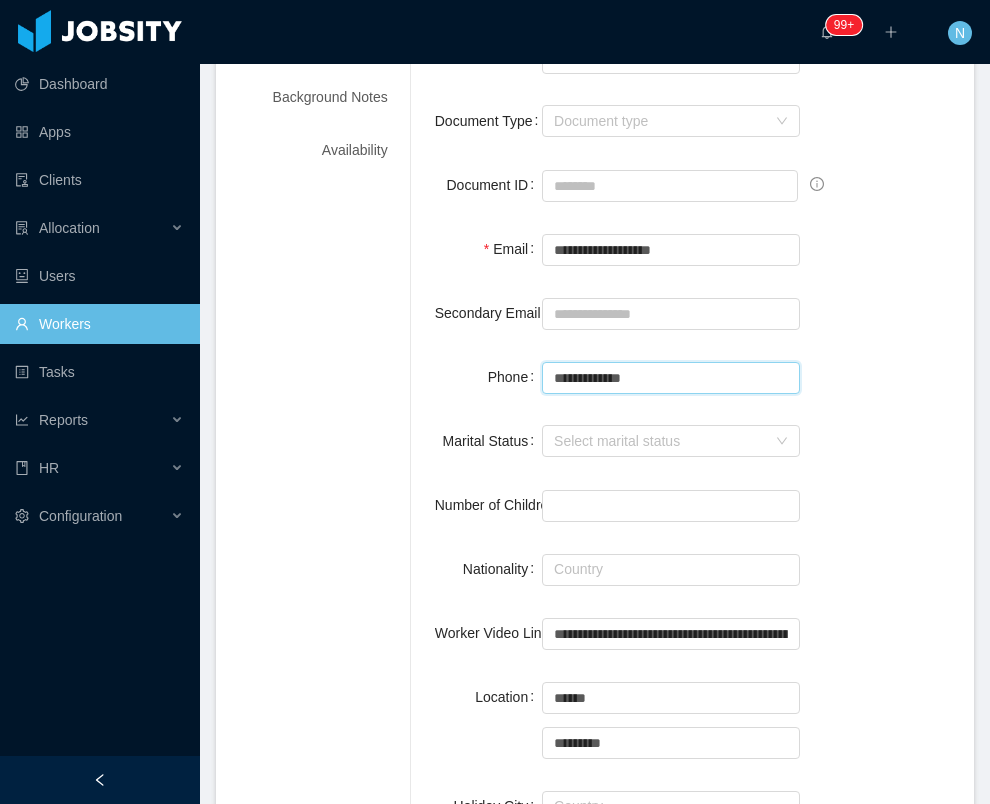 click on "**********" at bounding box center [671, 378] 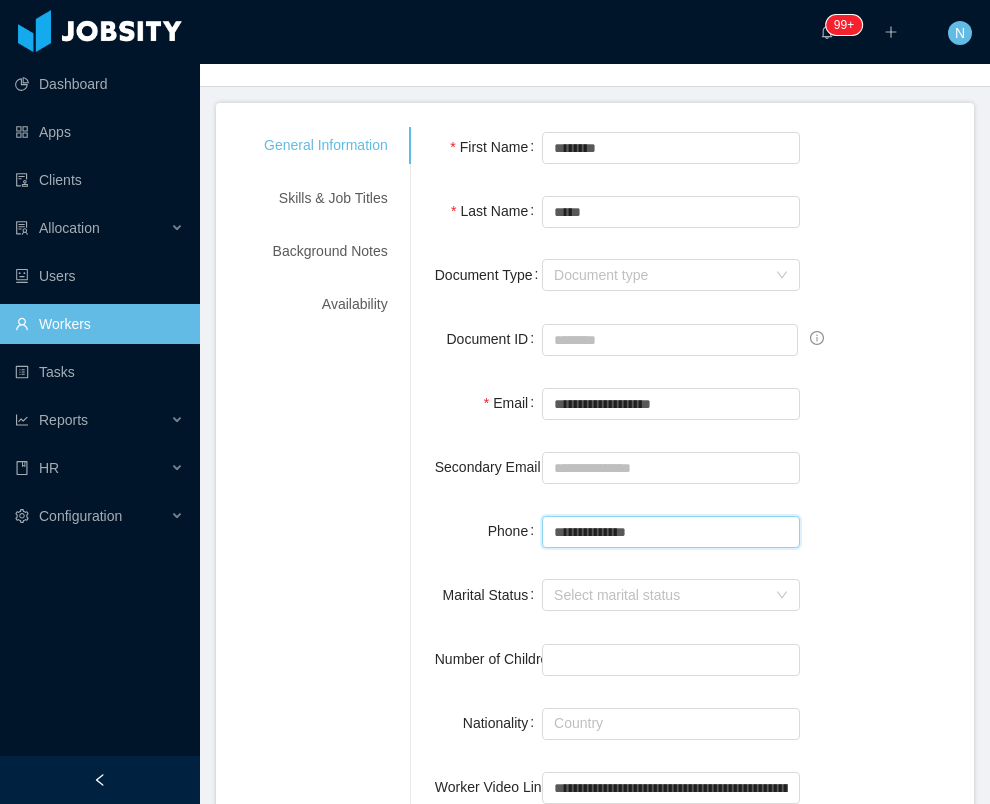 scroll, scrollTop: 0, scrollLeft: 0, axis: both 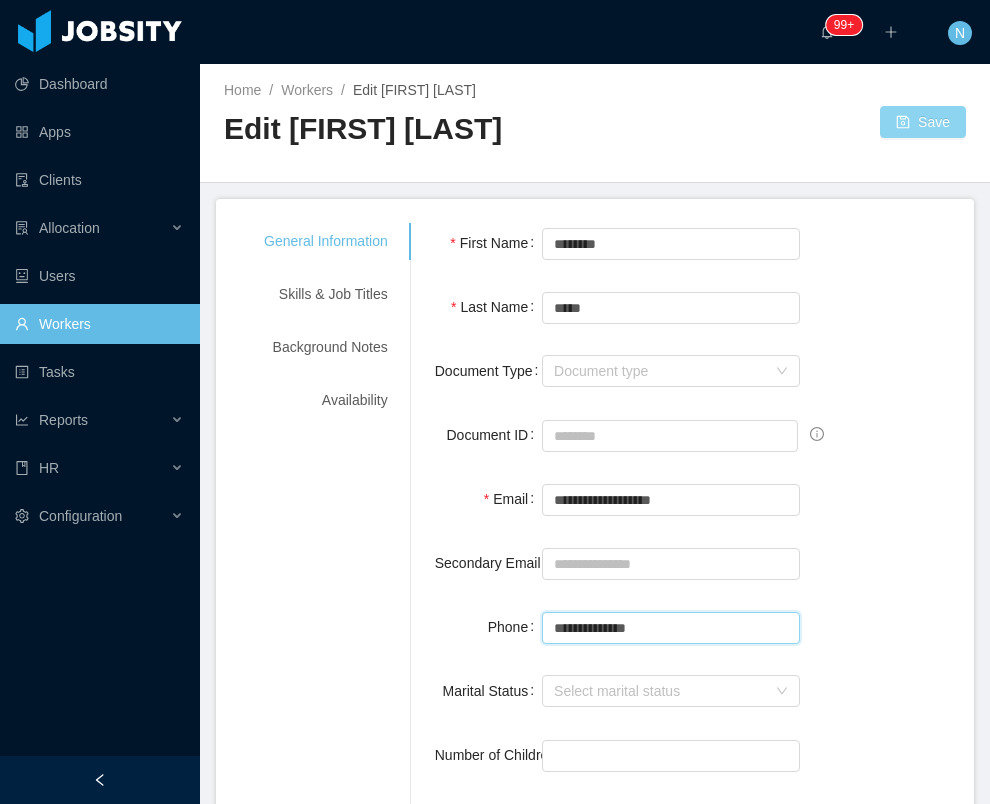 type on "**********" 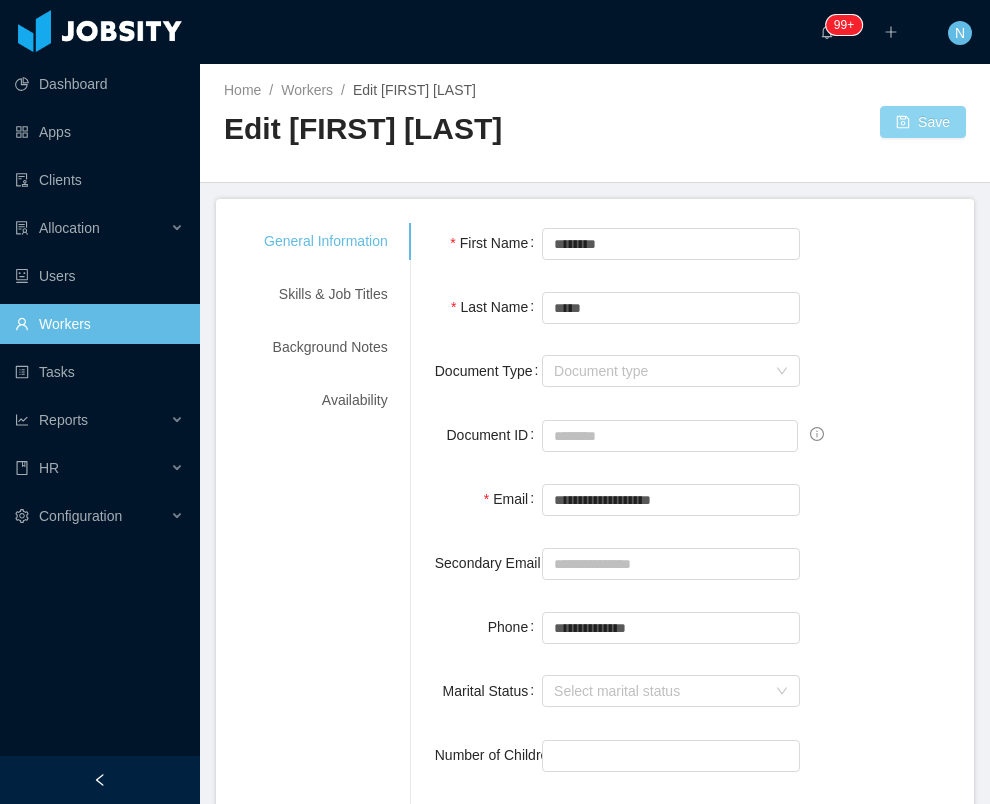 click on "Save" at bounding box center [923, 122] 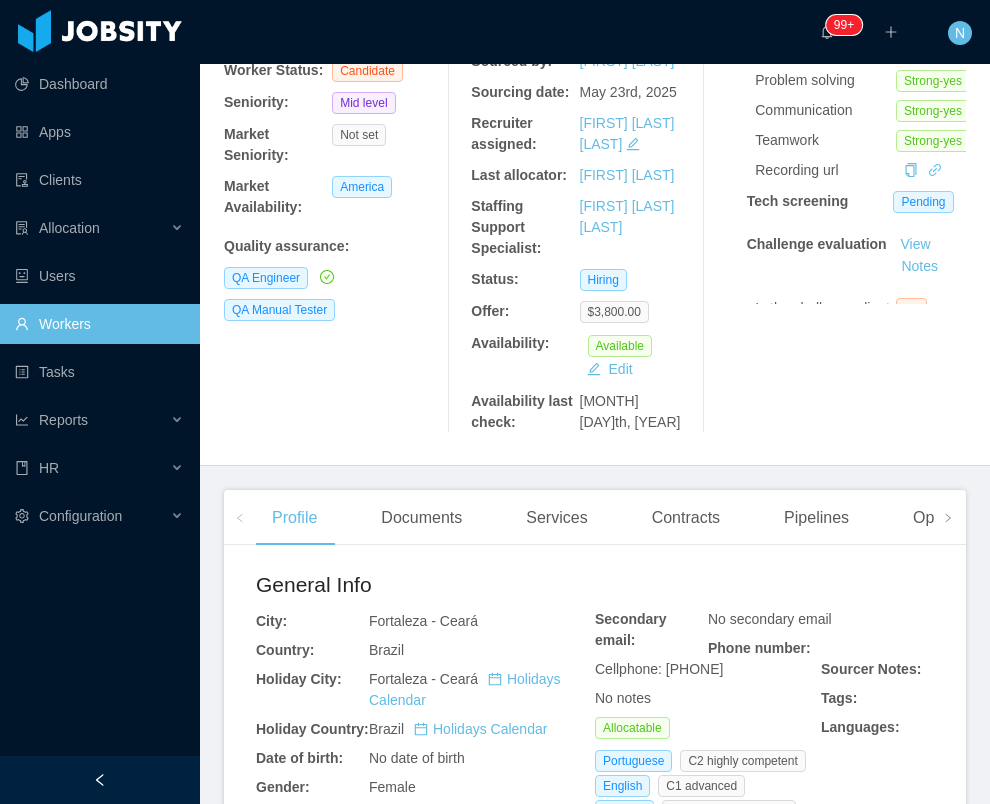 scroll, scrollTop: 0, scrollLeft: 0, axis: both 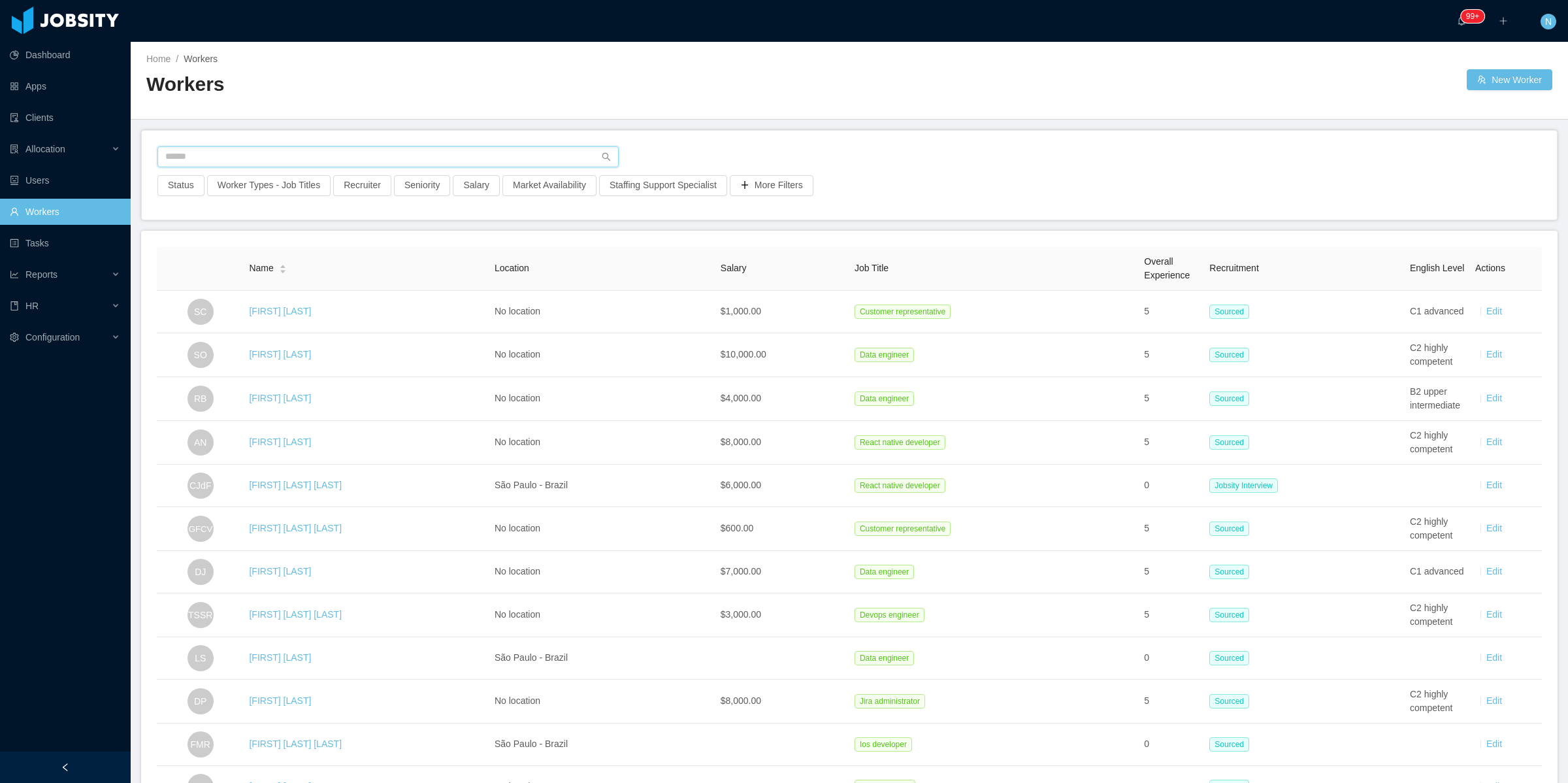 click at bounding box center (388, 157) 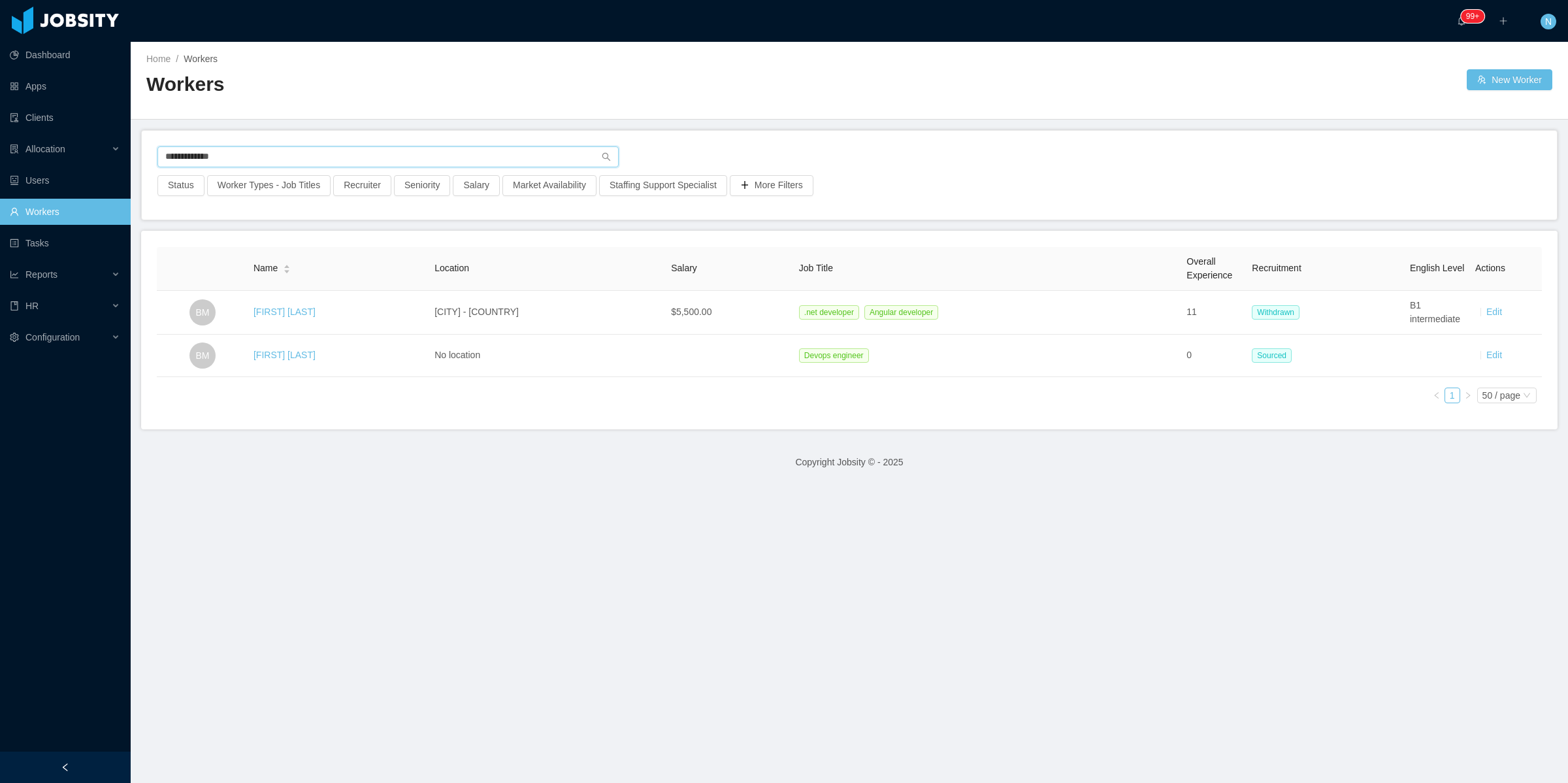 type on "**********" 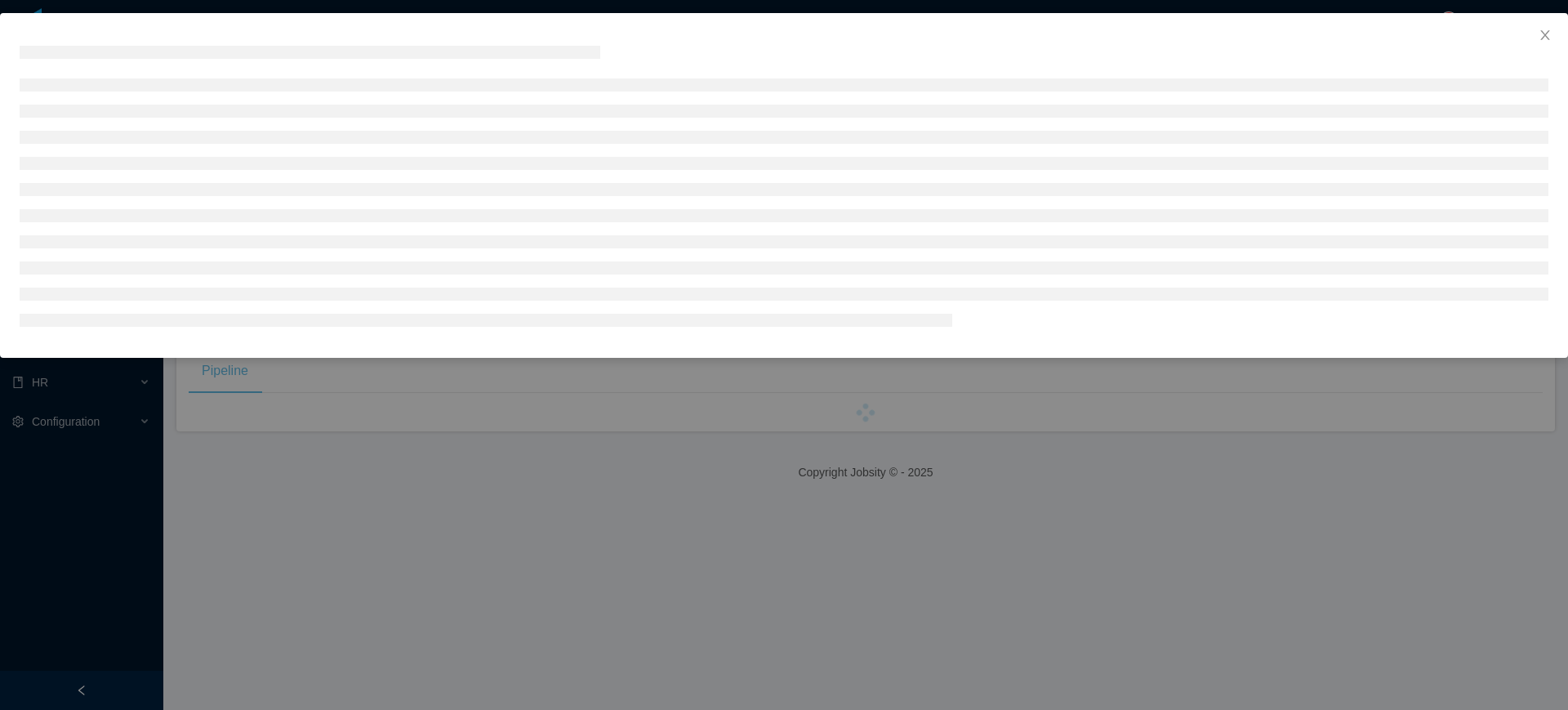 scroll, scrollTop: 0, scrollLeft: 0, axis: both 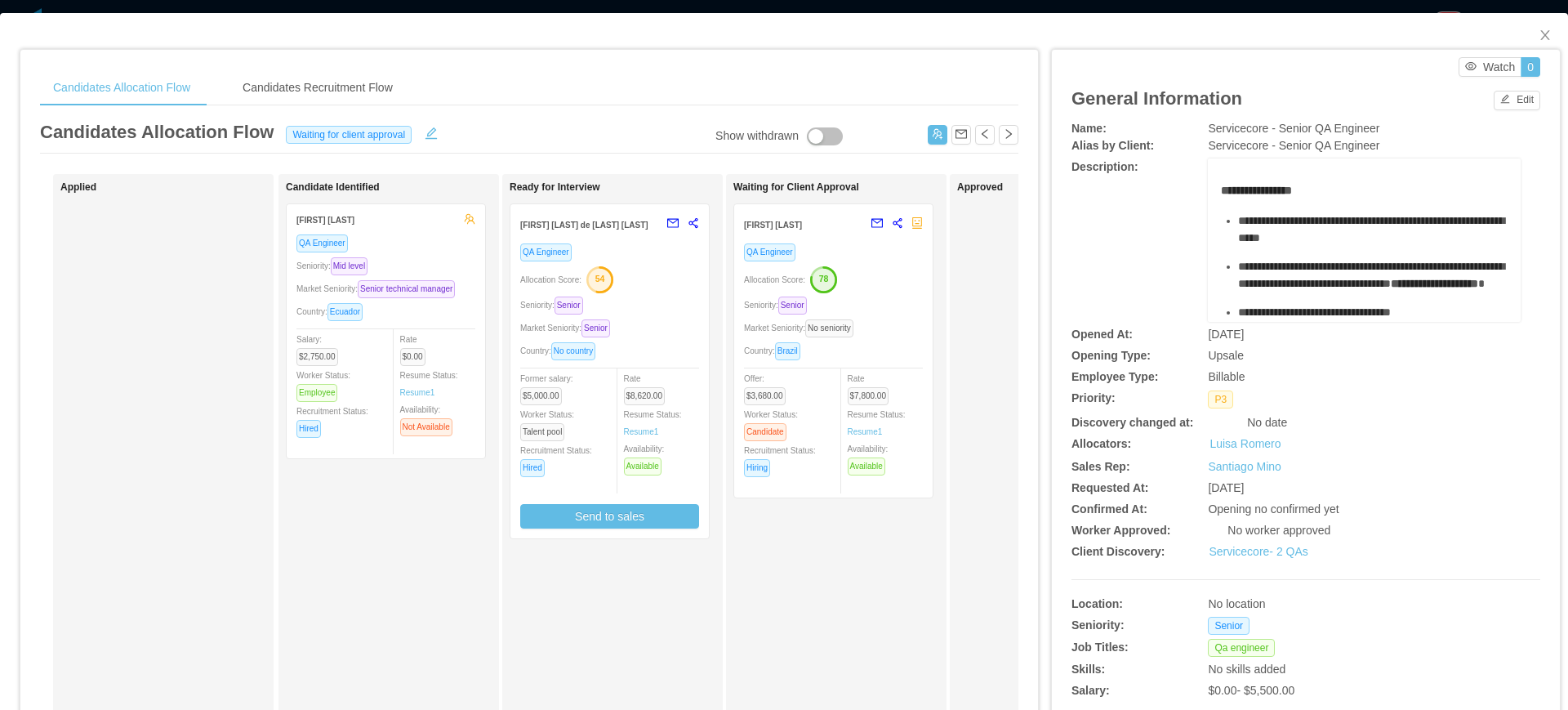 click on "Country:   [COUNTRY]" at bounding box center [833, 351] 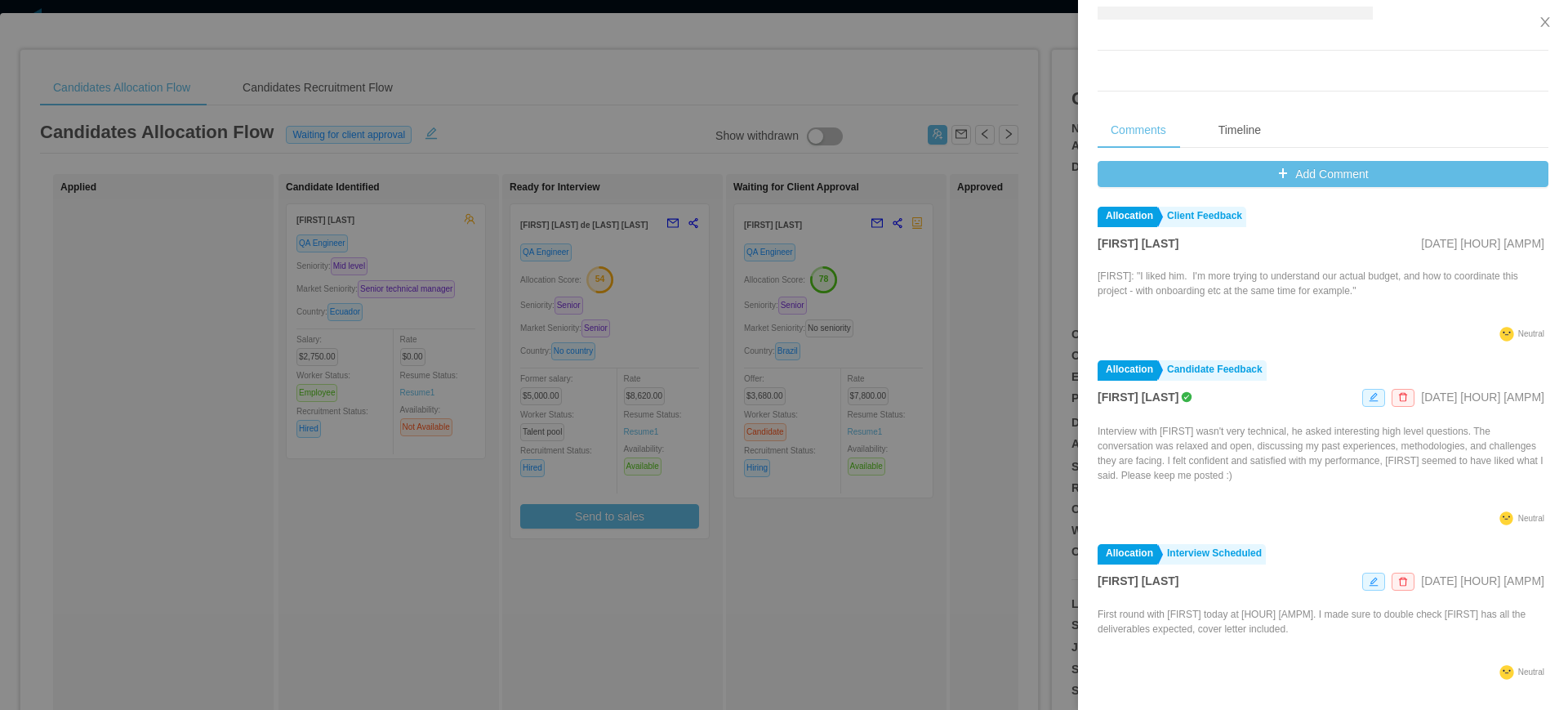 scroll, scrollTop: 569, scrollLeft: 0, axis: vertical 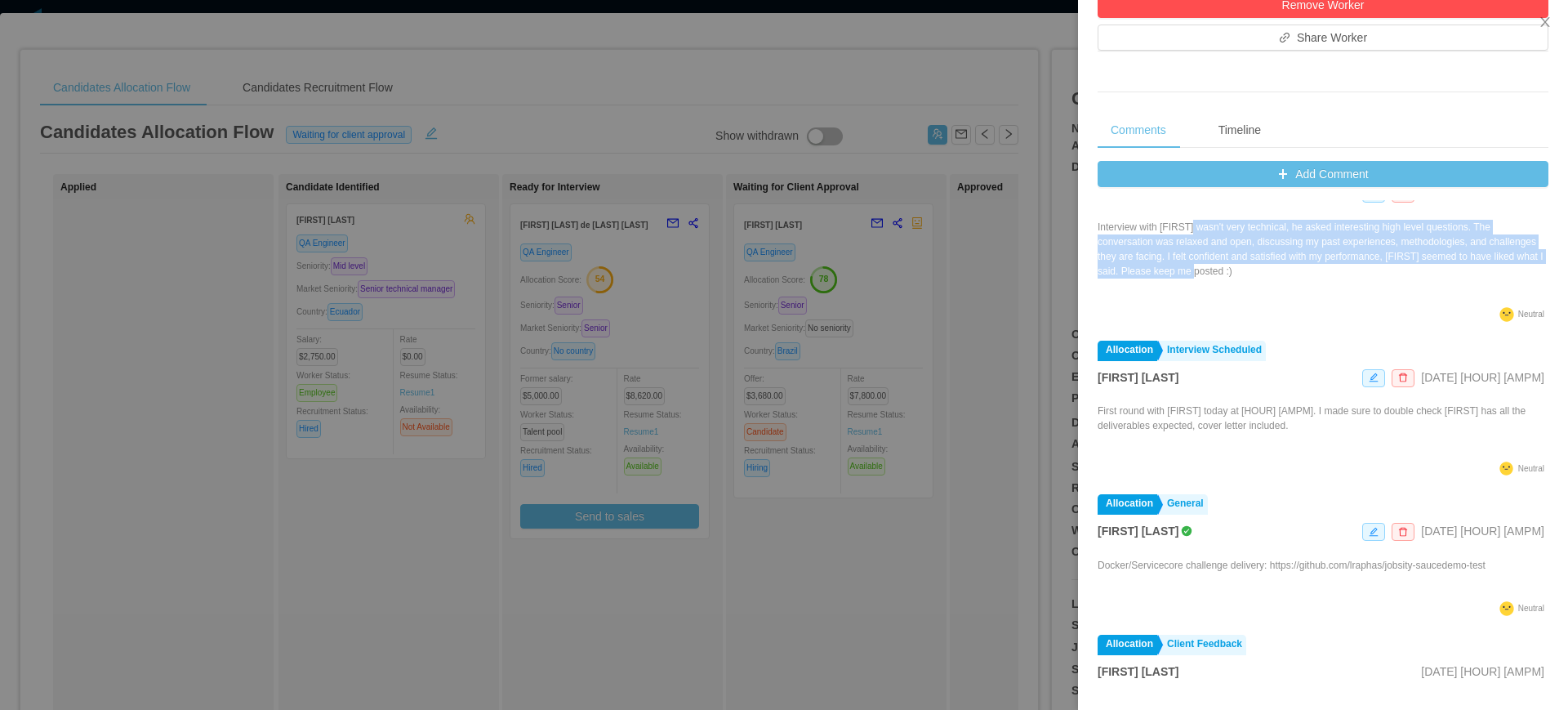 drag, startPoint x: 1272, startPoint y: 251, endPoint x: 1285, endPoint y: 268, distance: 21.400935 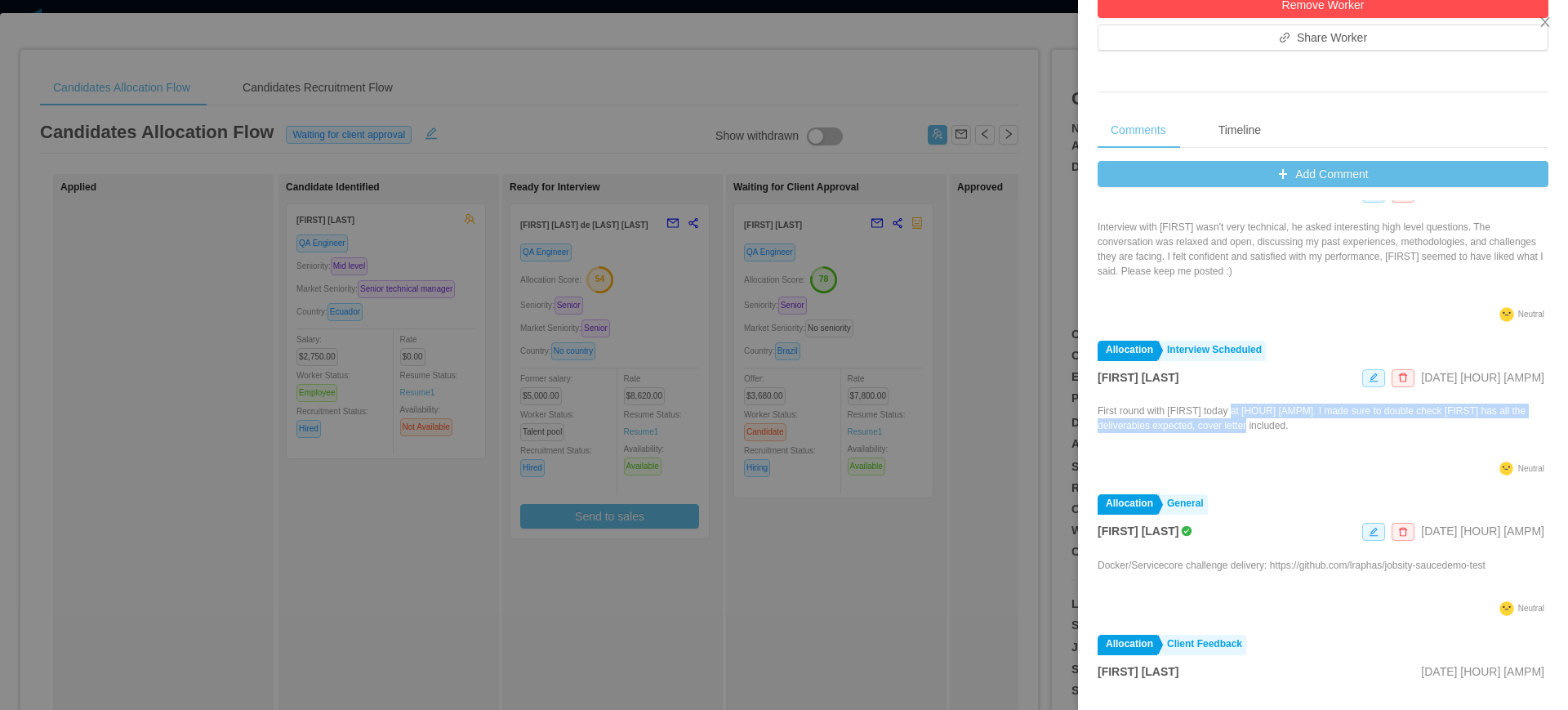 drag, startPoint x: 1274, startPoint y: 412, endPoint x: 1327, endPoint y: 428, distance: 55.362442 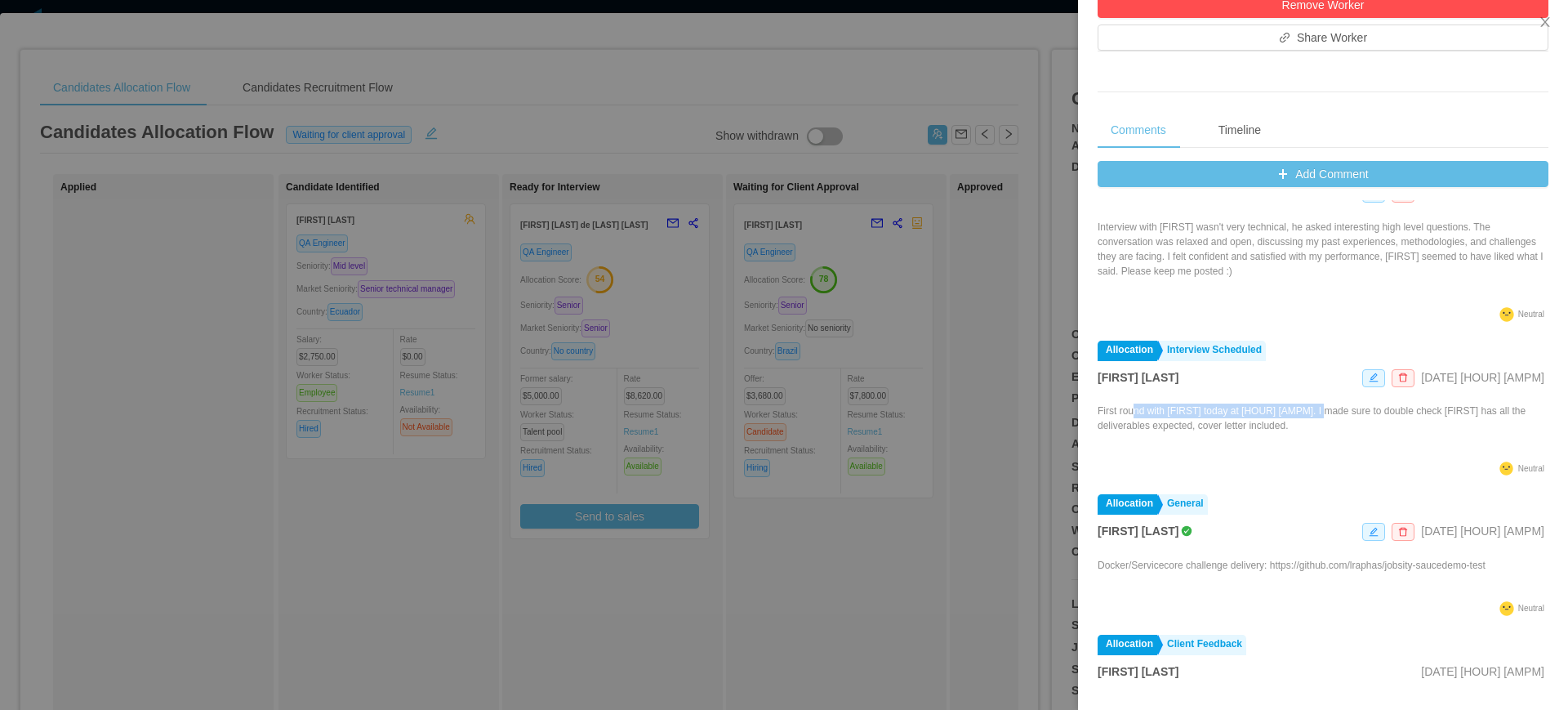 drag, startPoint x: 1142, startPoint y: 404, endPoint x: 1321, endPoint y: 406, distance: 179.01117 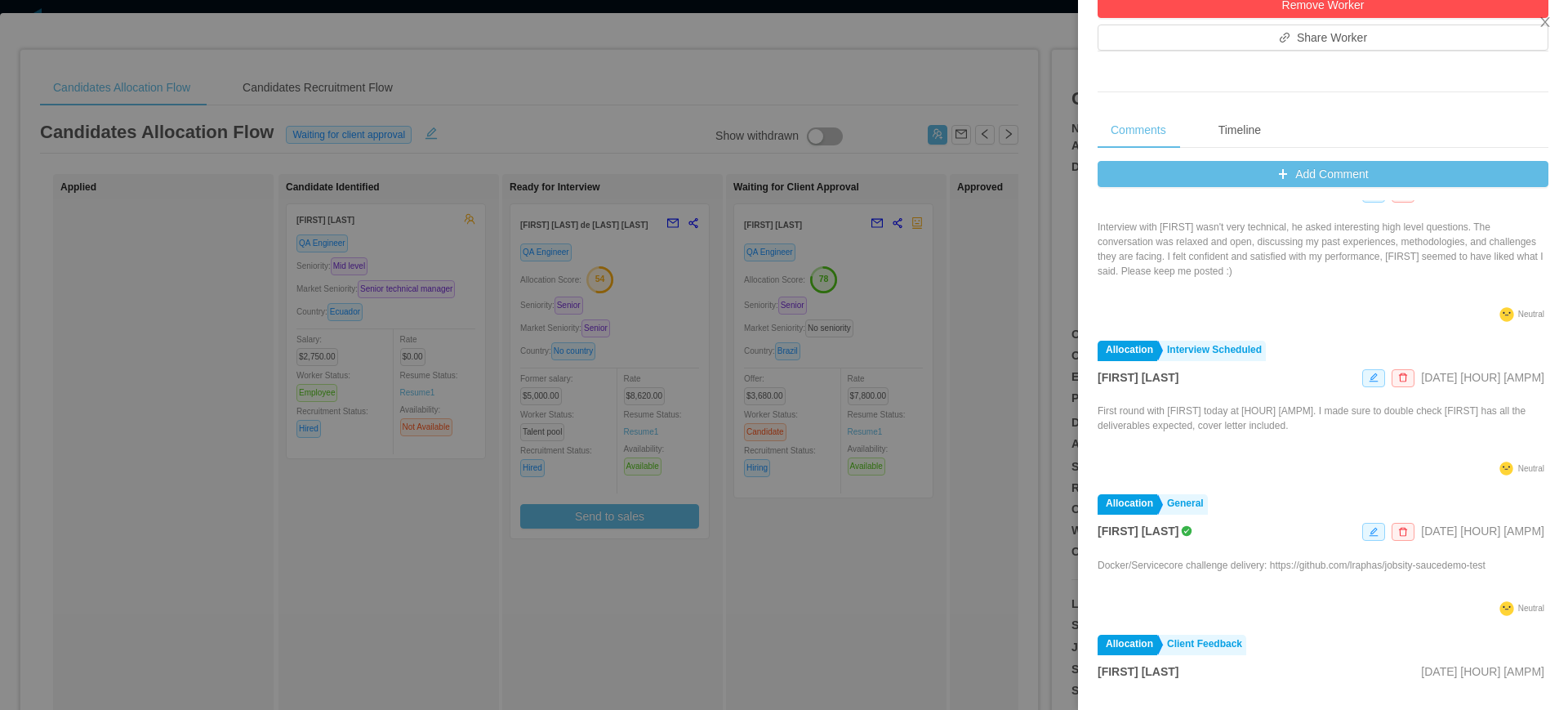 scroll, scrollTop: 0, scrollLeft: 0, axis: both 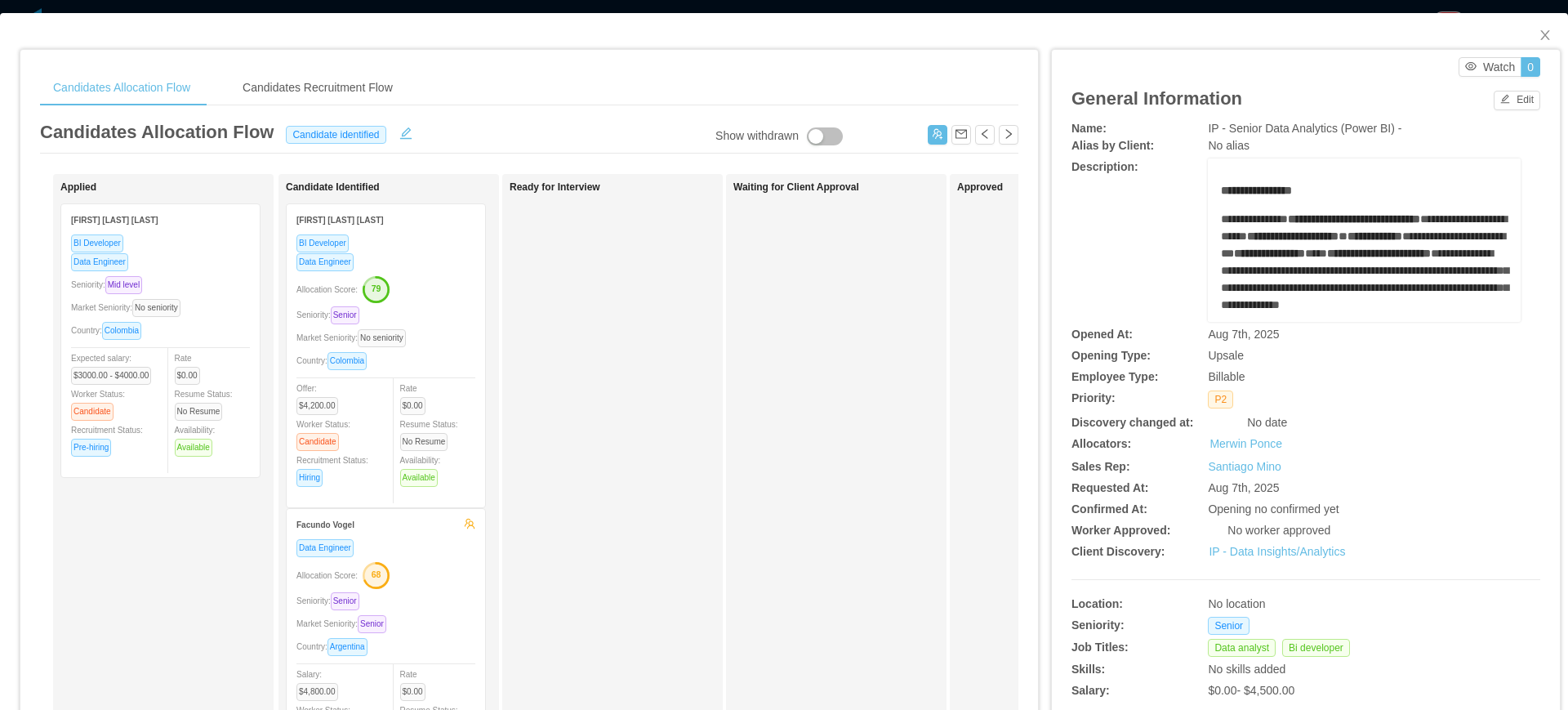click on "IP - Senior Data Analytics (Power BI) -" at bounding box center (1304, 128) 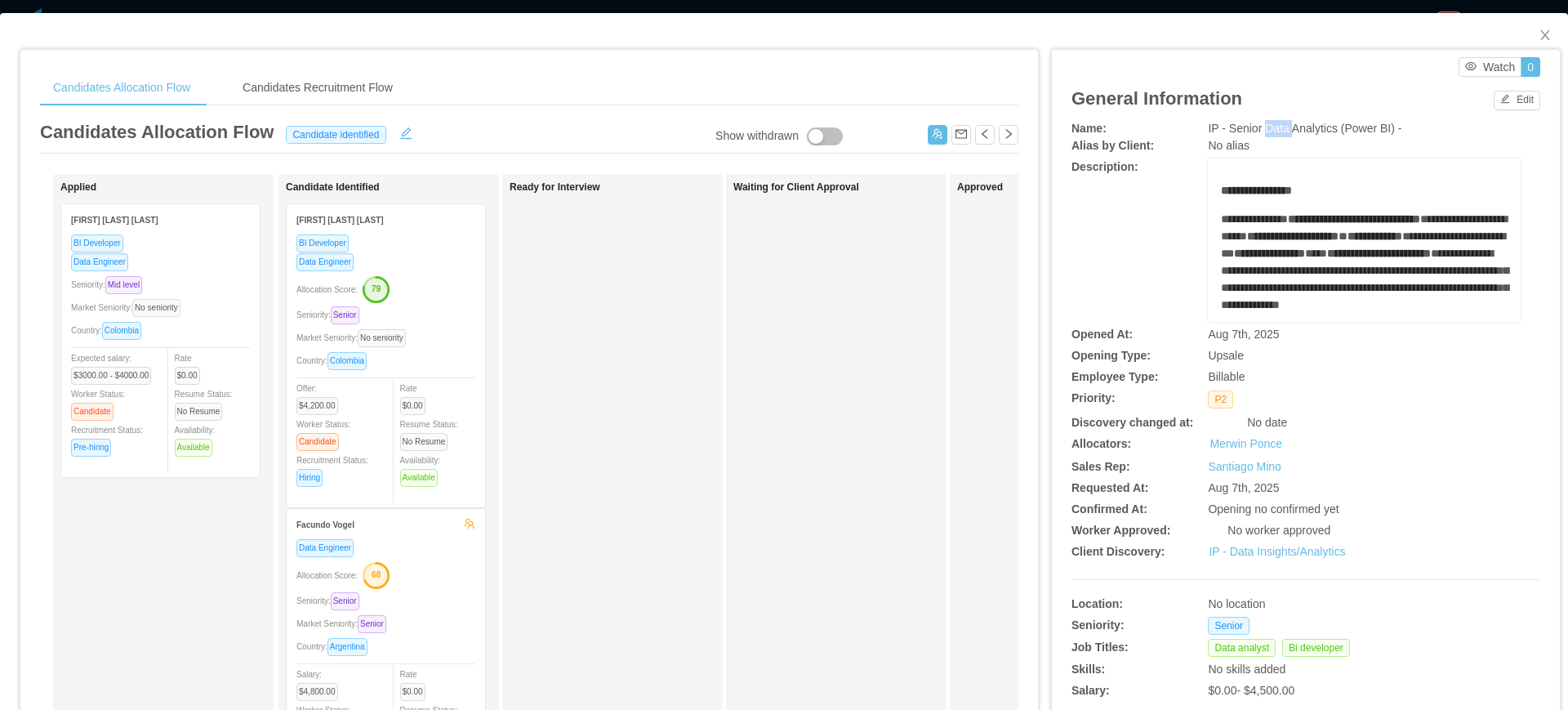 click on "IP - Senior Data Analytics (Power BI) -" at bounding box center (1304, 128) 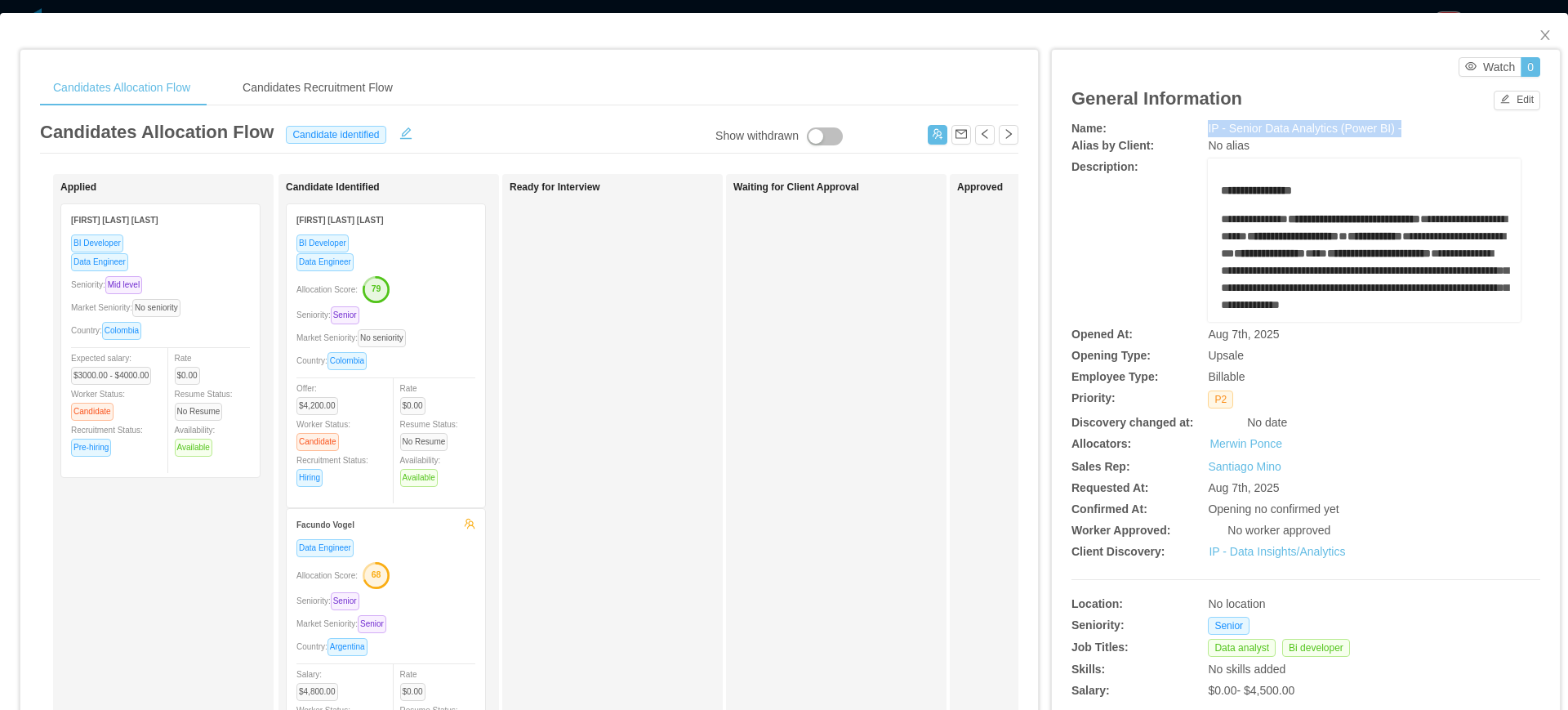 click on "IP - Senior Data Analytics (Power BI) -" at bounding box center (1304, 128) 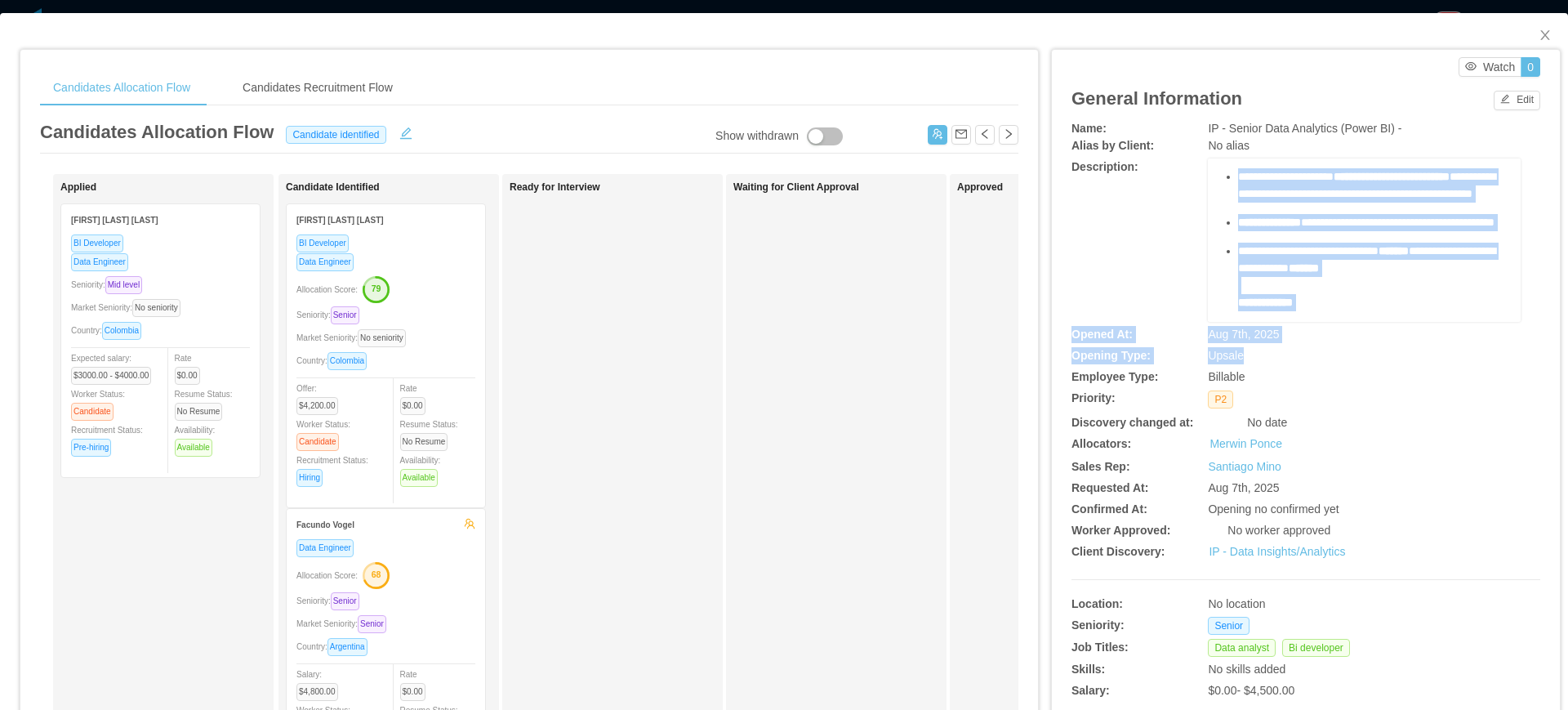 scroll, scrollTop: 793, scrollLeft: 0, axis: vertical 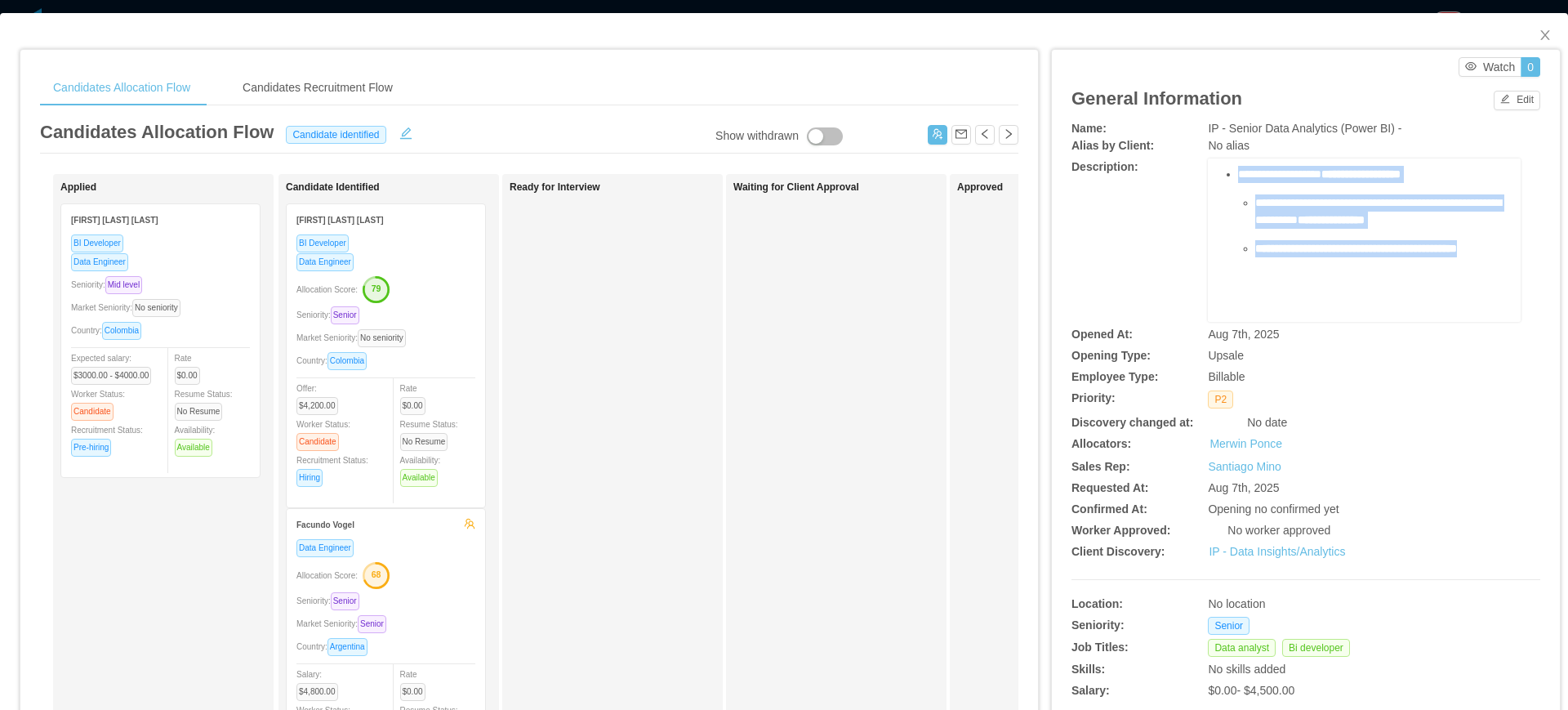 drag, startPoint x: 1210, startPoint y: 189, endPoint x: 1303, endPoint y: 253, distance: 112.89376 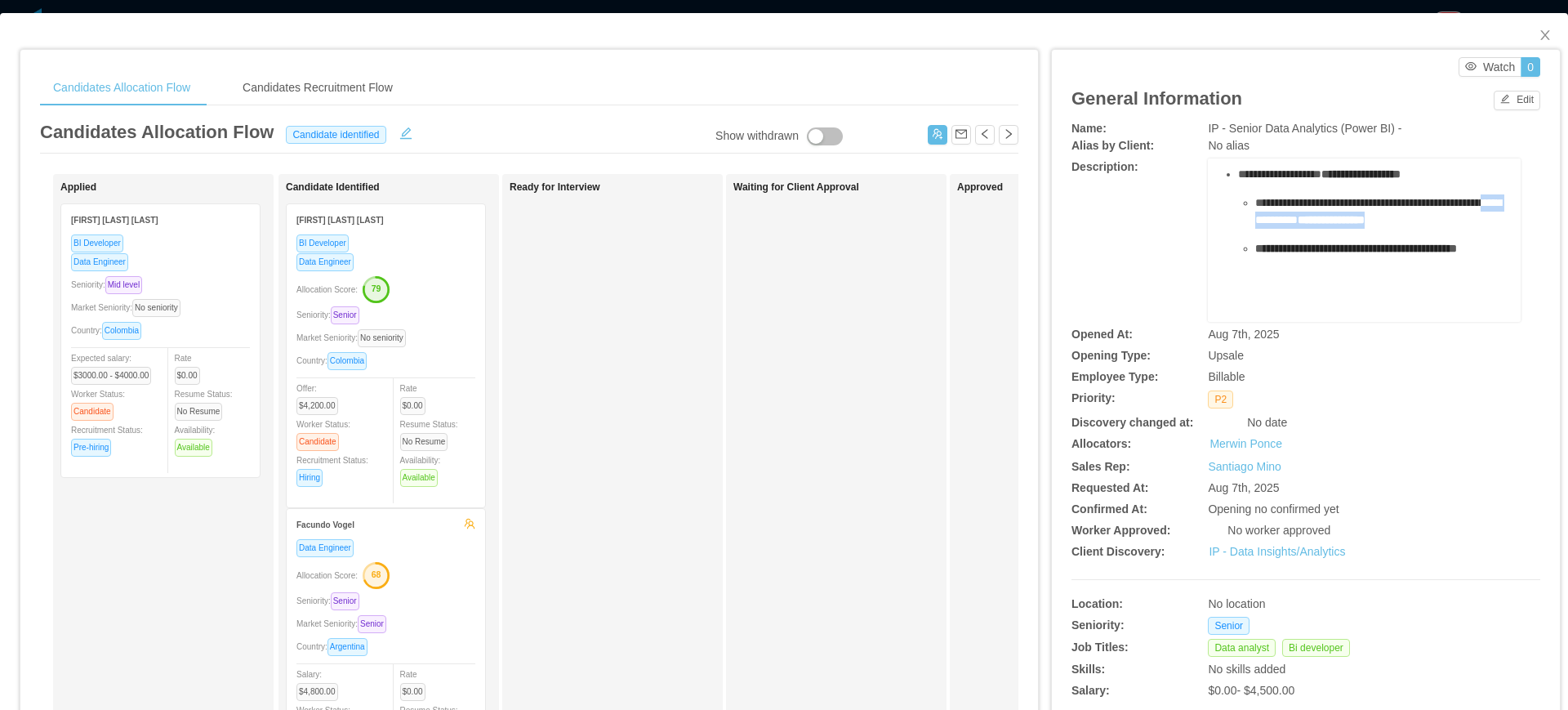 drag, startPoint x: 1473, startPoint y: 203, endPoint x: 1316, endPoint y: 203, distance: 157 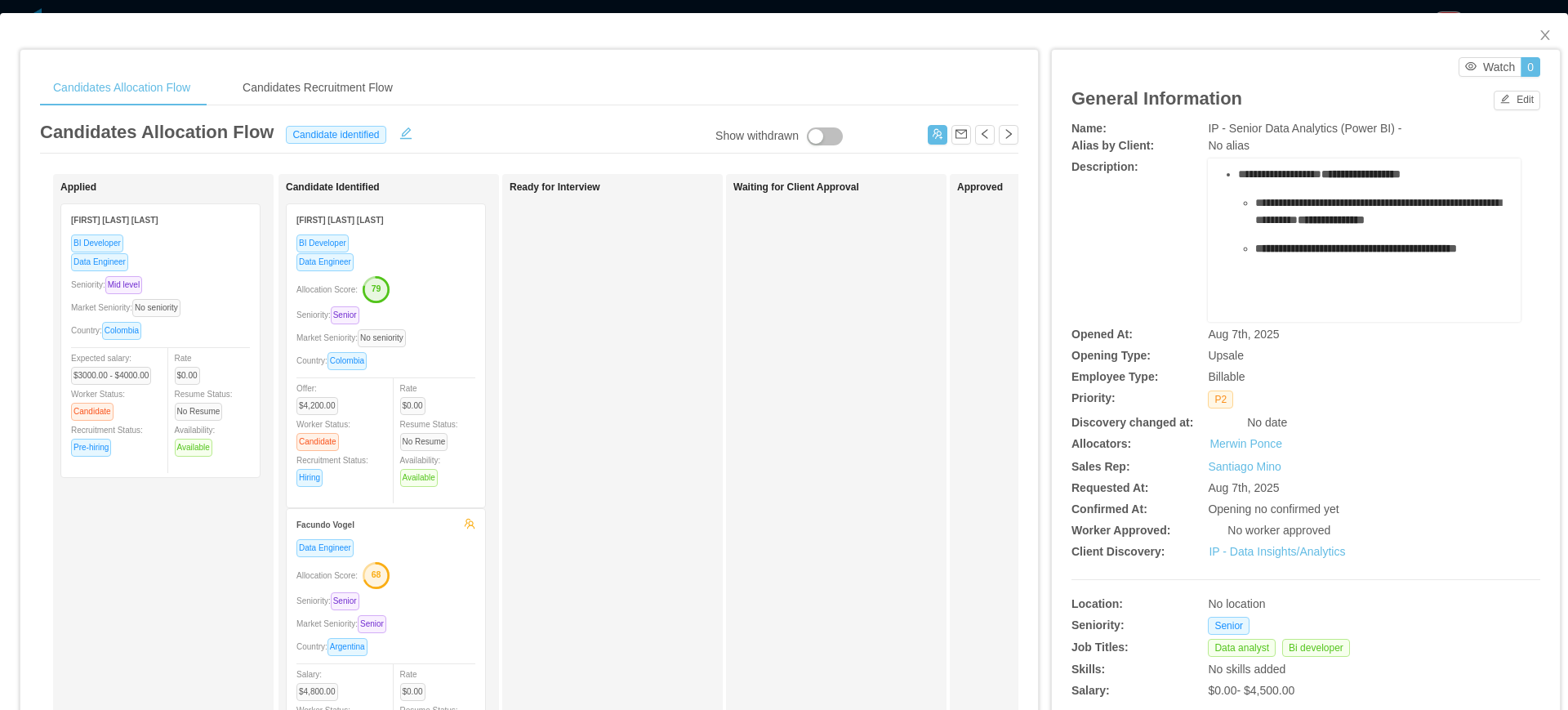 scroll, scrollTop: 589, scrollLeft: 0, axis: vertical 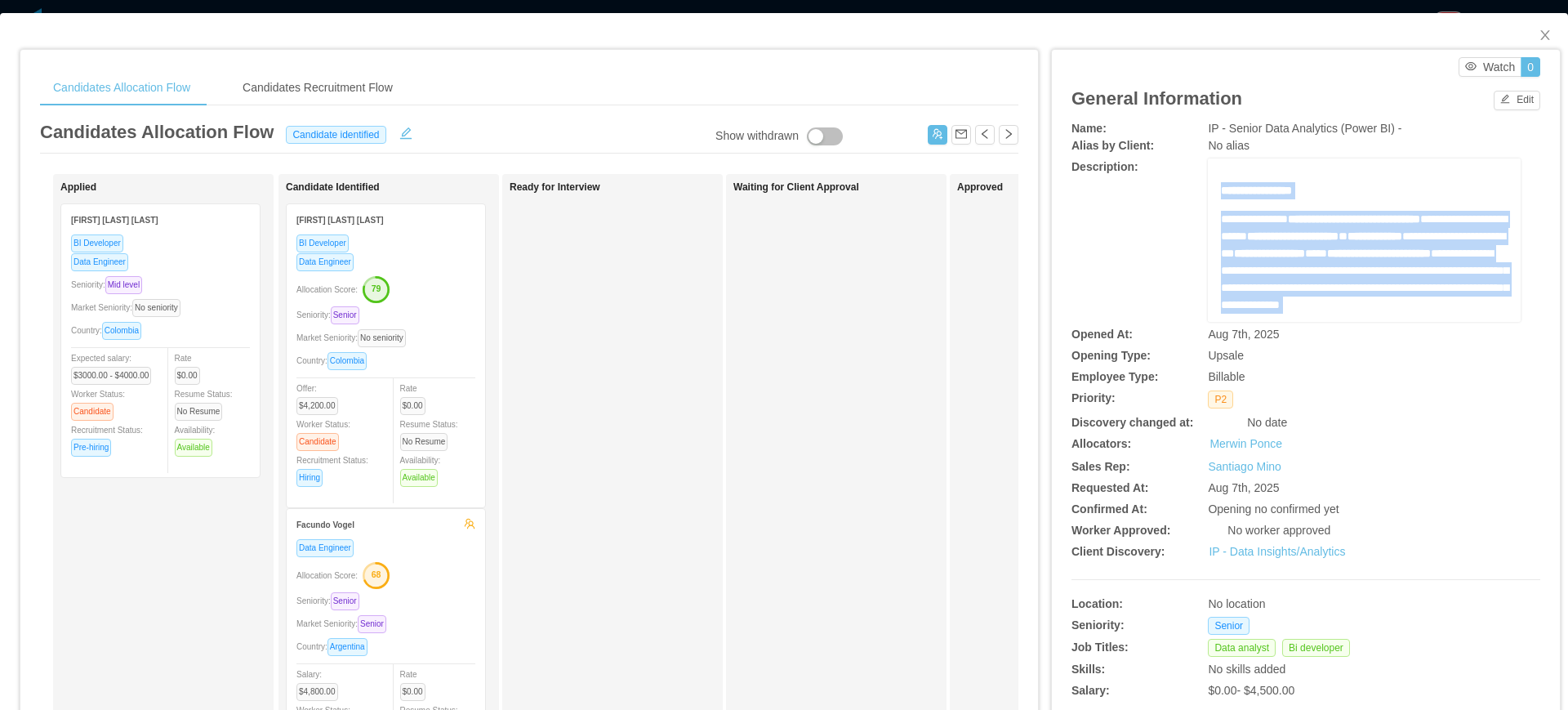 drag, startPoint x: 1344, startPoint y: 283, endPoint x: 1200, endPoint y: 190, distance: 171.42054 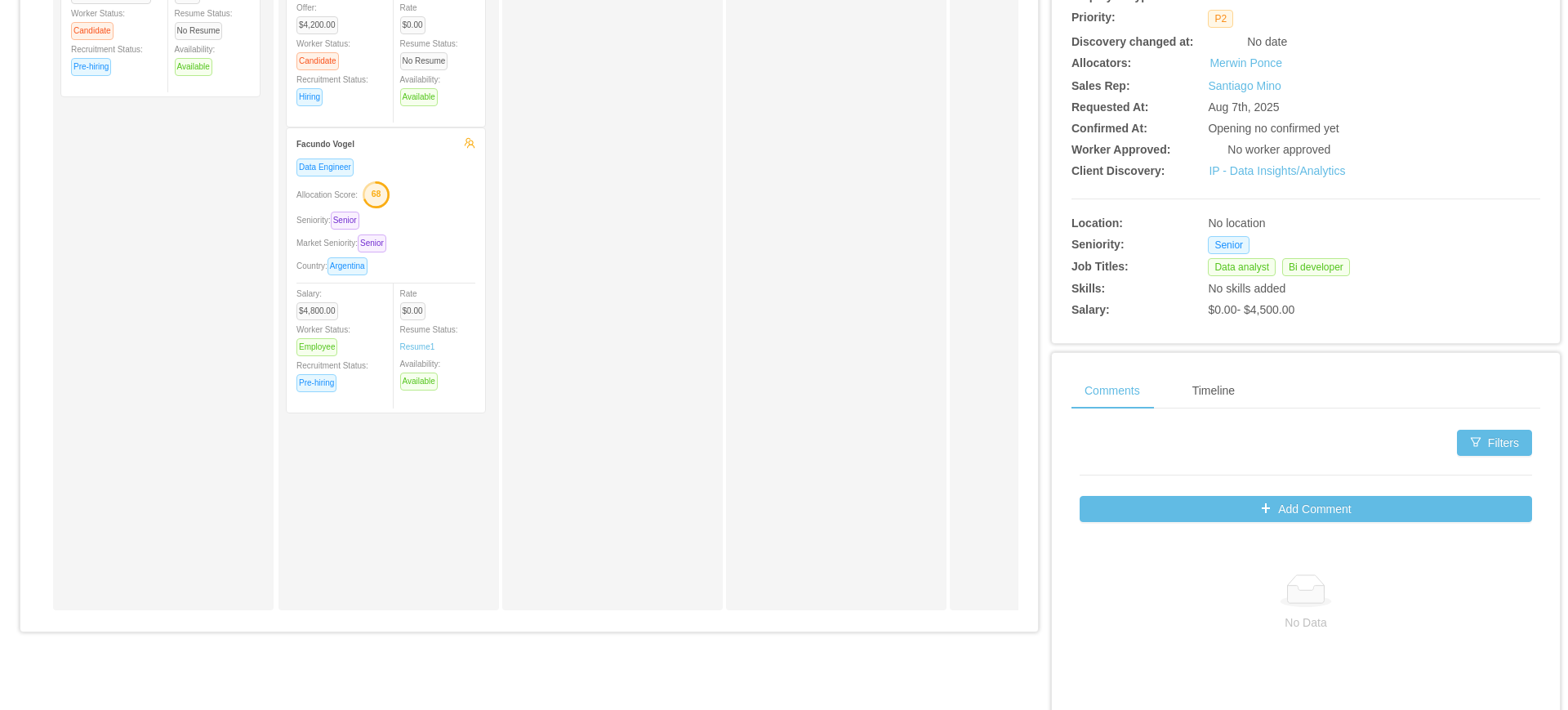 scroll, scrollTop: 0, scrollLeft: 0, axis: both 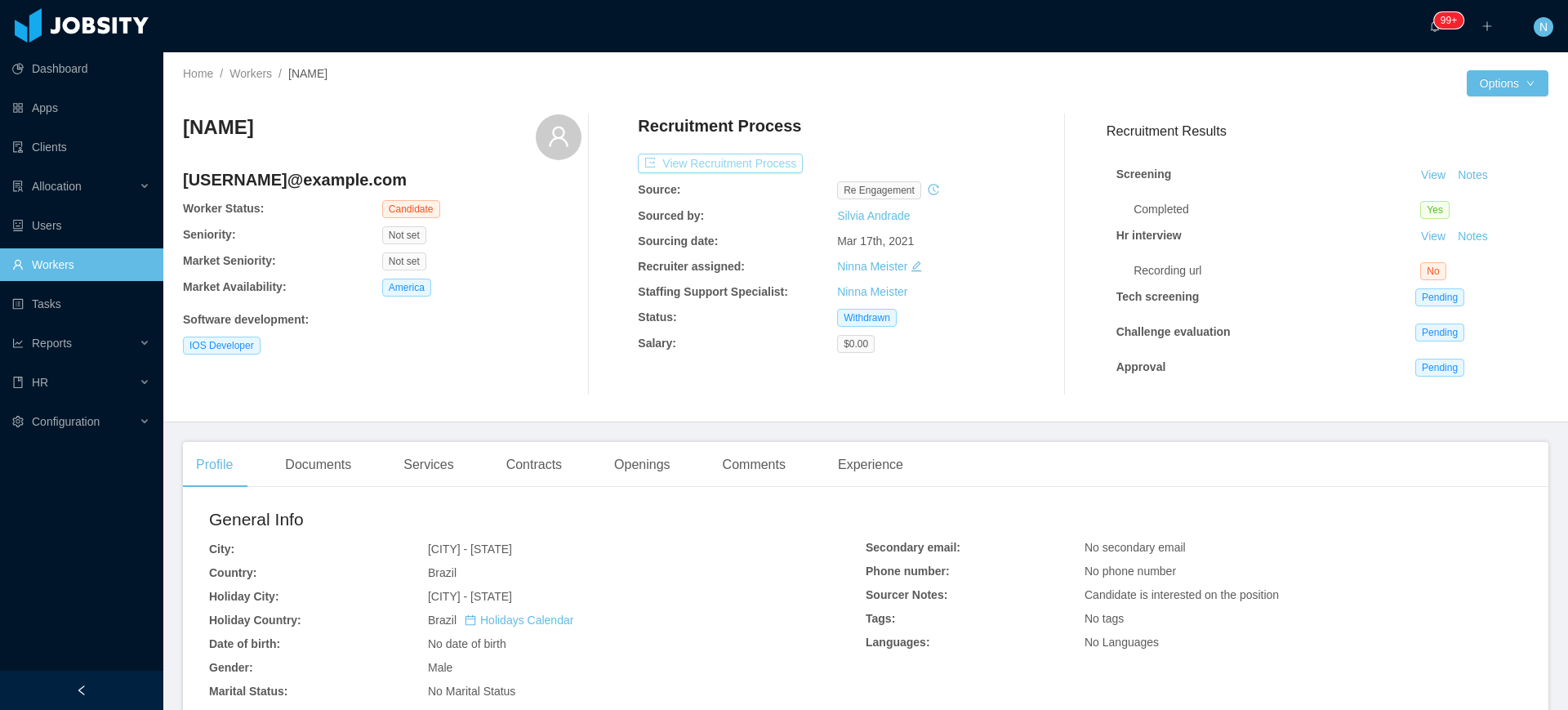 click on "View Recruitment Process" at bounding box center [720, 163] 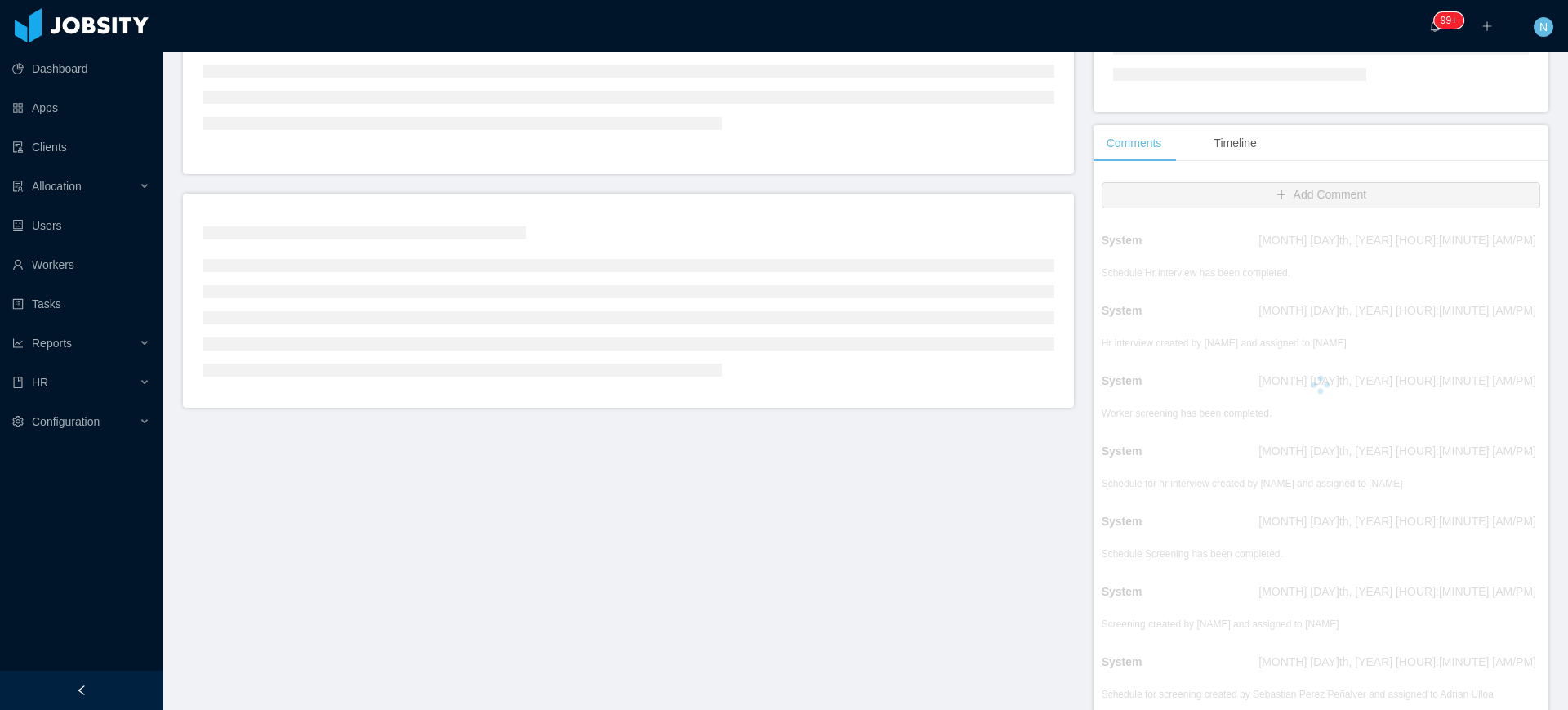 scroll, scrollTop: 306, scrollLeft: 0, axis: vertical 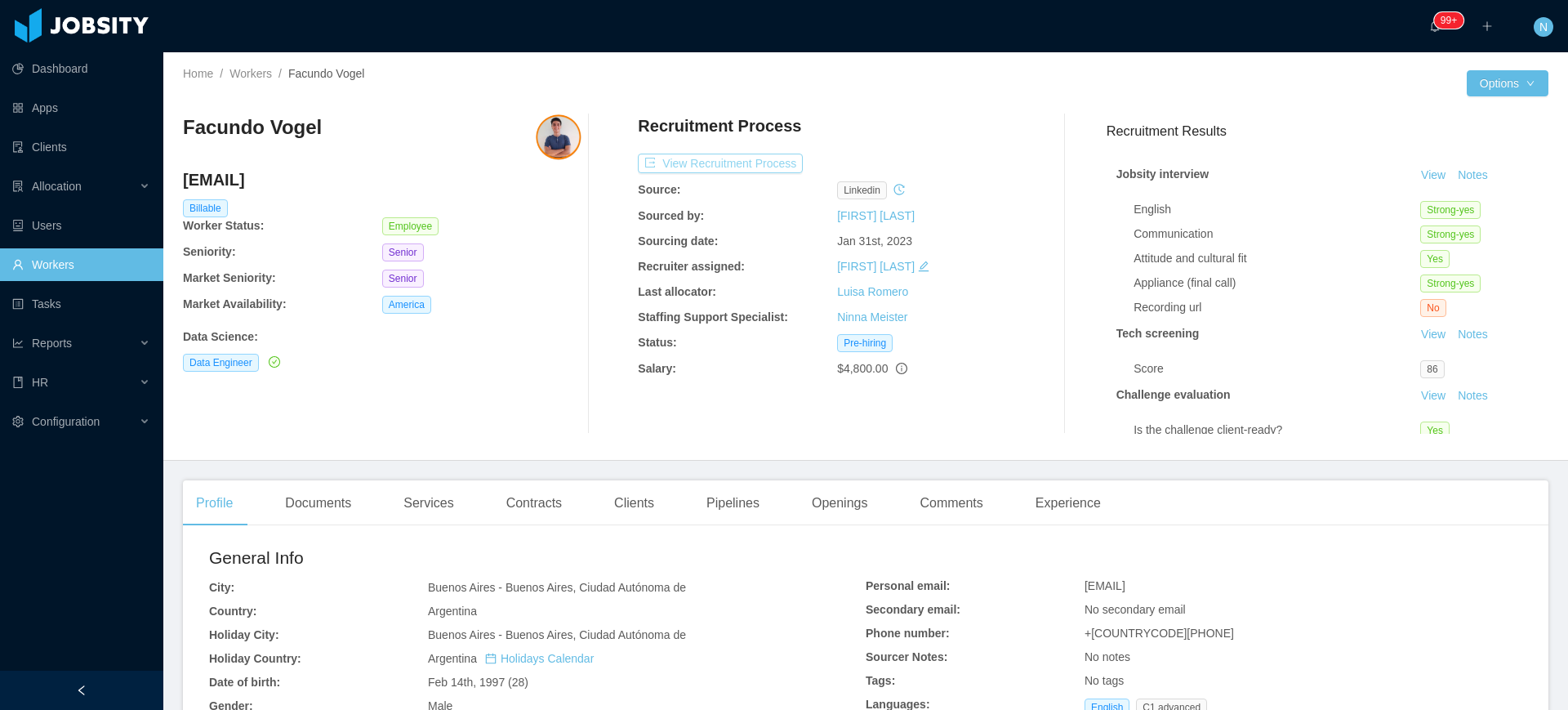 click on "View Recruitment Process" at bounding box center (720, 163) 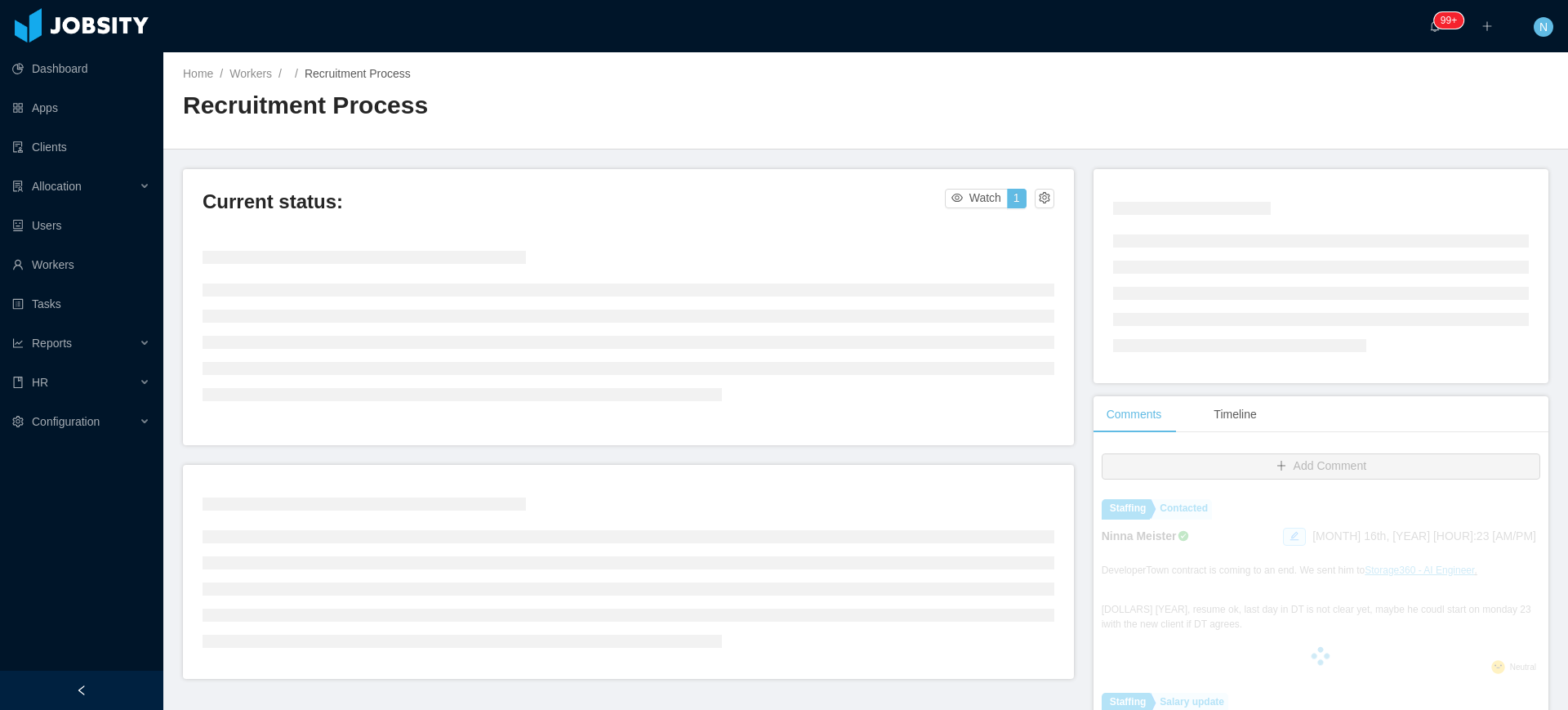 scroll, scrollTop: 102, scrollLeft: 0, axis: vertical 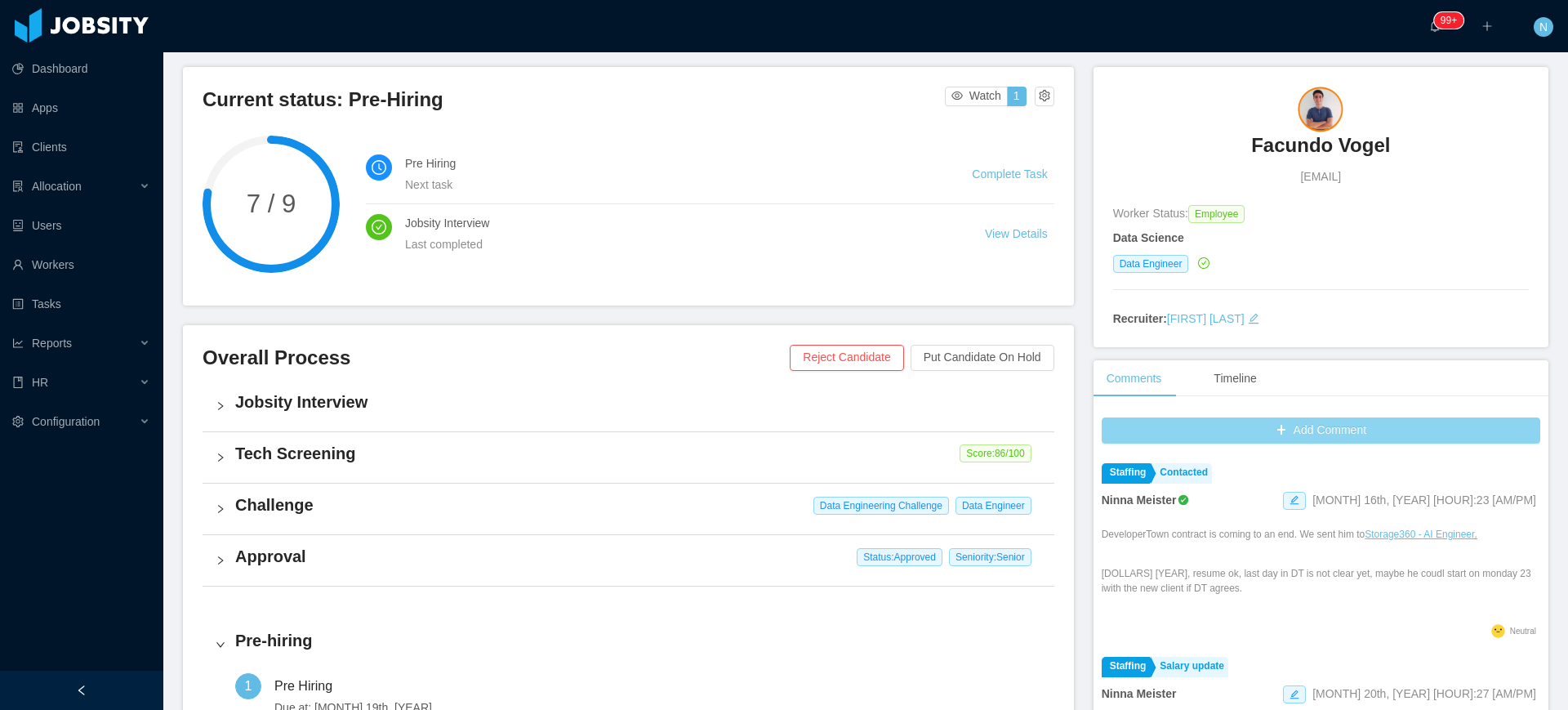 click on "Add Comment" at bounding box center [1321, 431] 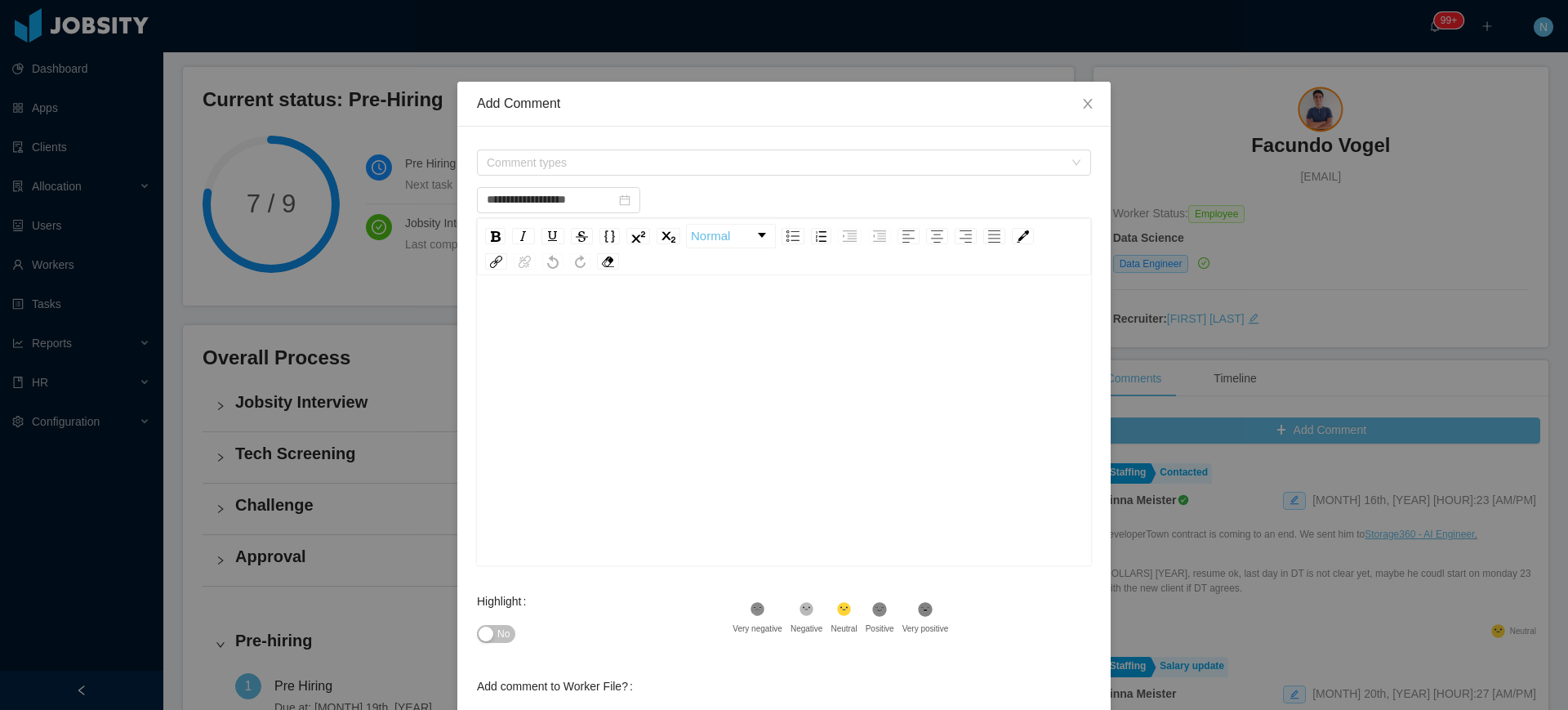 scroll, scrollTop: 36, scrollLeft: 0, axis: vertical 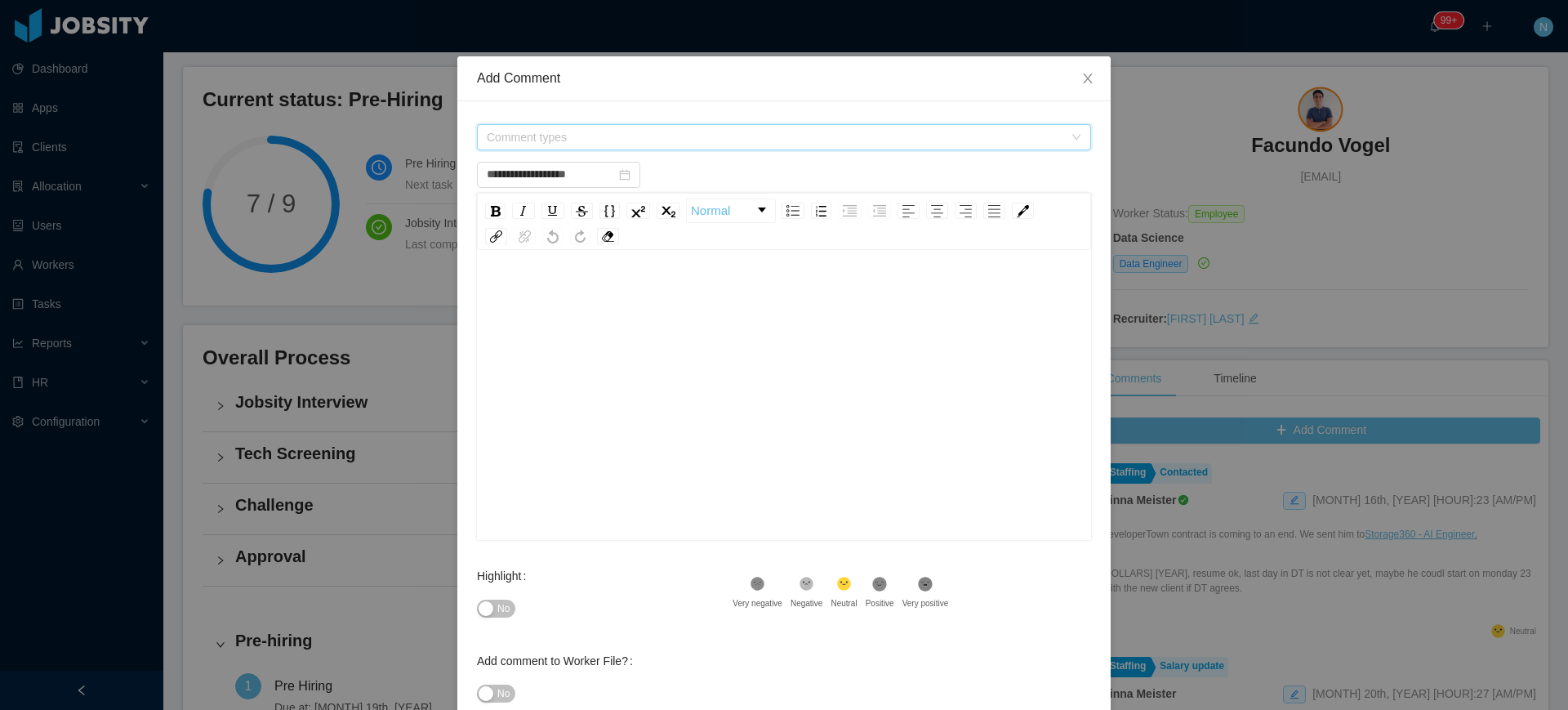 click on "Comment types" at bounding box center [775, 137] 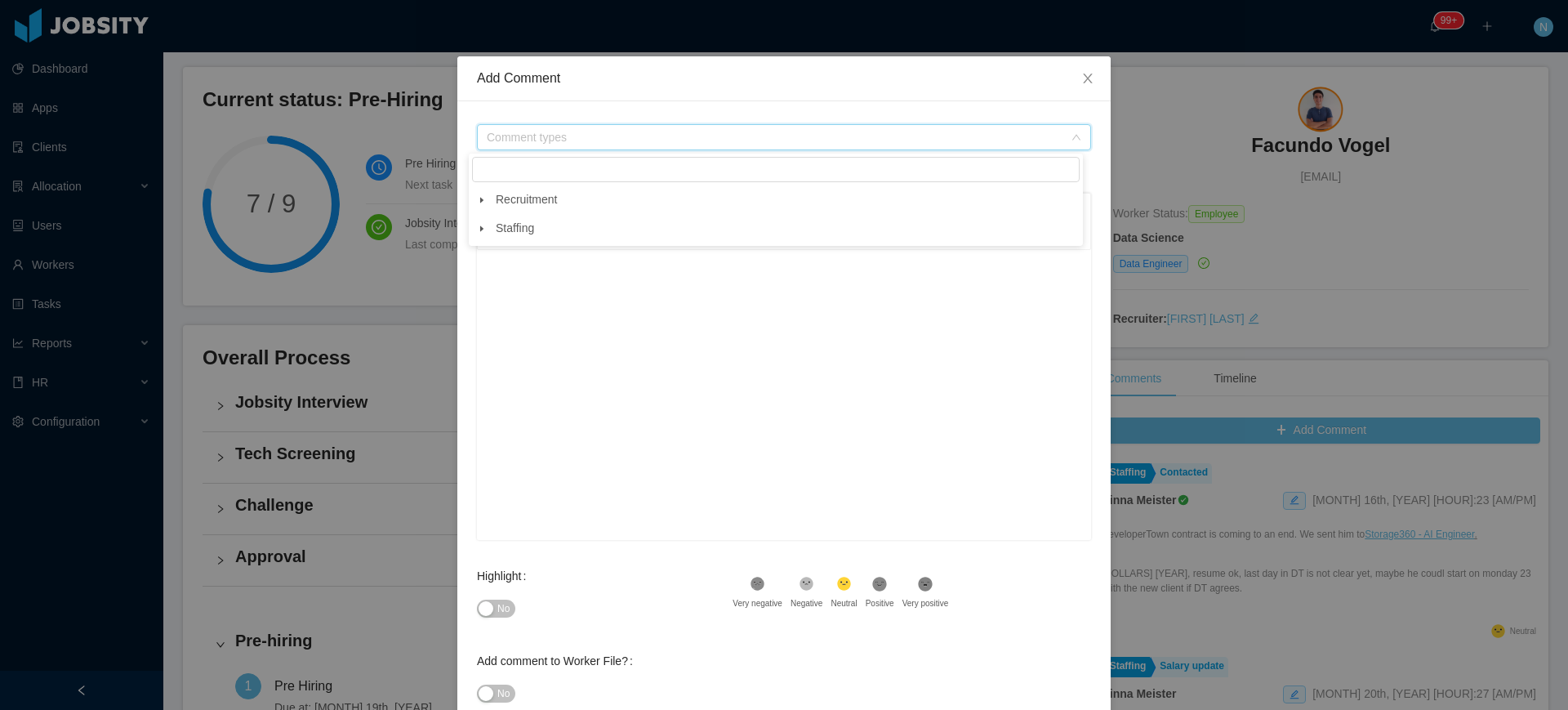 click at bounding box center [482, 229] 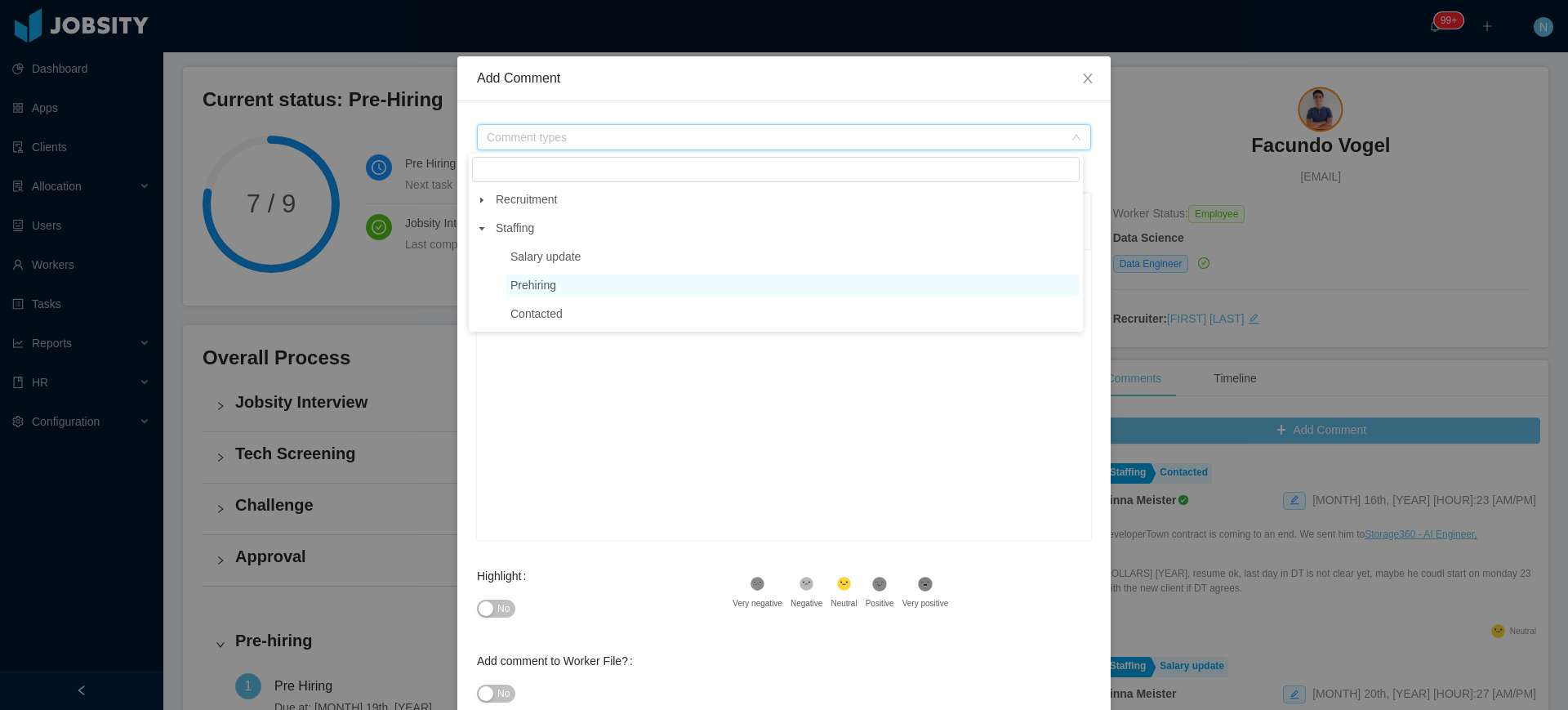 click on "Prehiring" at bounding box center (533, 285) 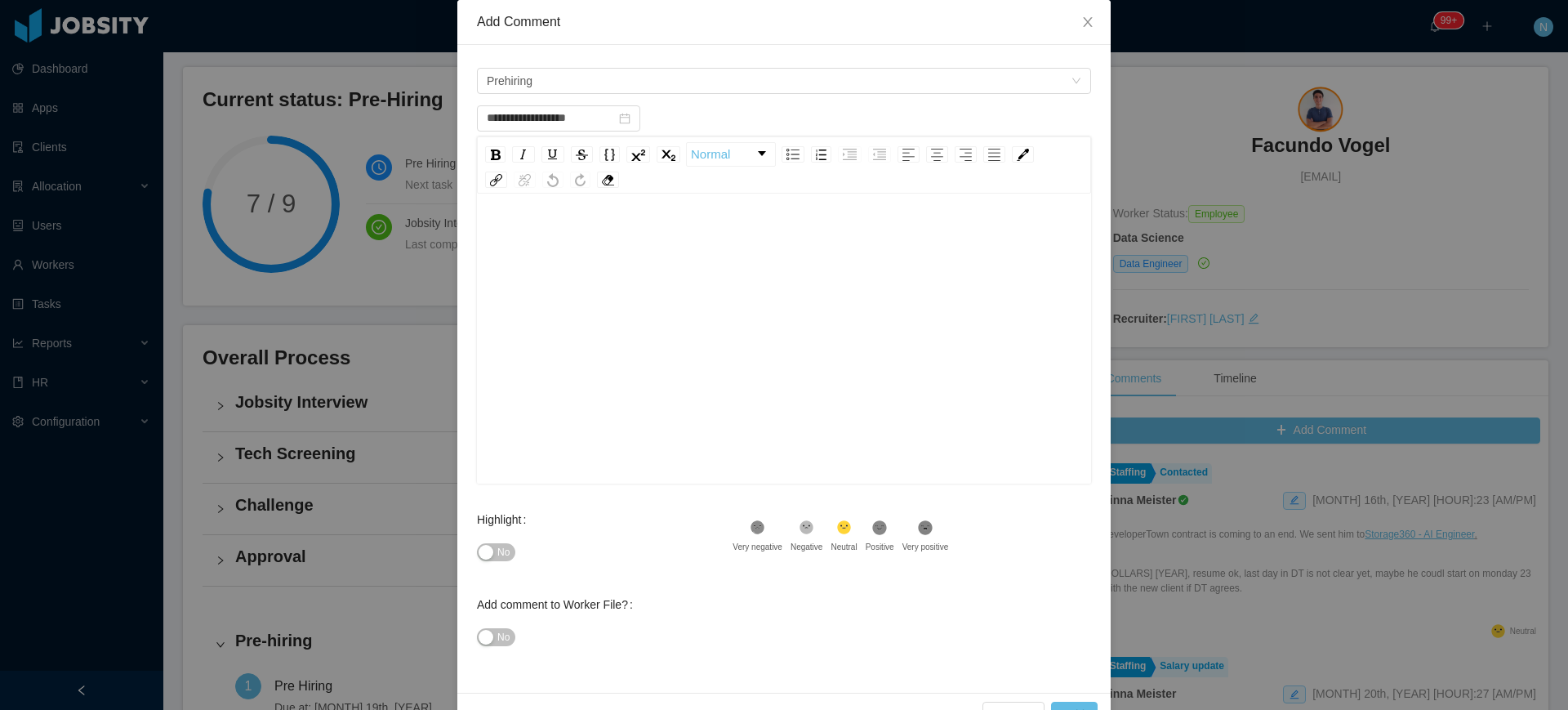 scroll, scrollTop: 127, scrollLeft: 0, axis: vertical 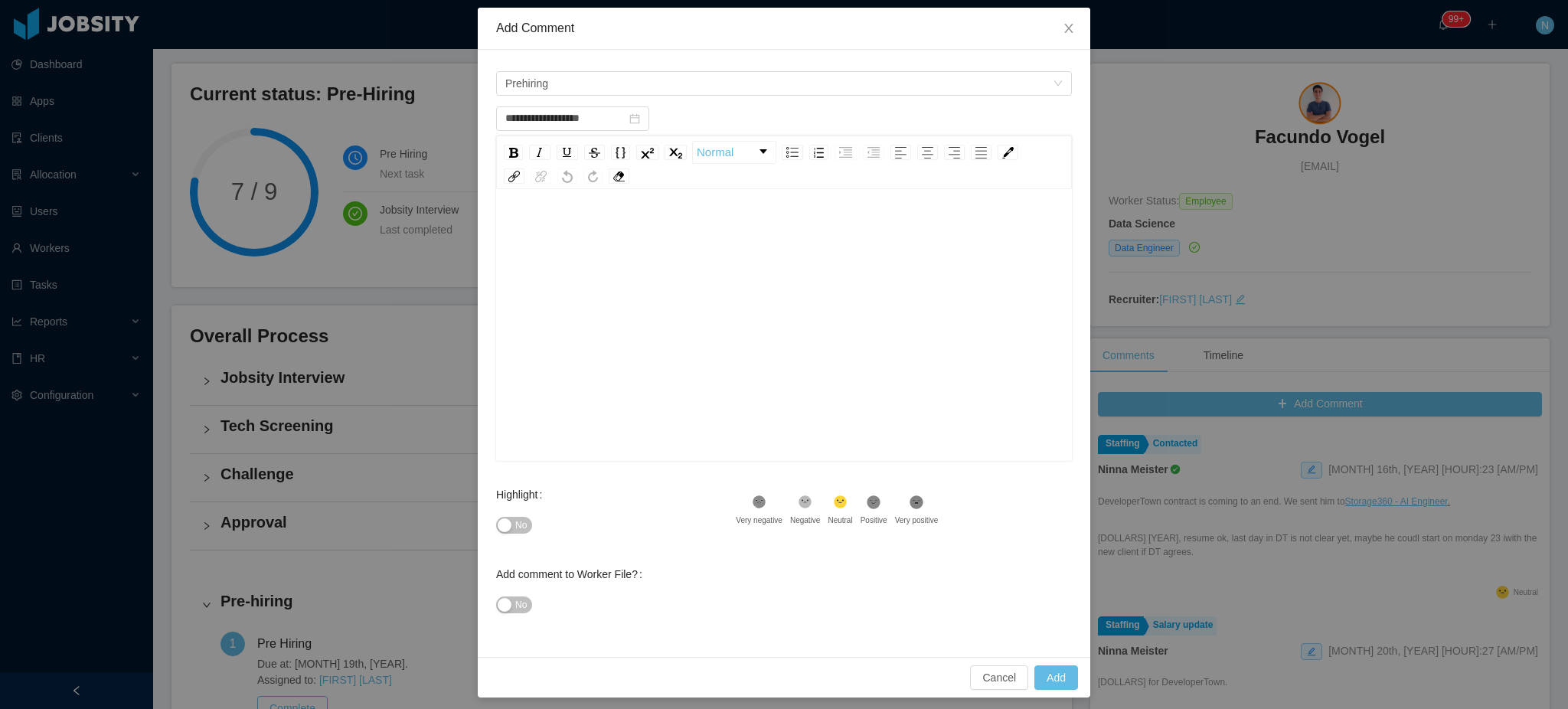 click on "**********" at bounding box center (784, 354) 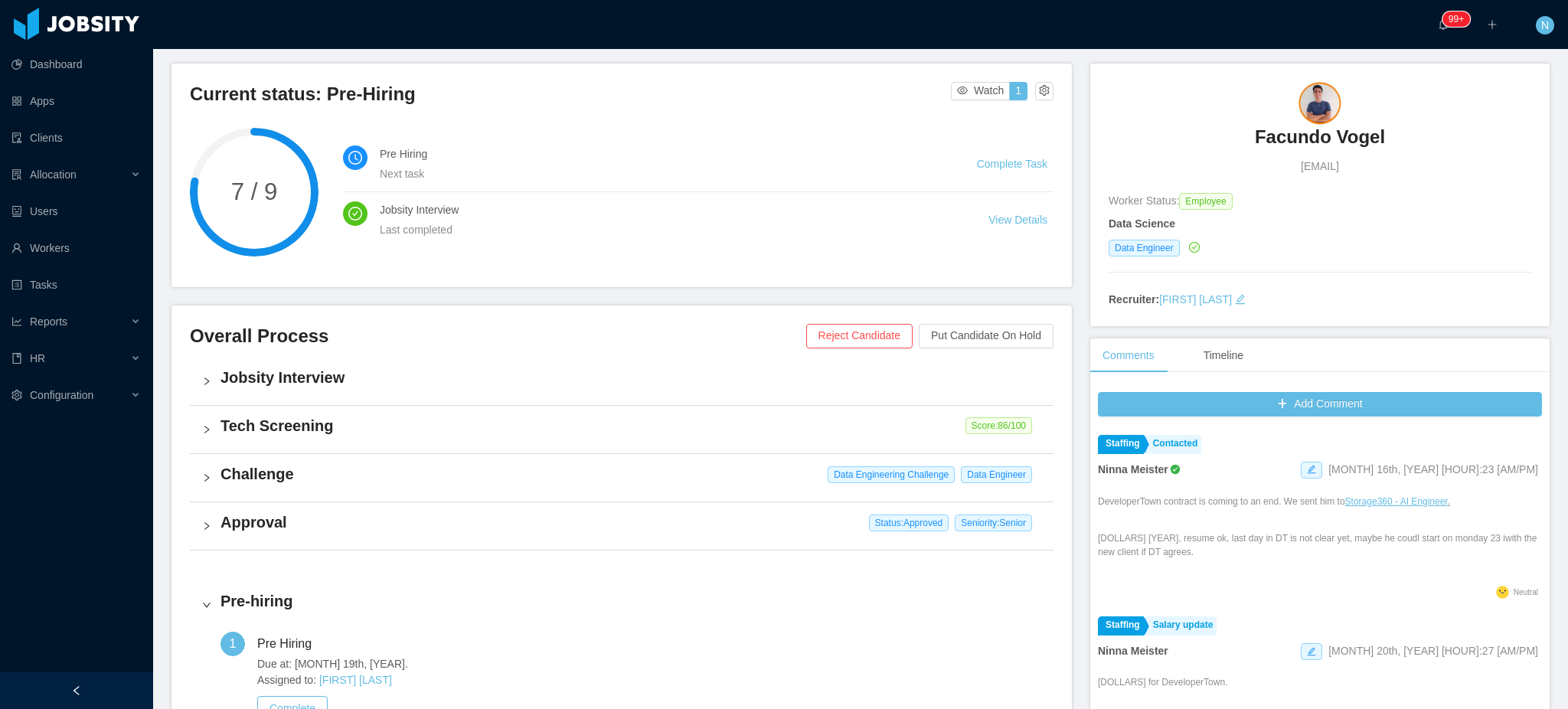 scroll, scrollTop: 0, scrollLeft: 0, axis: both 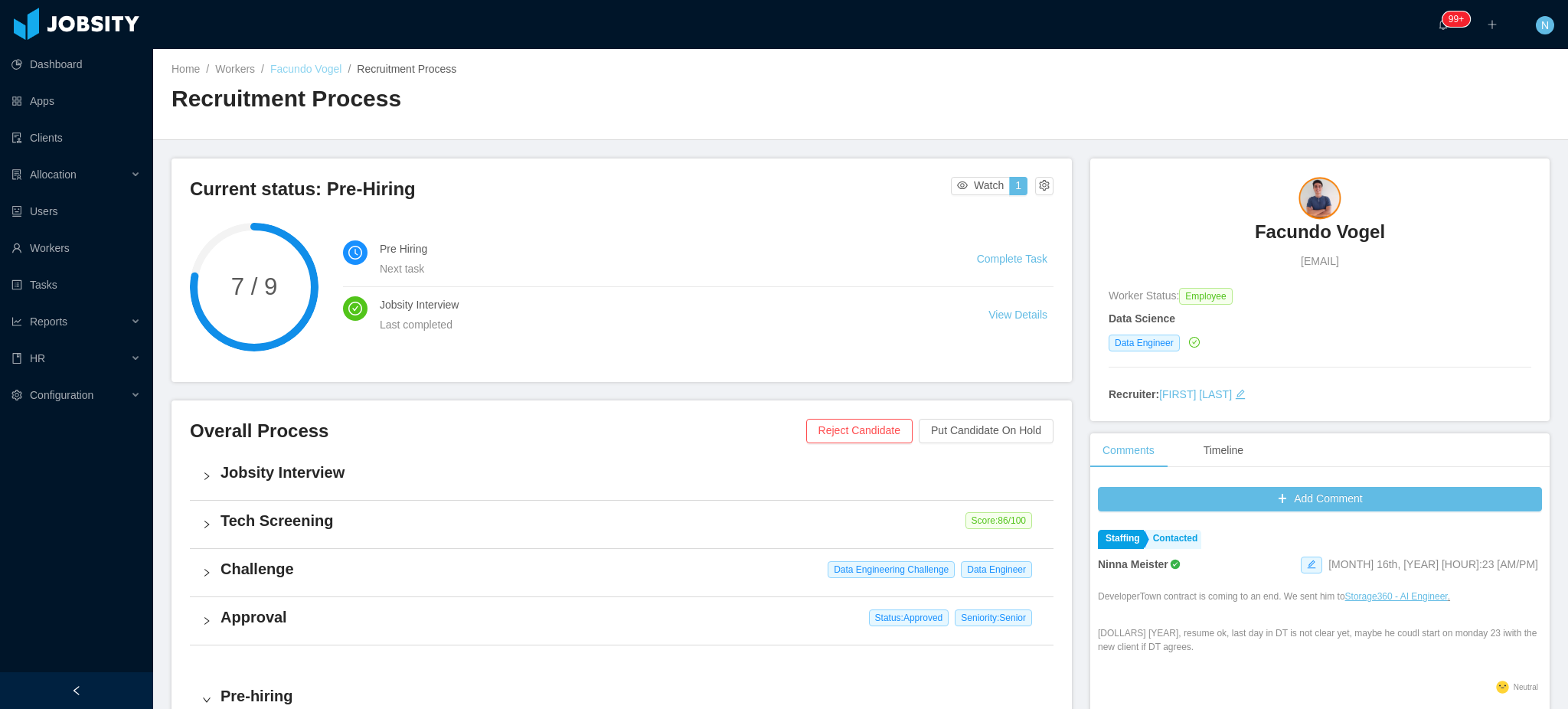 click on "Facundo Vogel" at bounding box center (305, 69) 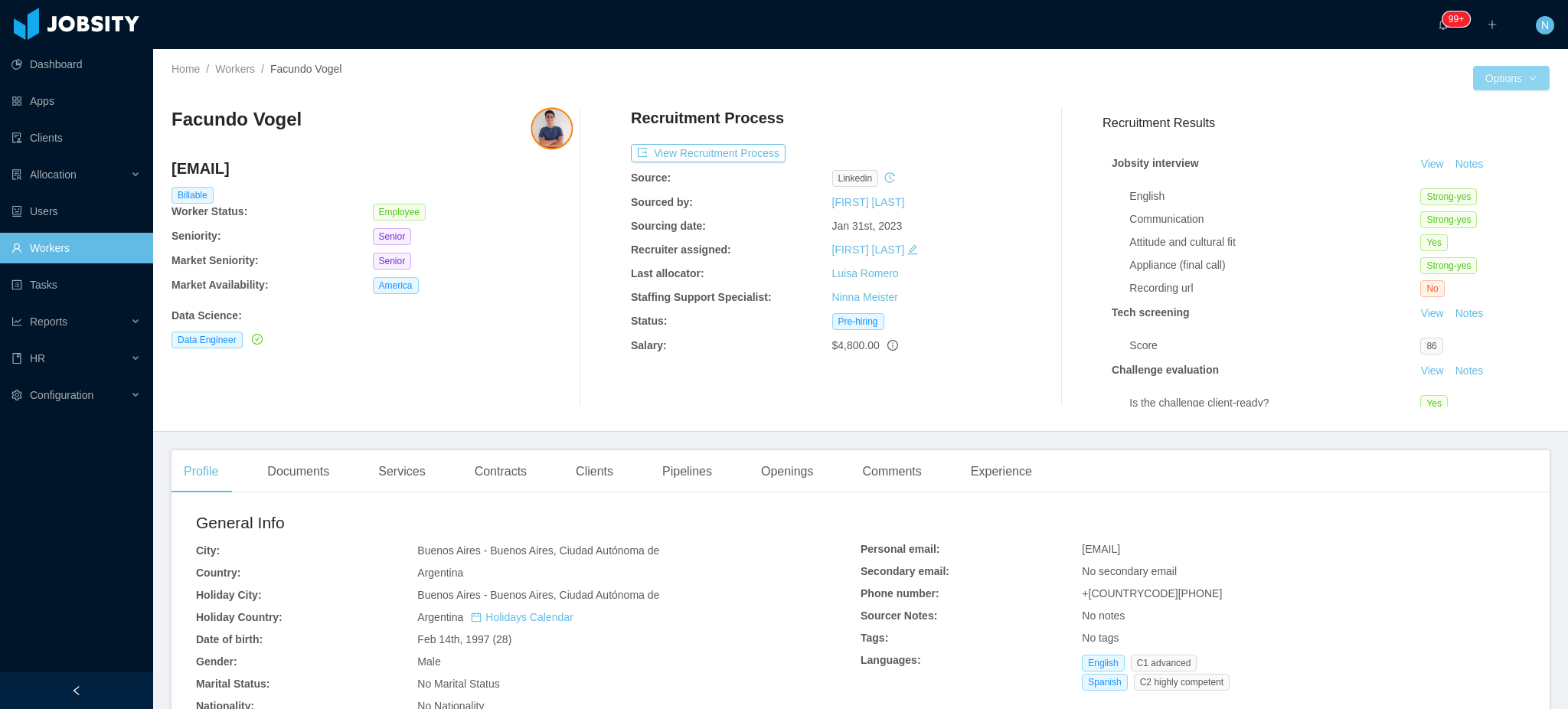 click on "Options" at bounding box center [1511, 78] 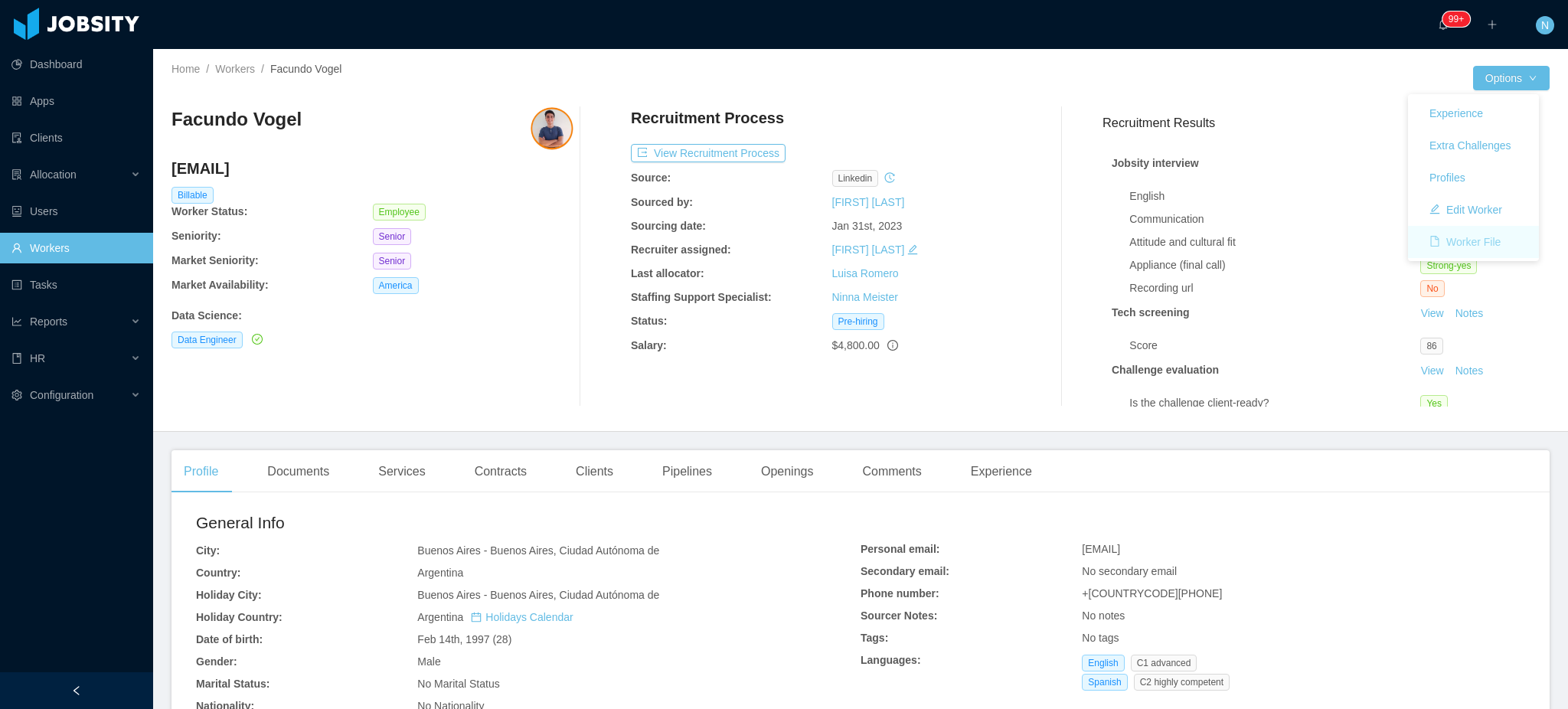 click on "Worker File" at bounding box center [1465, 242] 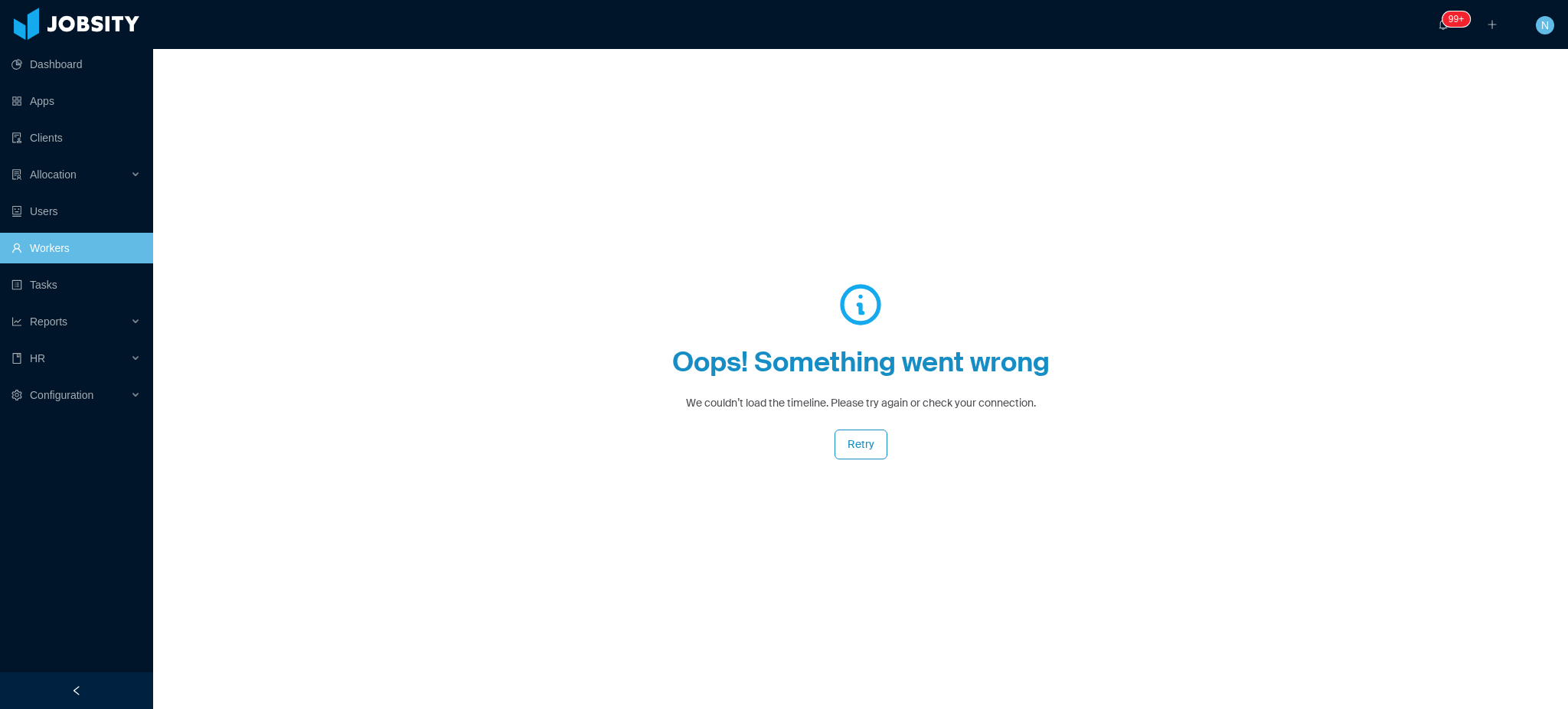 scroll, scrollTop: 53, scrollLeft: 0, axis: vertical 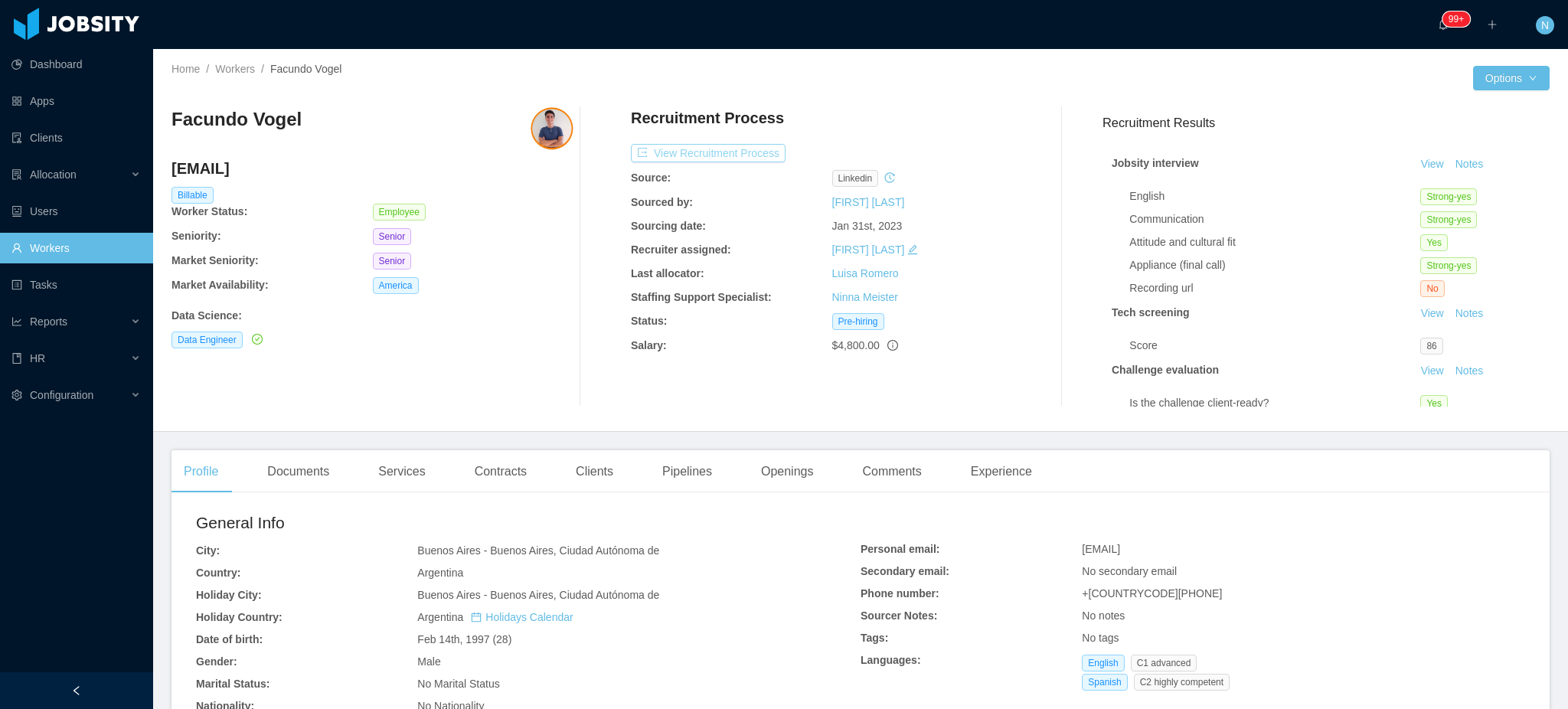 click on "View Recruitment Process" at bounding box center (708, 153) 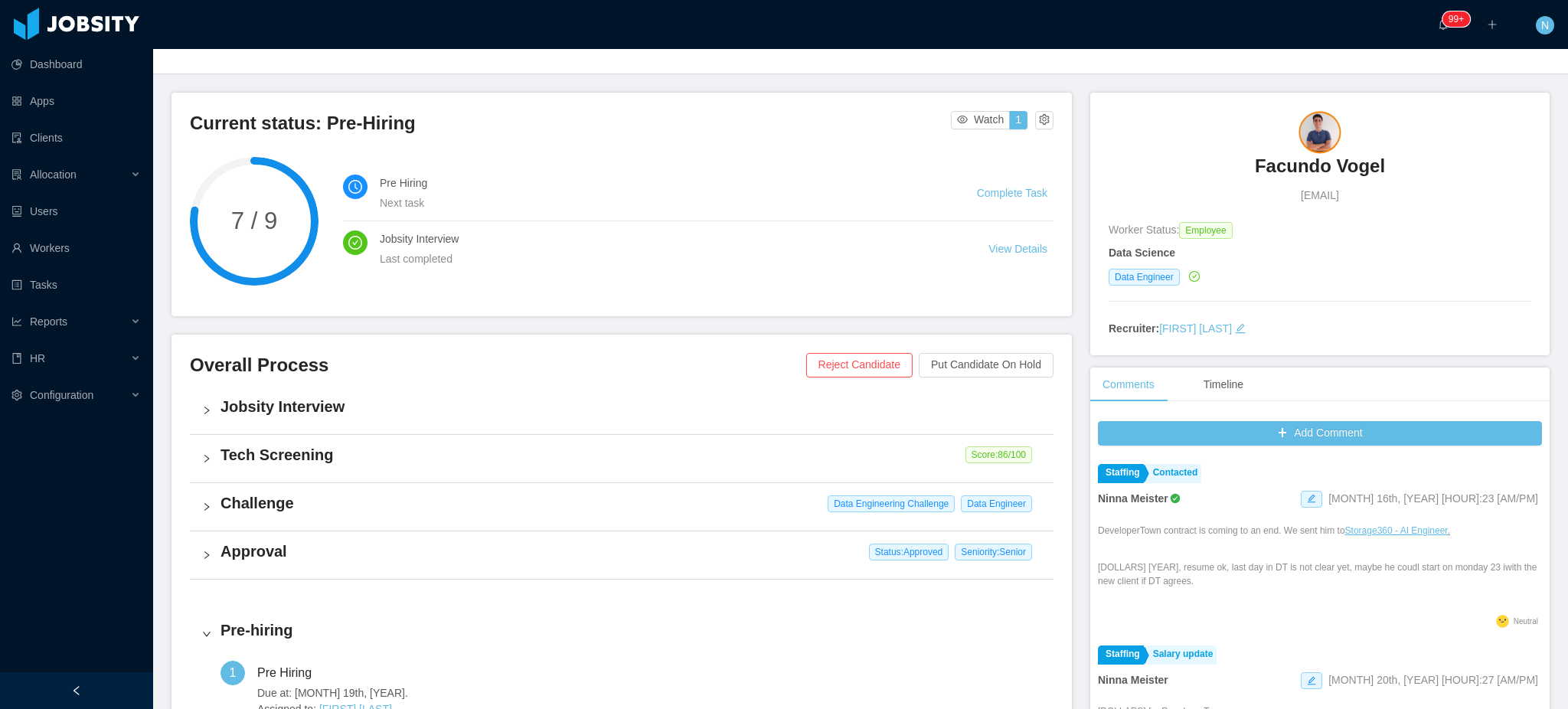 scroll, scrollTop: 102, scrollLeft: 0, axis: vertical 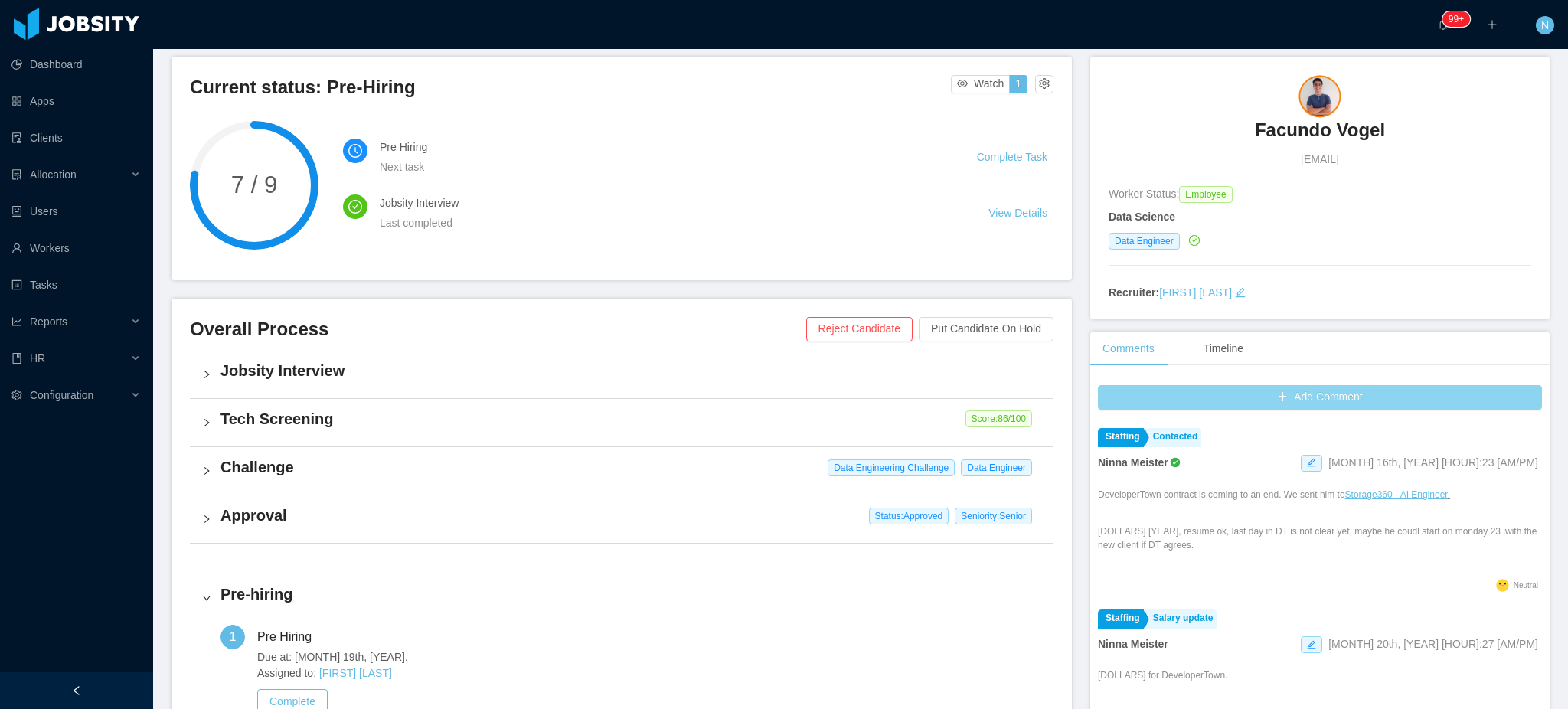 click on "Add Comment" at bounding box center [1320, 397] 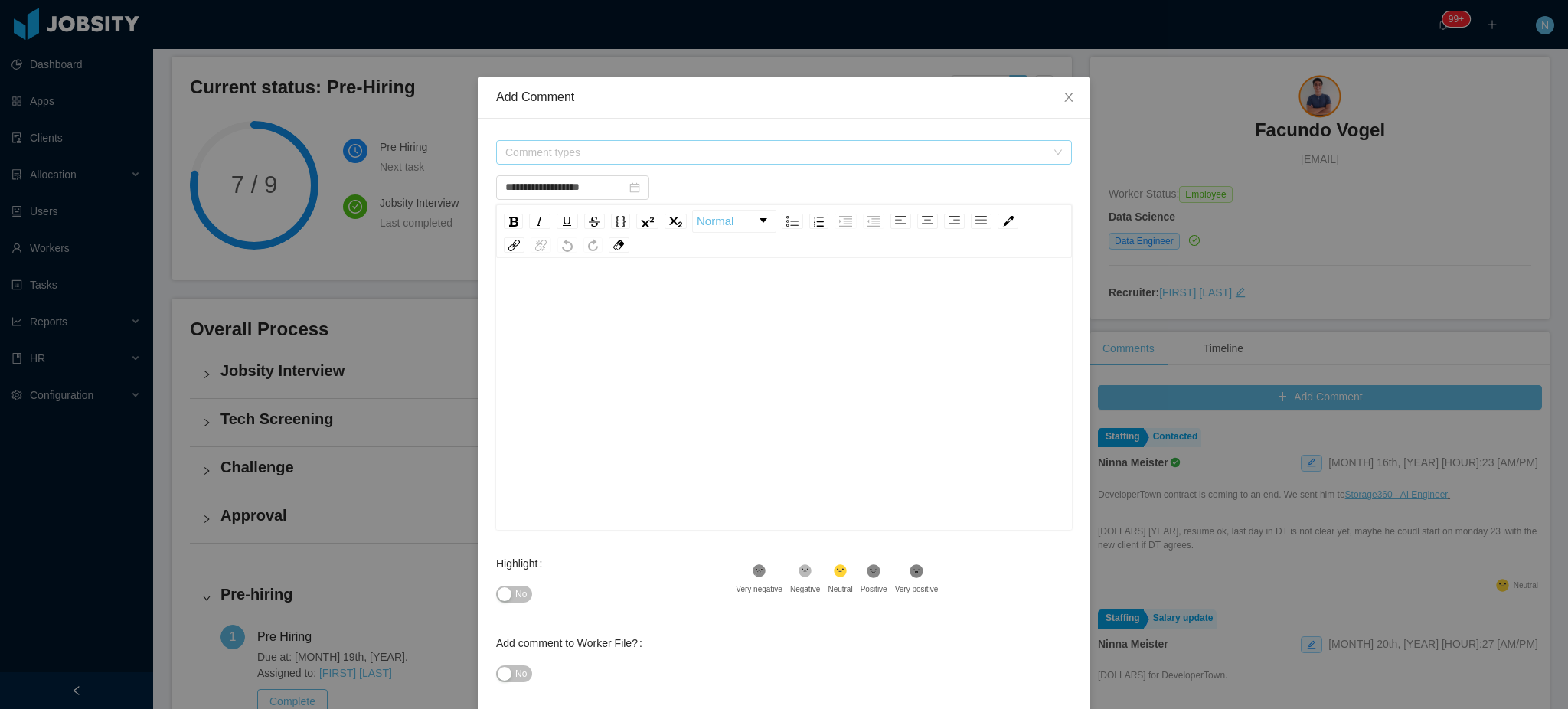 click on "Comment types" at bounding box center (776, 152) 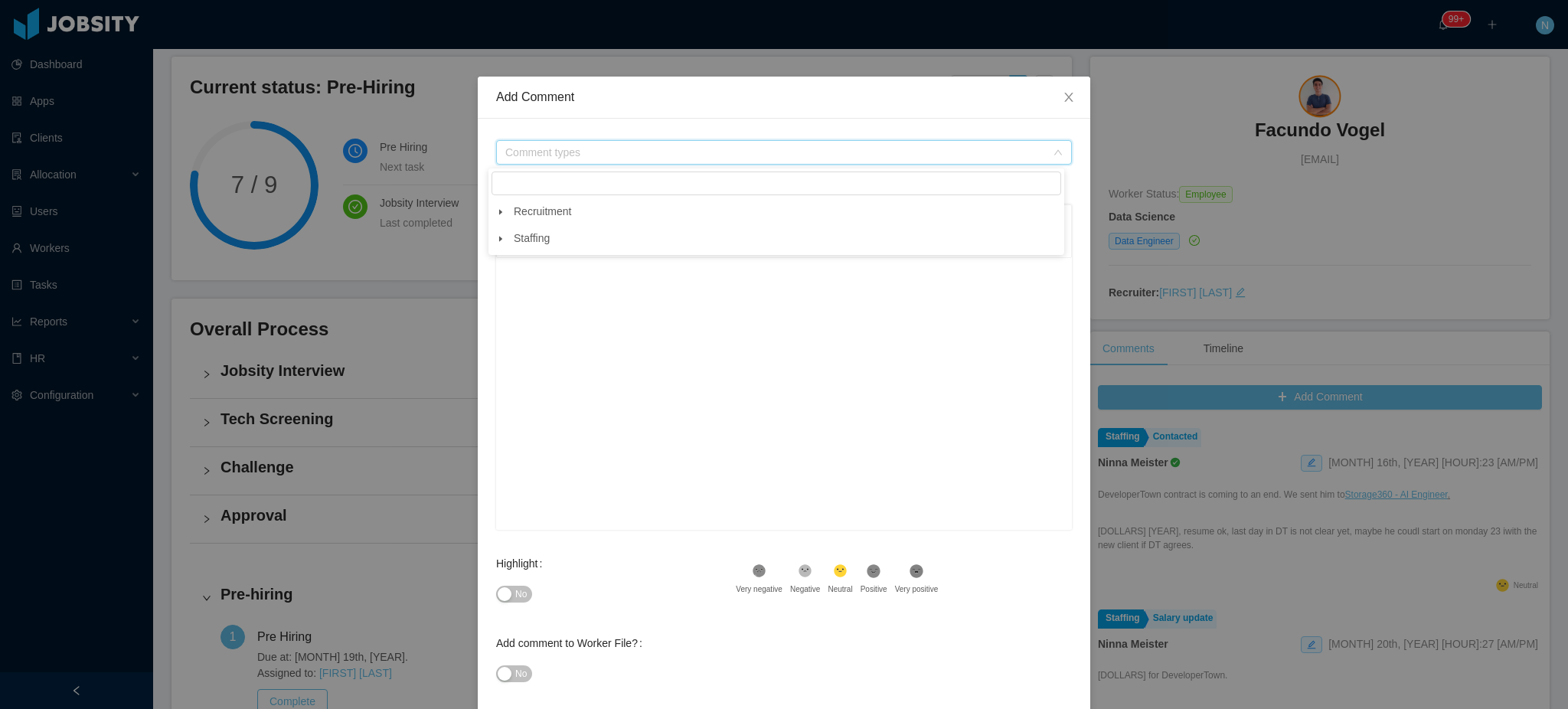 click 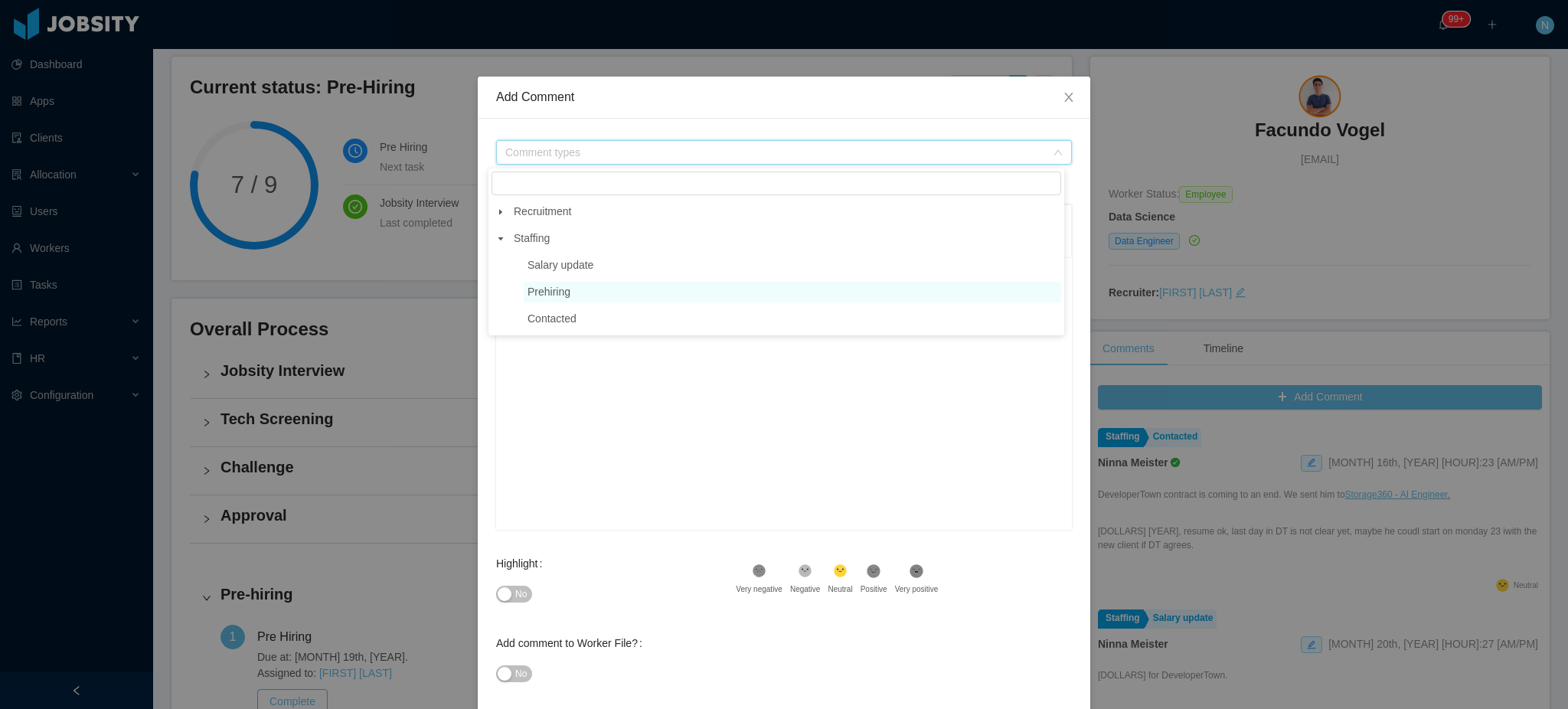 click on "Prehiring" at bounding box center (549, 292) 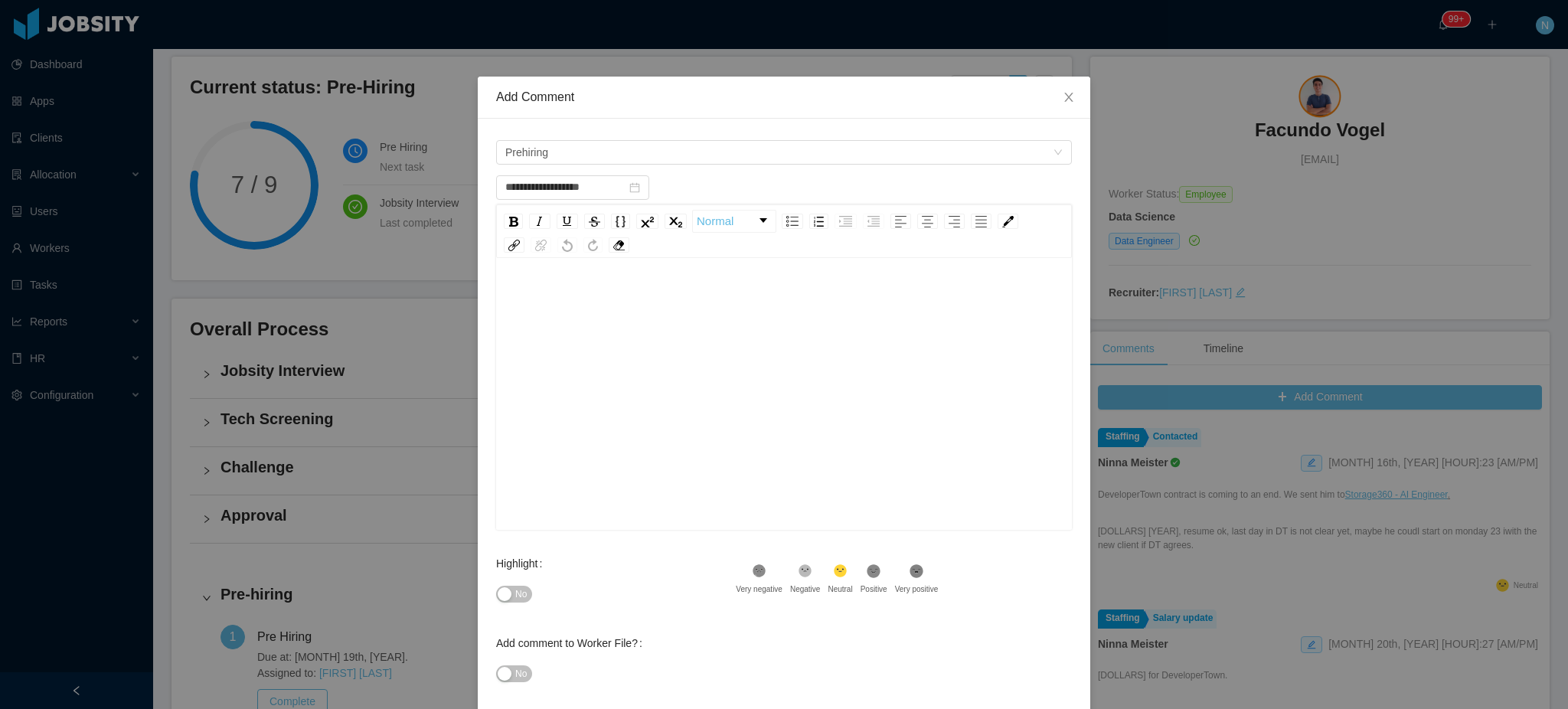 scroll, scrollTop: 33, scrollLeft: 0, axis: vertical 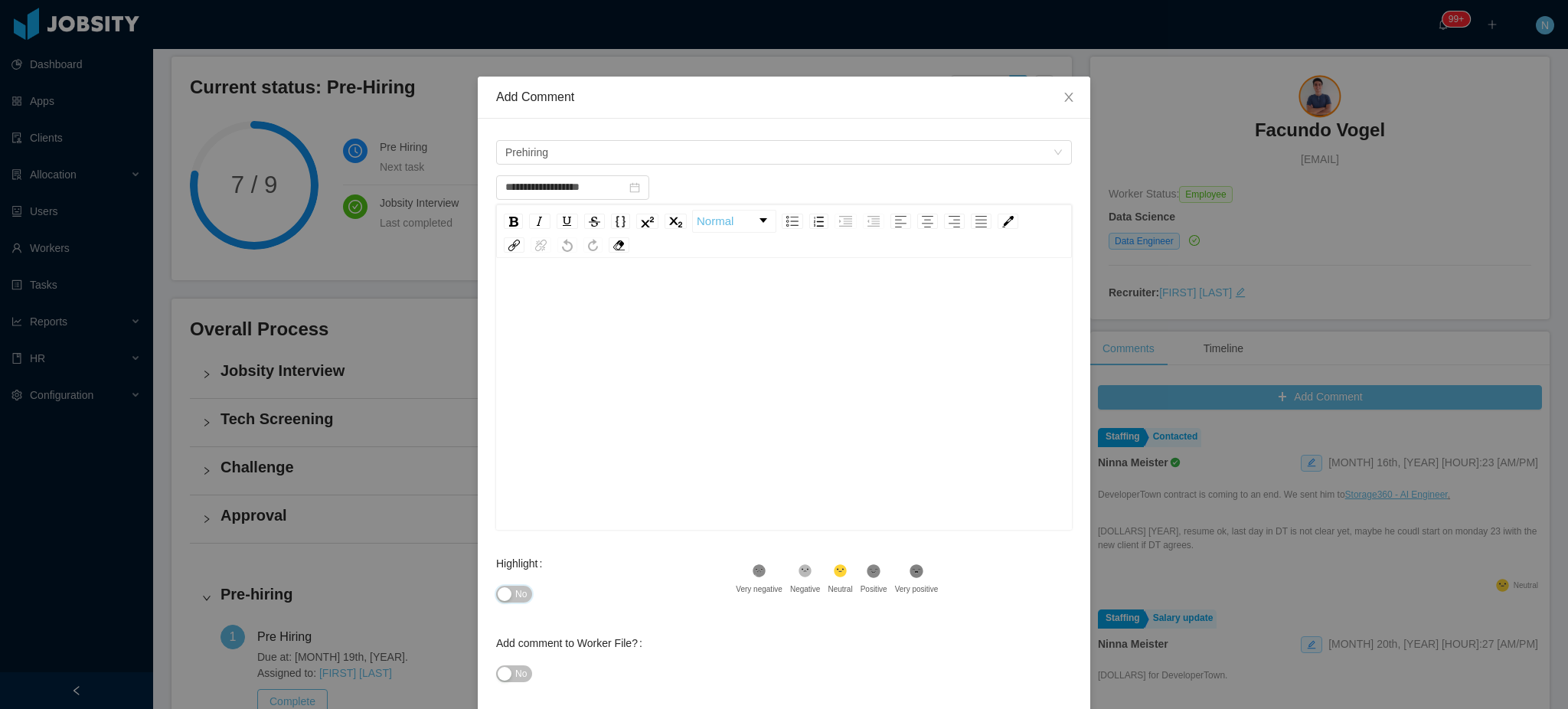drag, startPoint x: 498, startPoint y: 594, endPoint x: 498, endPoint y: 642, distance: 48 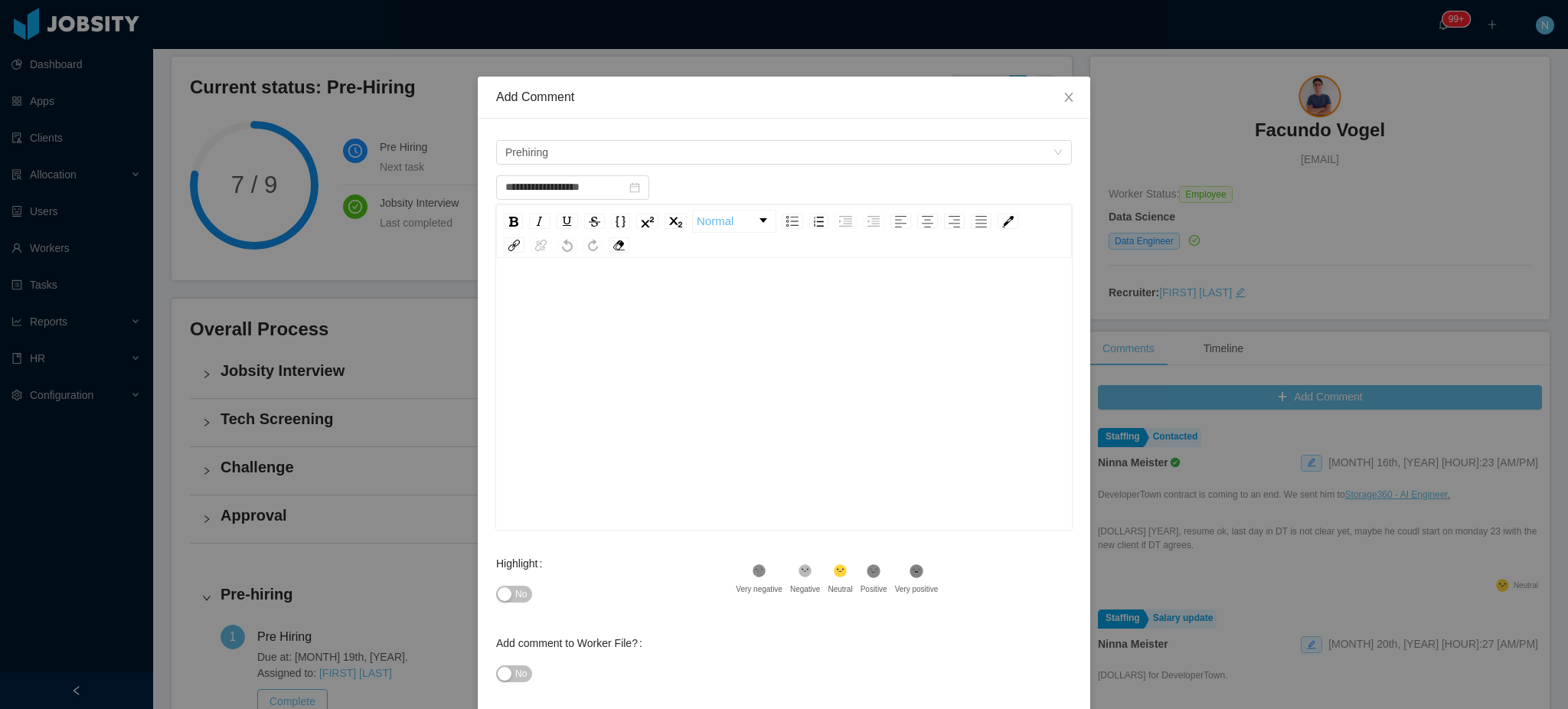 type on "**********" 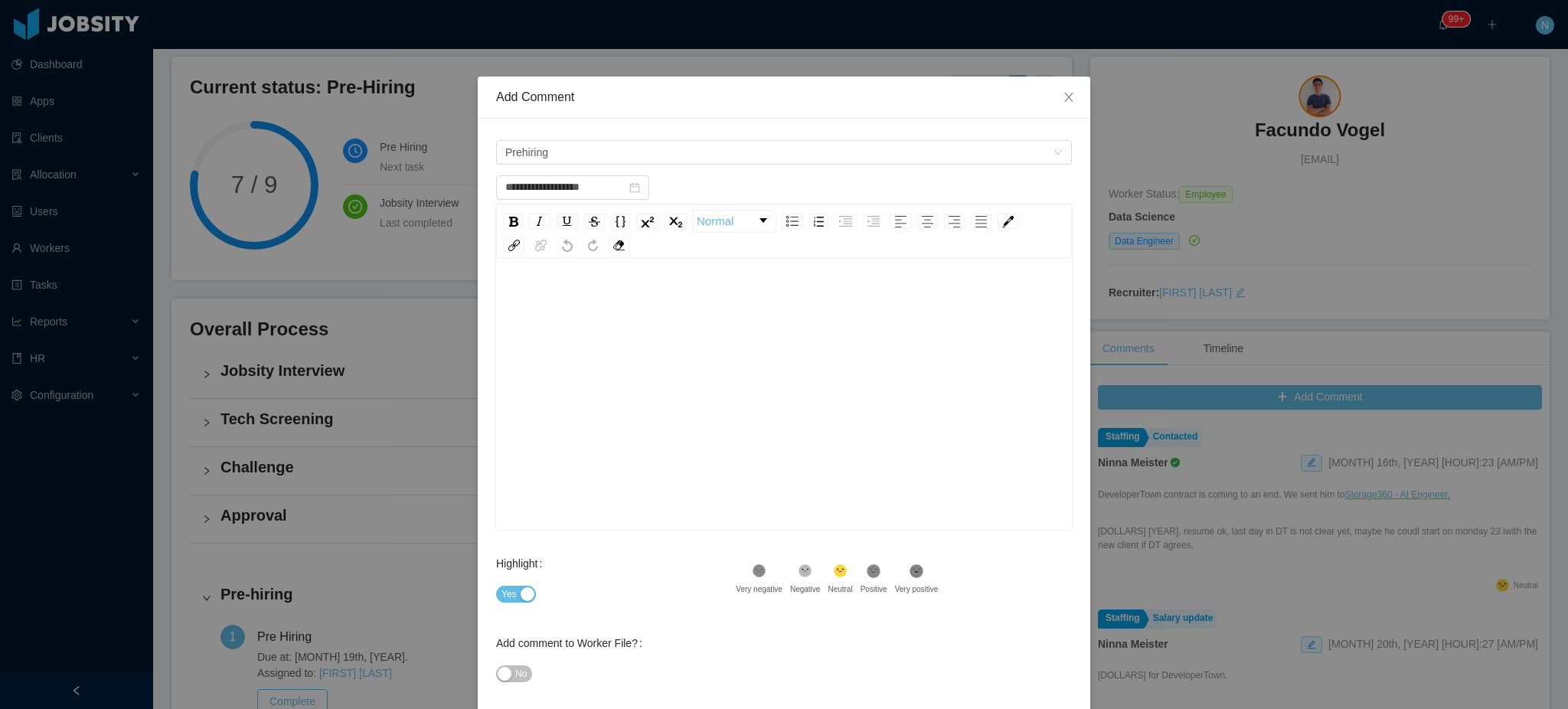 click on "No" at bounding box center [514, 674] 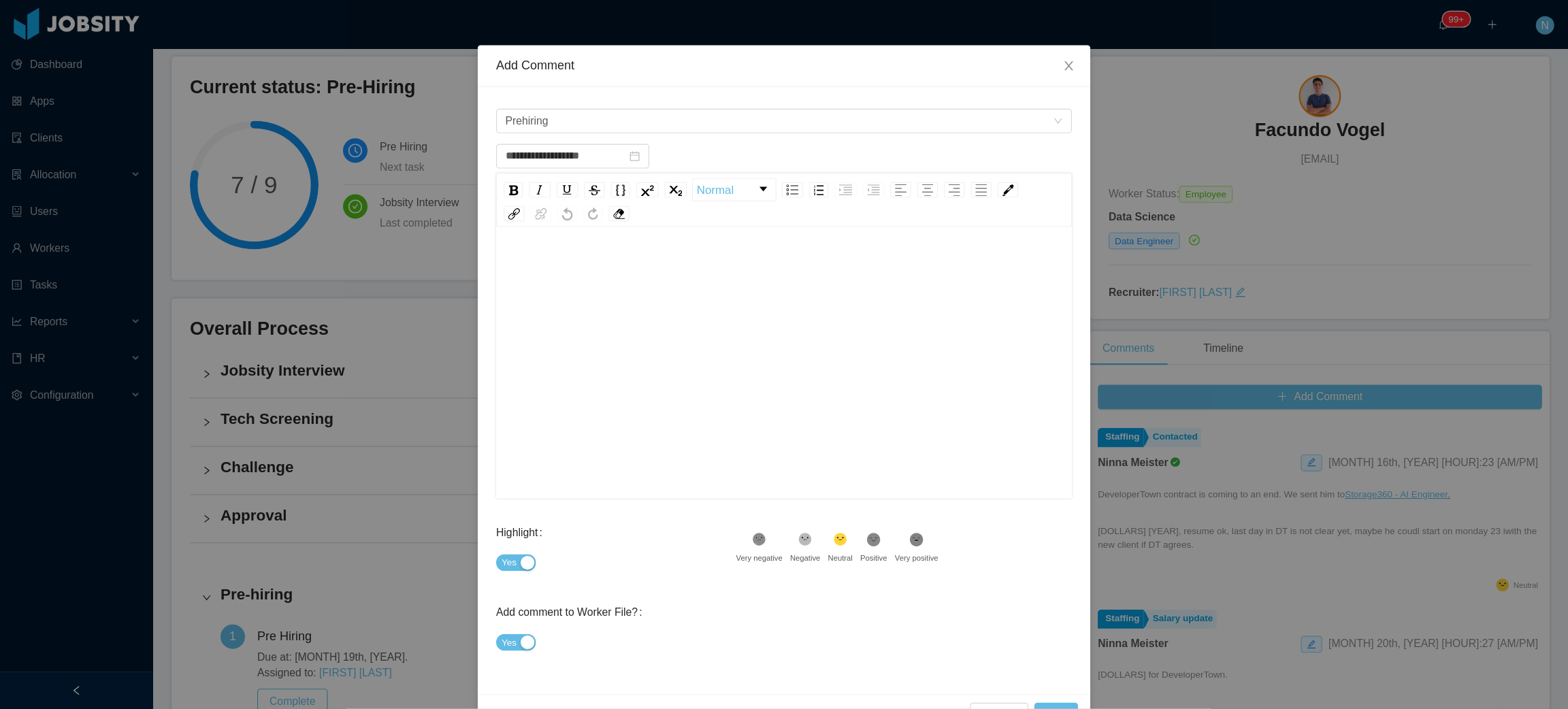 scroll, scrollTop: 18, scrollLeft: 0, axis: vertical 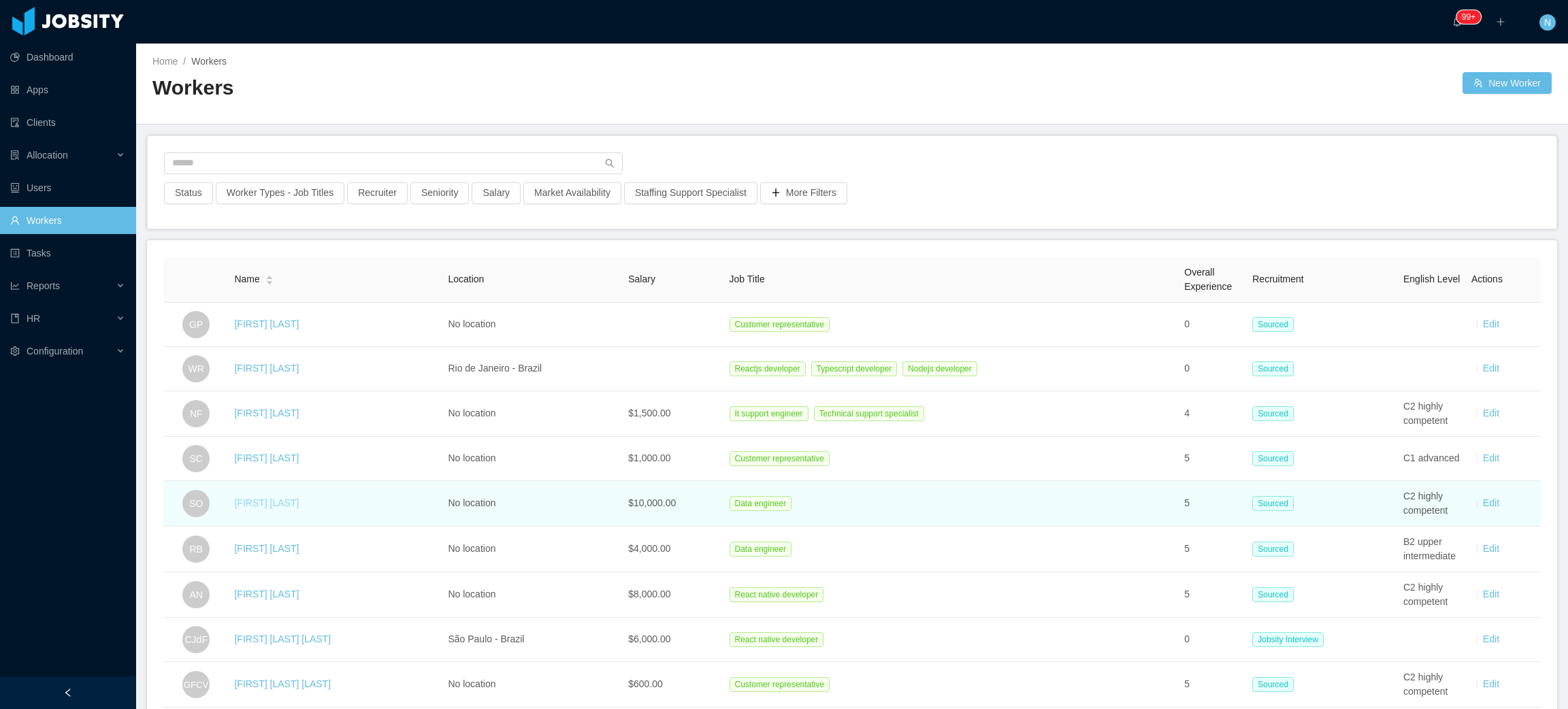 click on "[FIRST] [LAST]" at bounding box center (266, 503) 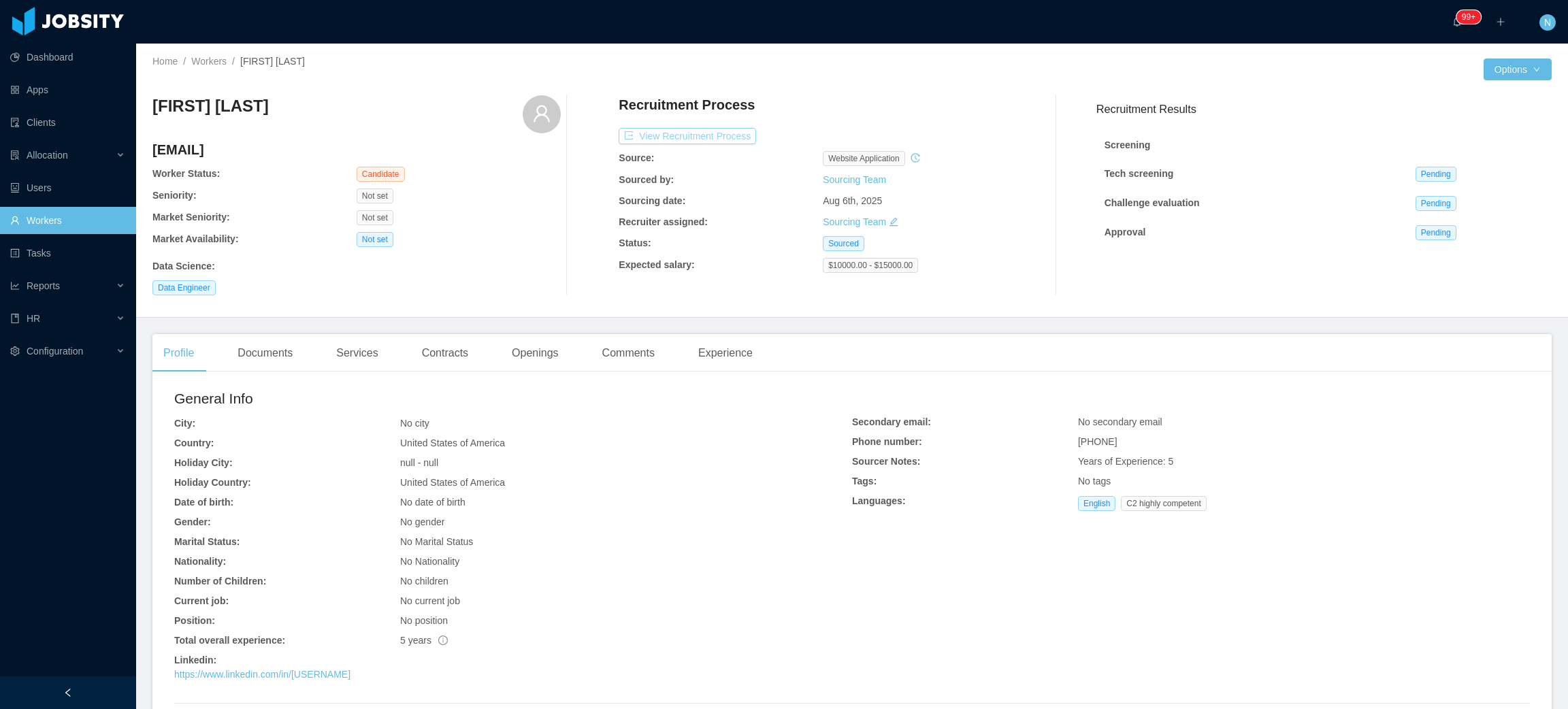 click on "View Recruitment Process" at bounding box center [687, 136] 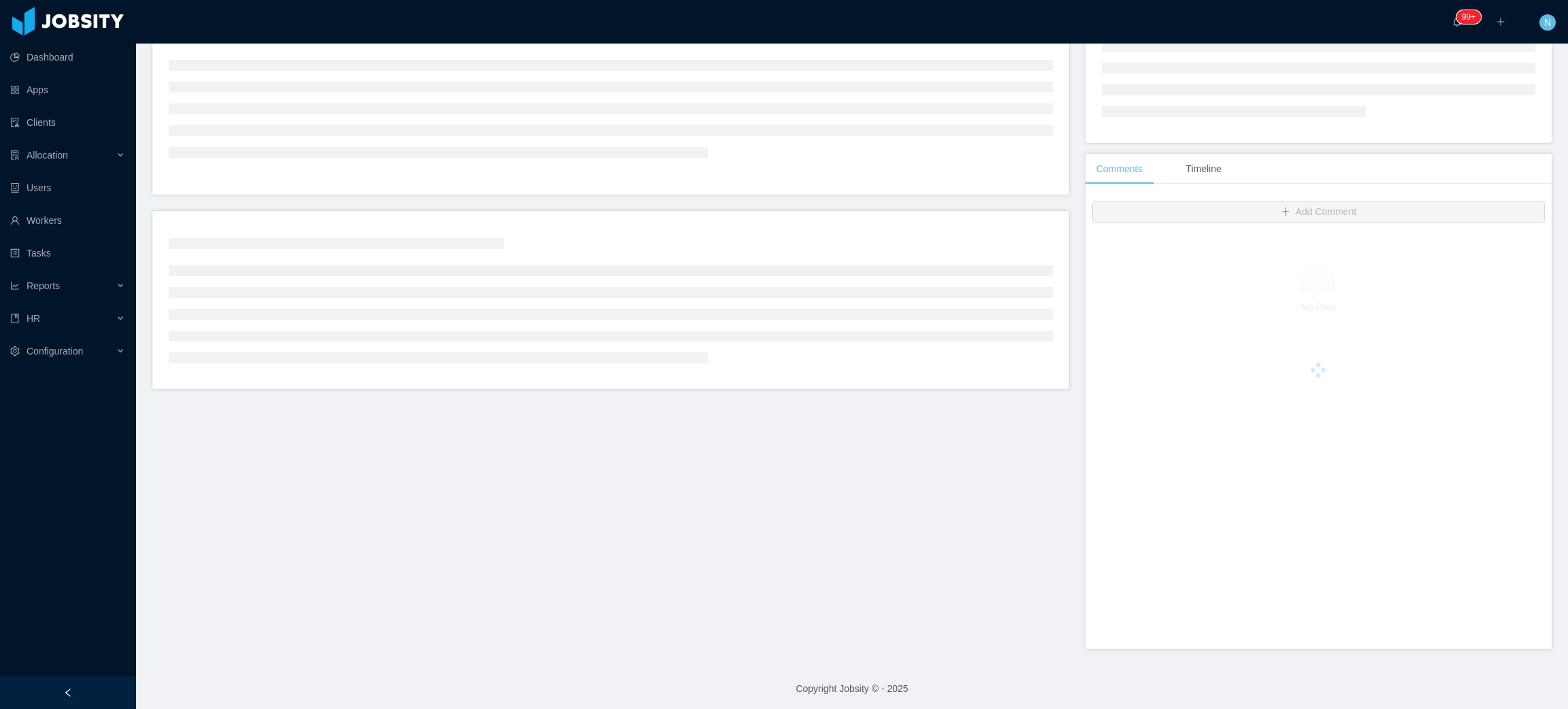 scroll, scrollTop: 178, scrollLeft: 0, axis: vertical 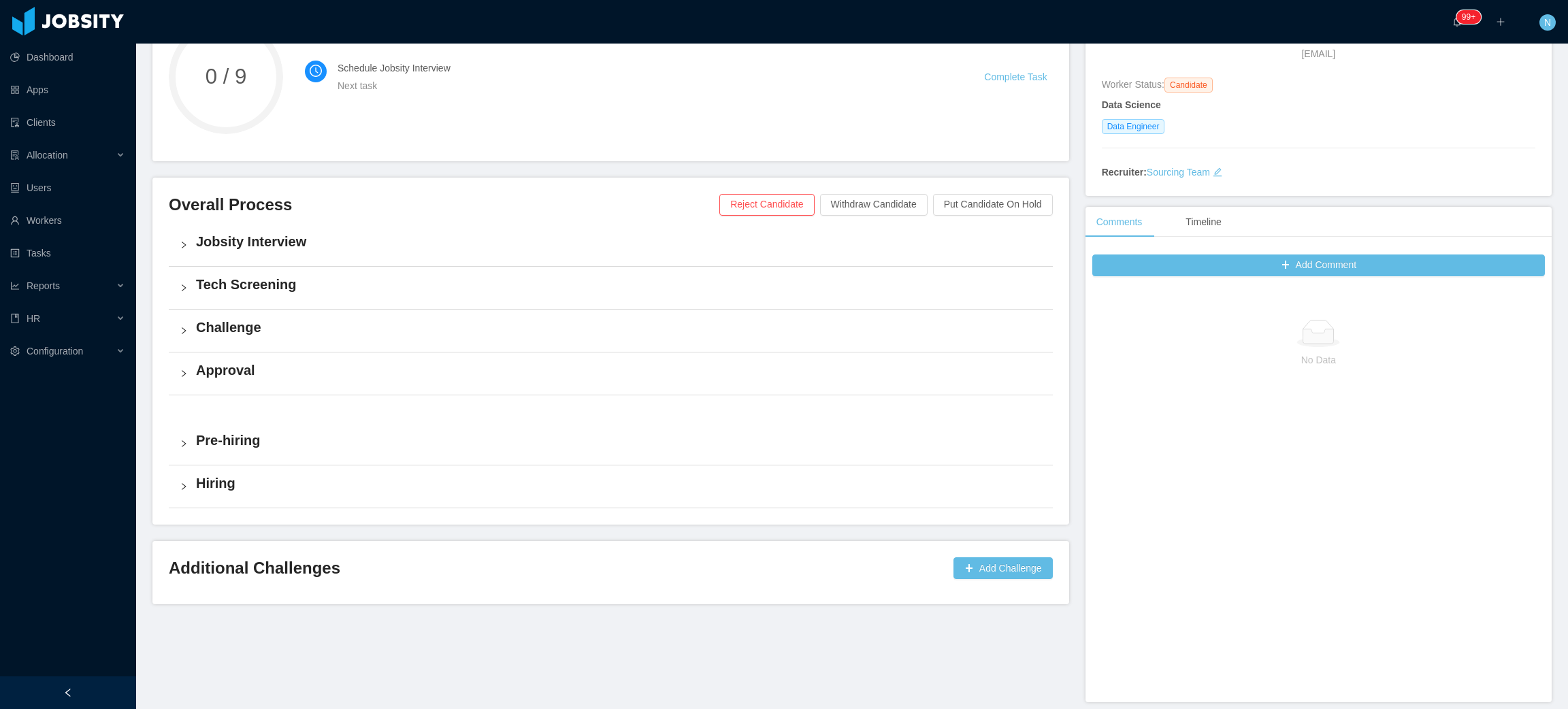 click on "Jobsity Interview" at bounding box center [619, 242] 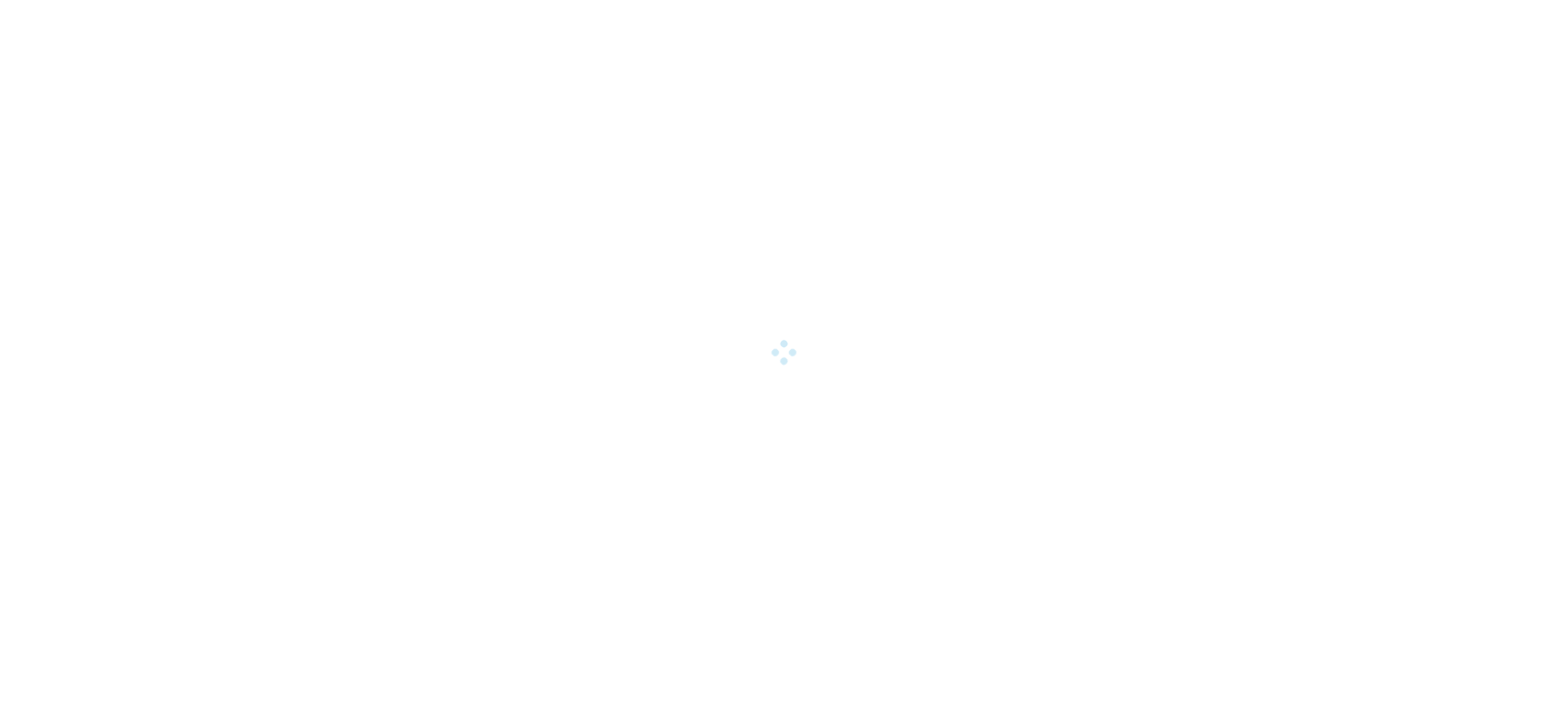 scroll, scrollTop: 0, scrollLeft: 0, axis: both 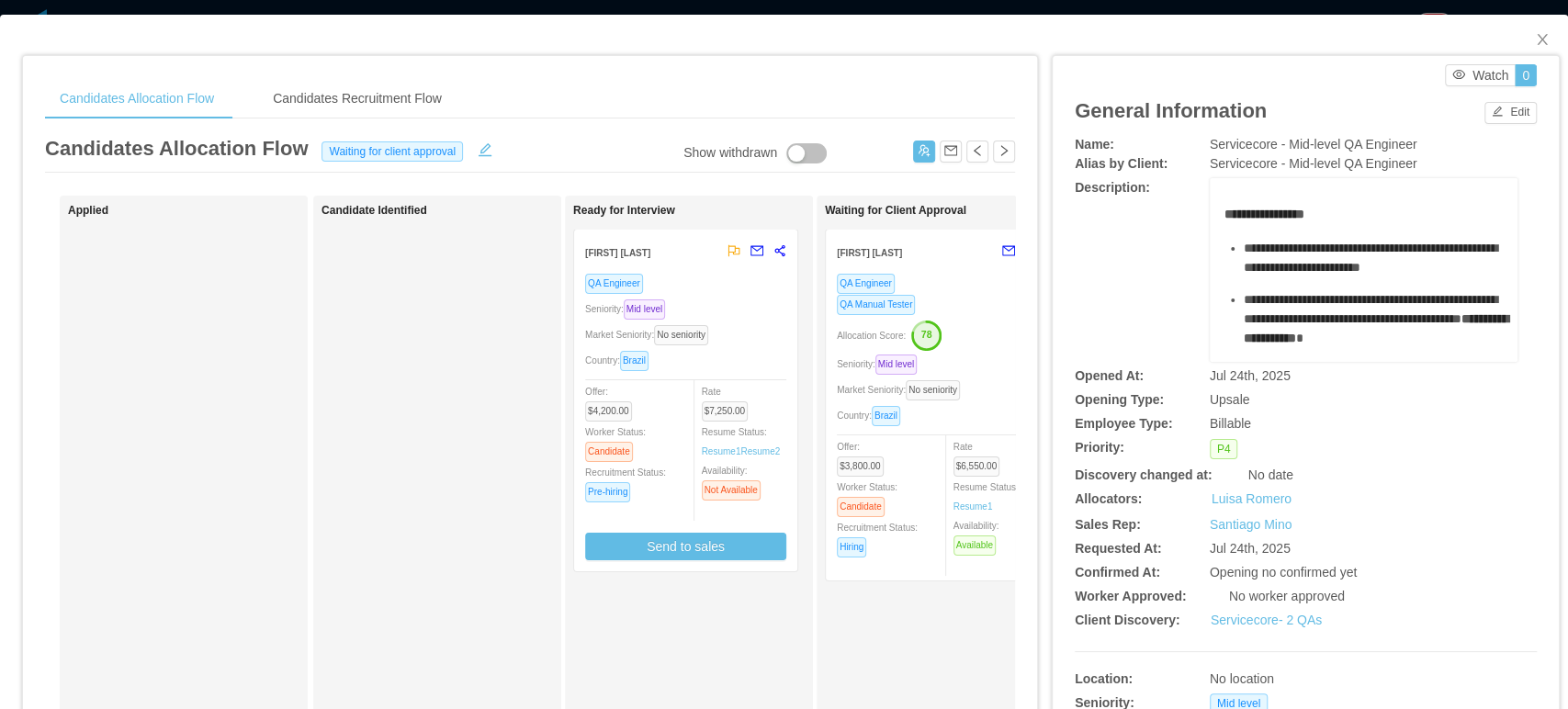 drag, startPoint x: 2059, startPoint y: 0, endPoint x: 936, endPoint y: 45, distance: 1123.901 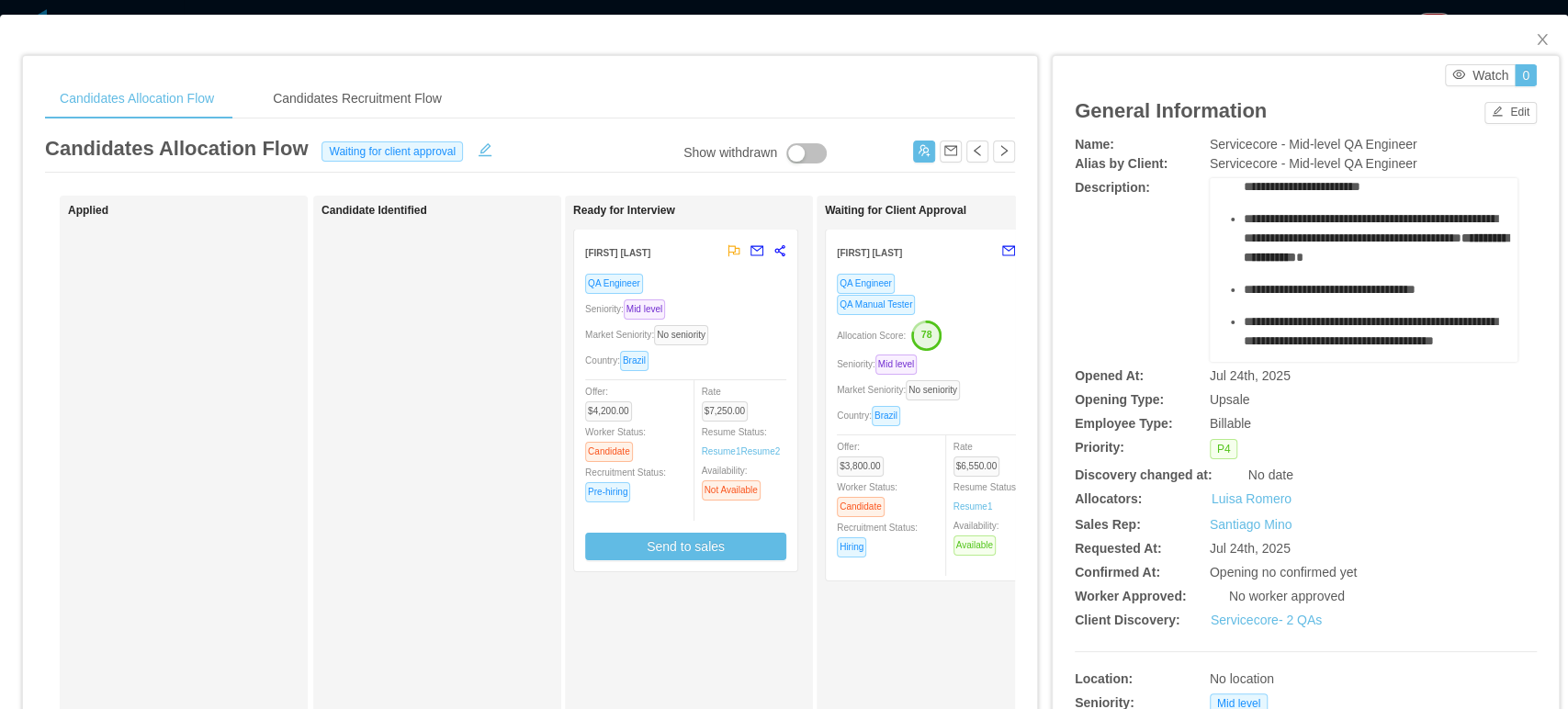 scroll, scrollTop: 204, scrollLeft: 0, axis: vertical 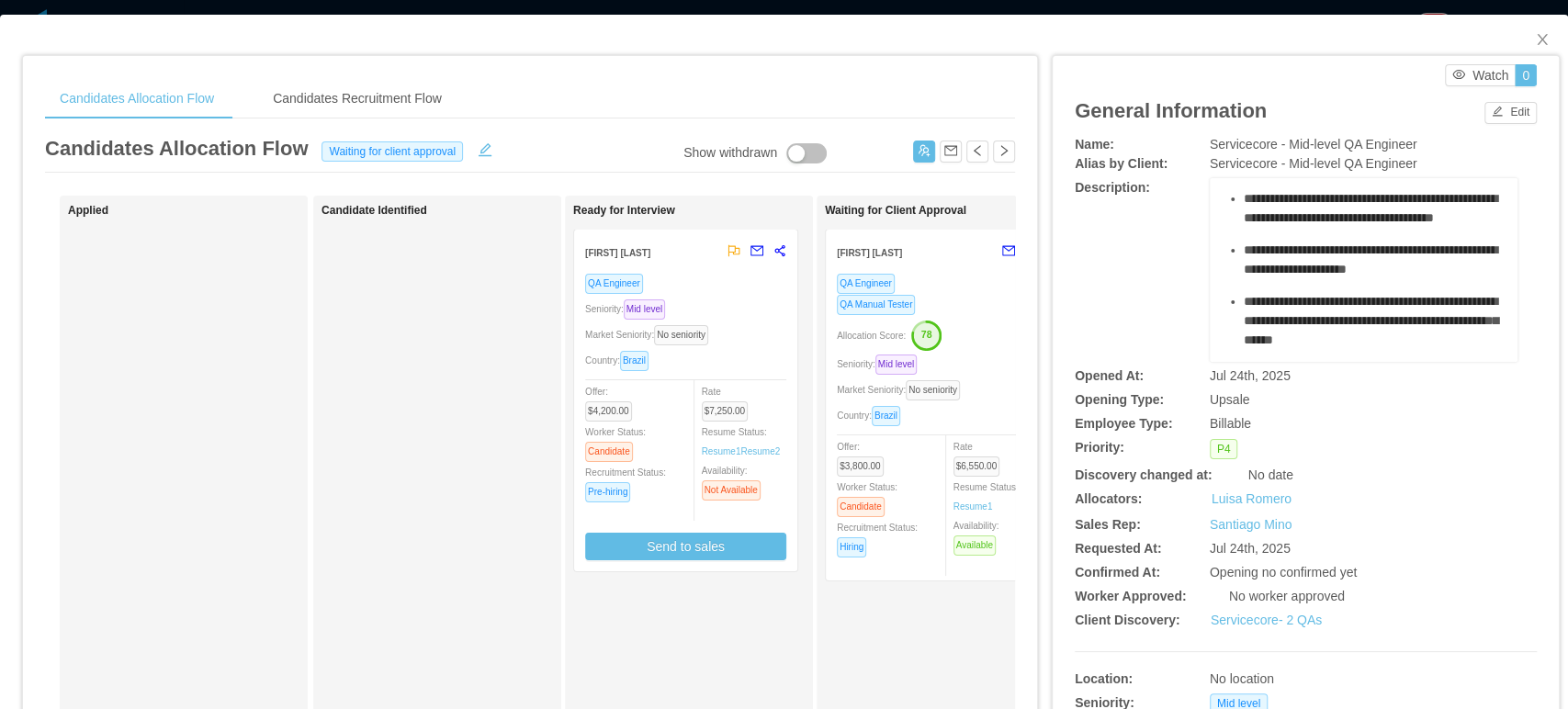 click on "QA Manual Tester" at bounding box center (937, 304) 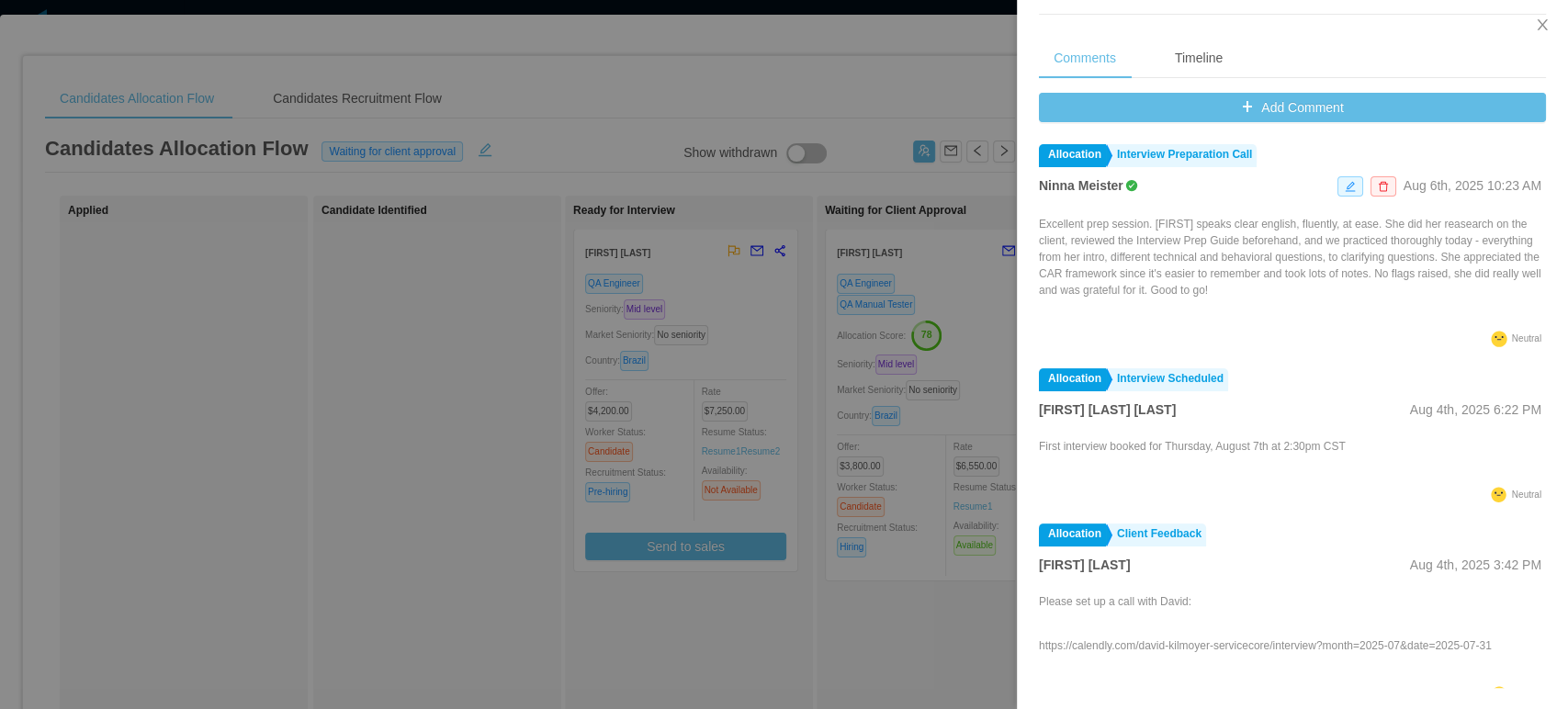 scroll, scrollTop: 727, scrollLeft: 0, axis: vertical 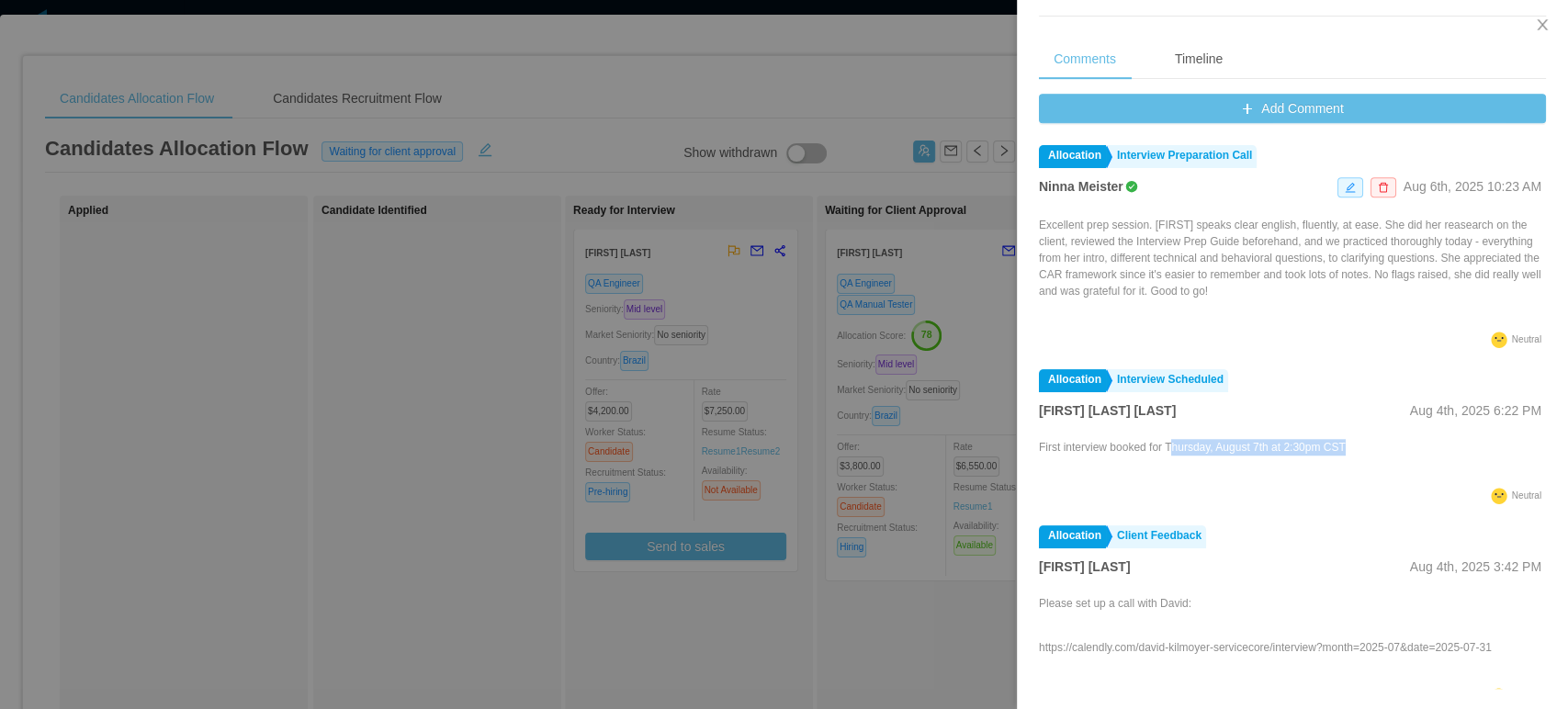 drag, startPoint x: 1201, startPoint y: 447, endPoint x: 1351, endPoint y: 447, distance: 150 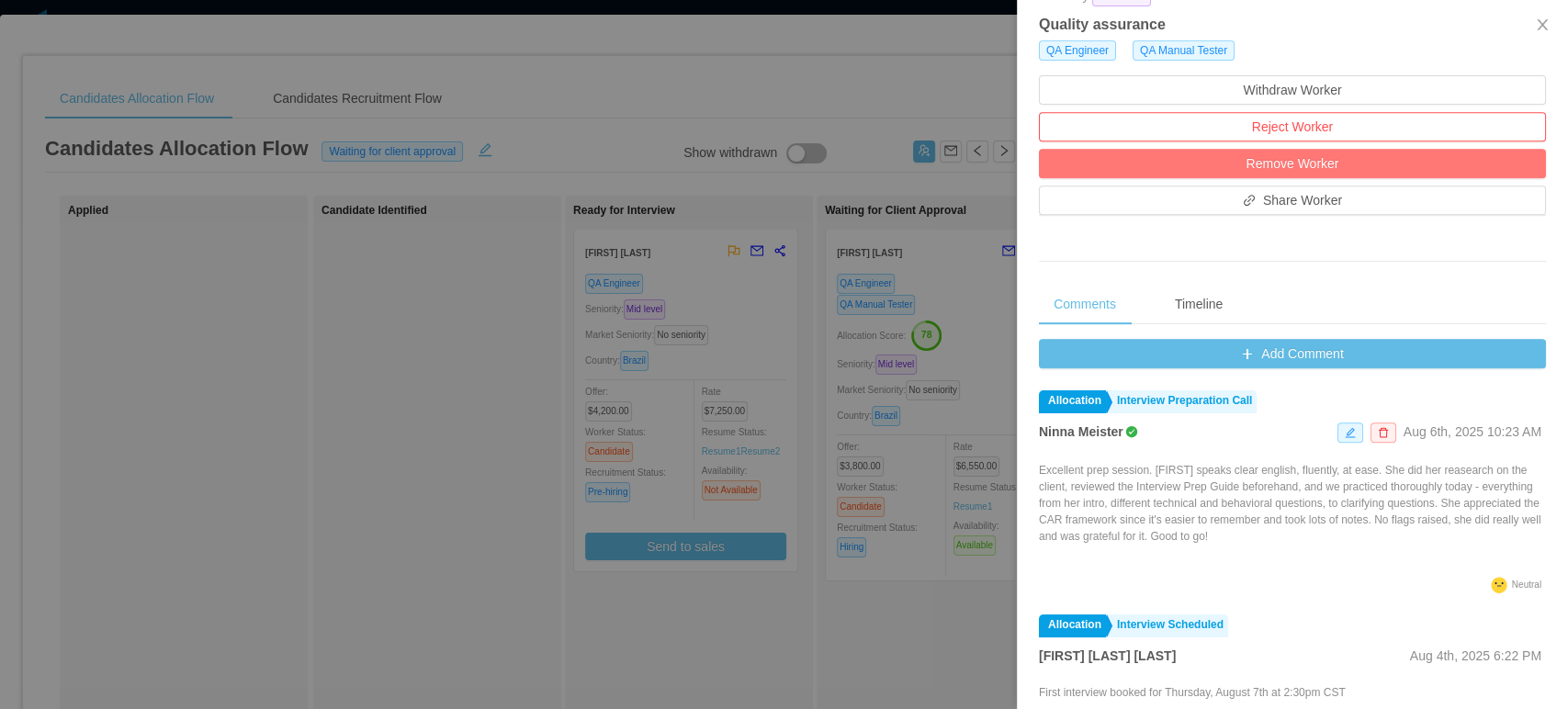scroll, scrollTop: 727, scrollLeft: 0, axis: vertical 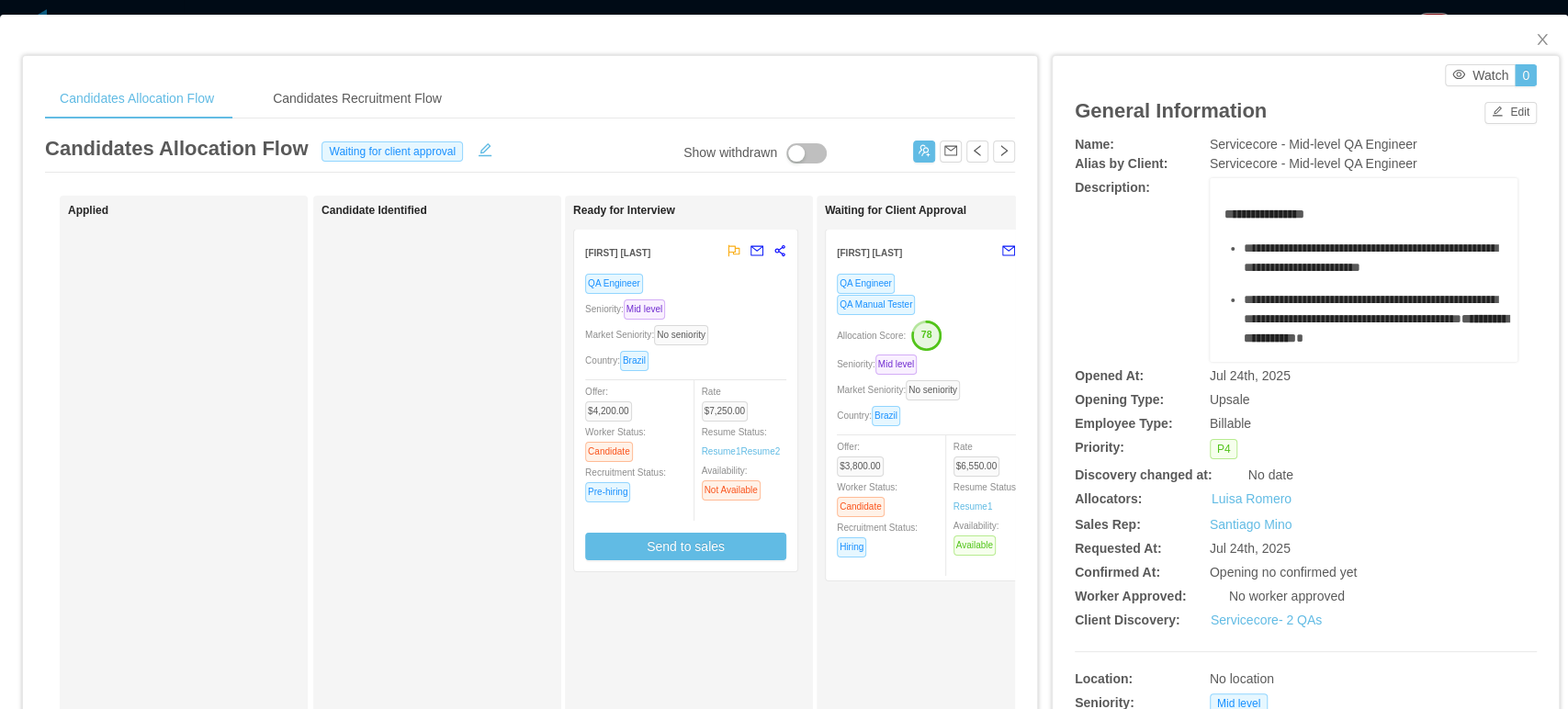 click on "Servicecore - Mid-level QA Engineer" at bounding box center (1314, 163) 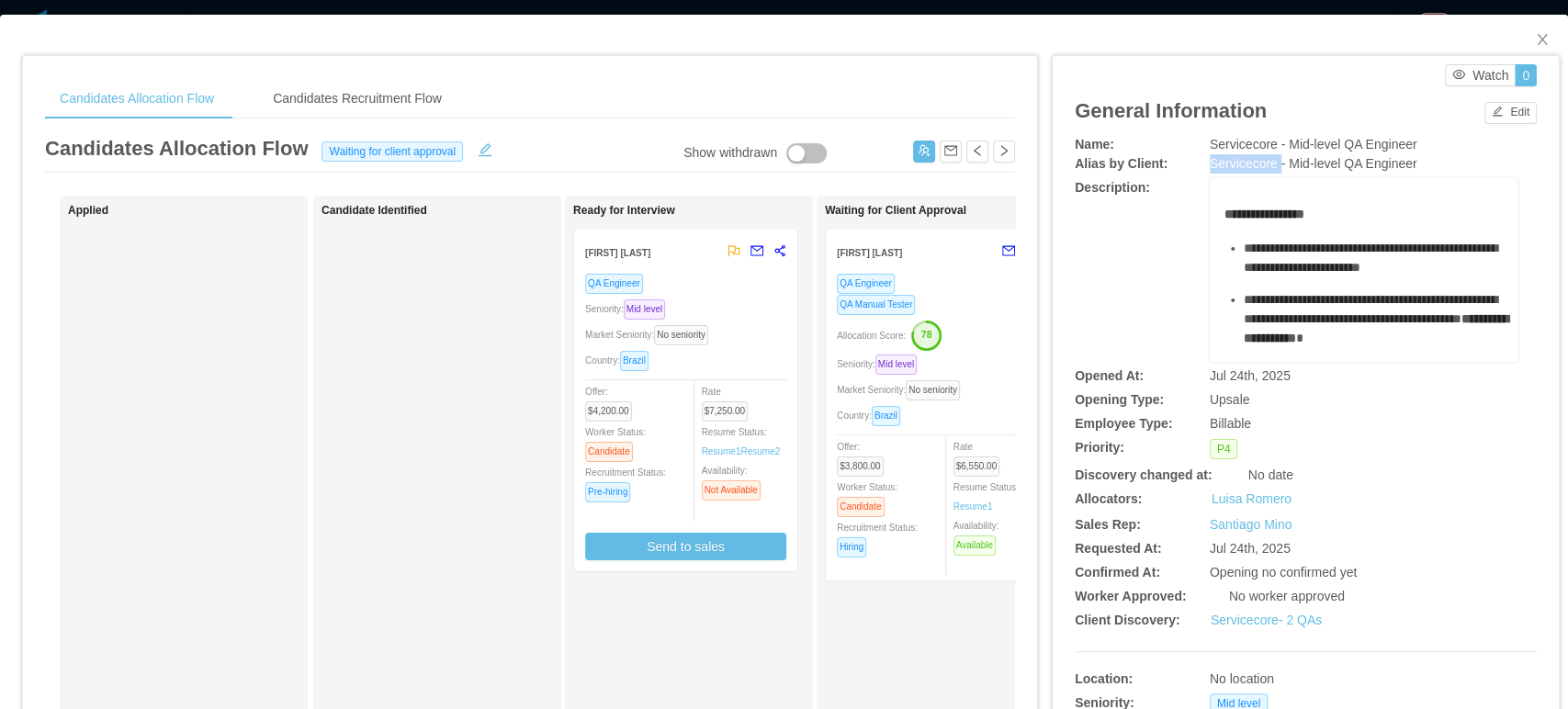 click on "Servicecore - Mid-level QA Engineer" at bounding box center (1314, 163) 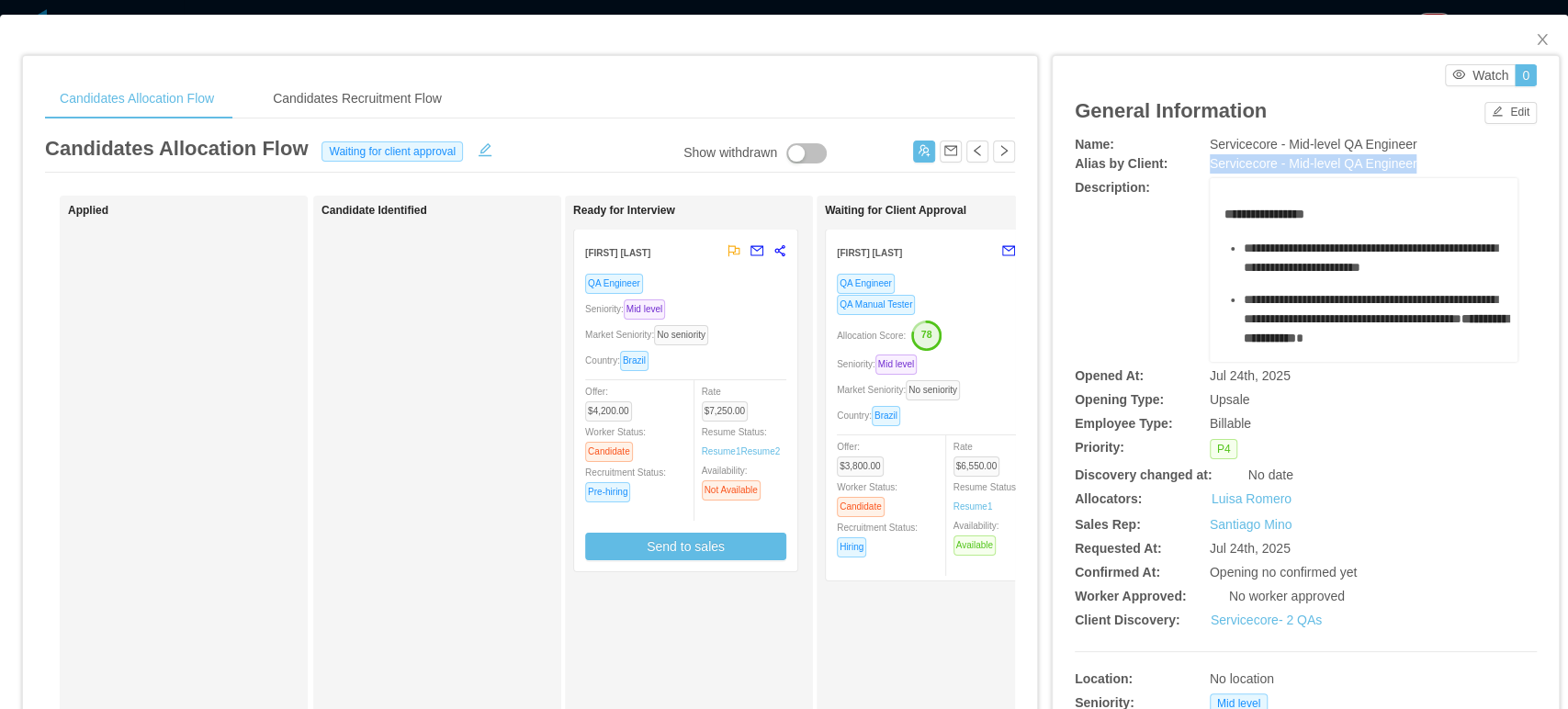 click on "Servicecore - Mid-level QA Engineer" at bounding box center [1314, 163] 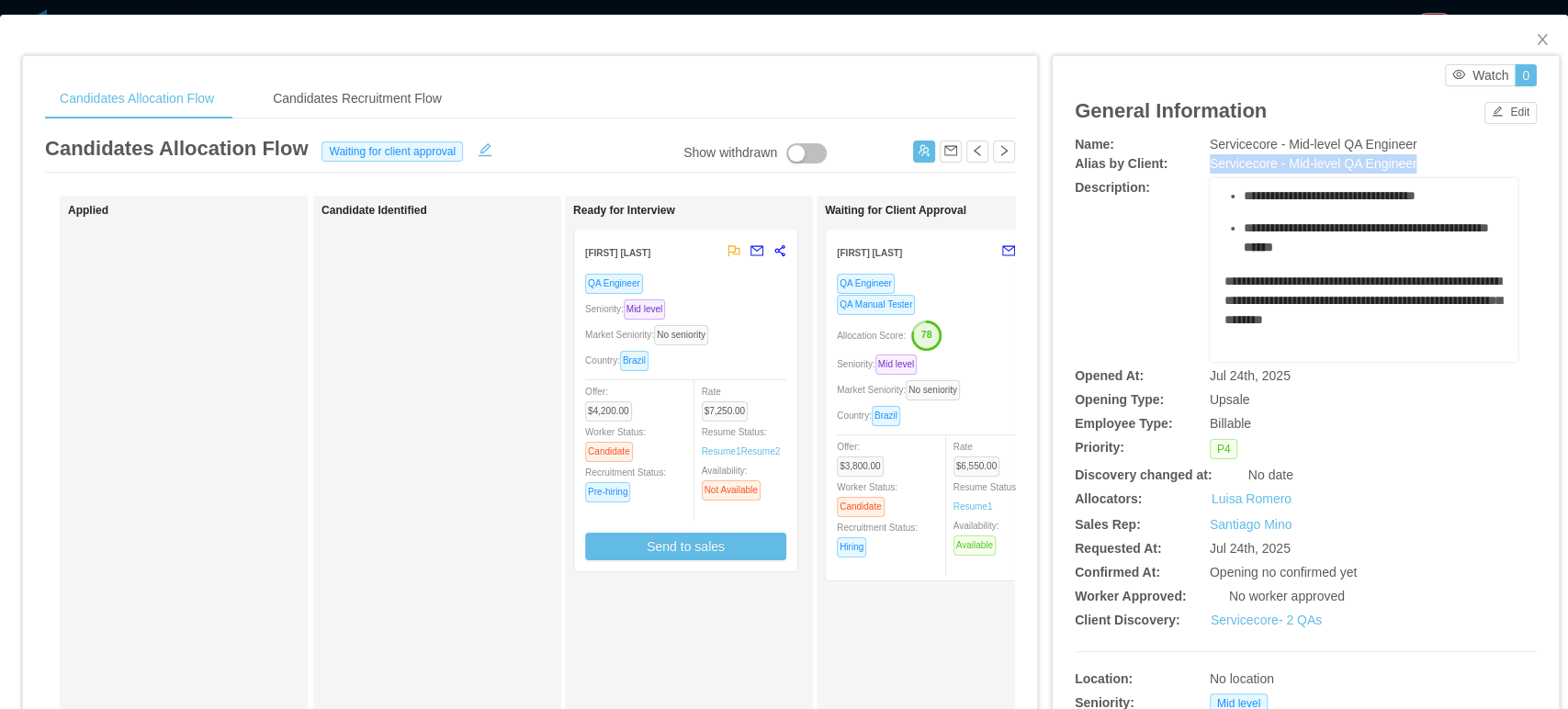 scroll, scrollTop: 786, scrollLeft: 0, axis: vertical 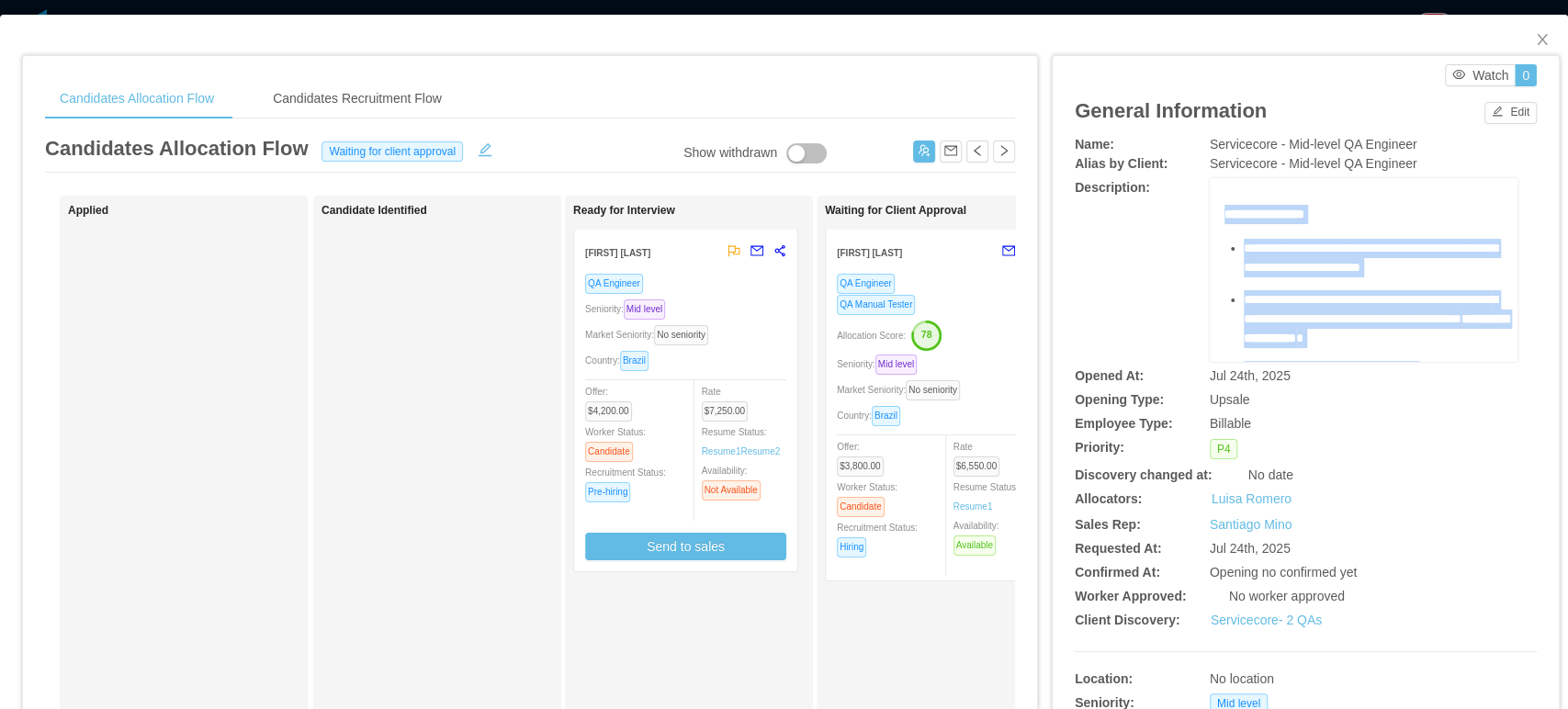 drag, startPoint x: 1323, startPoint y: 277, endPoint x: 1215, endPoint y: 205, distance: 129.79985 